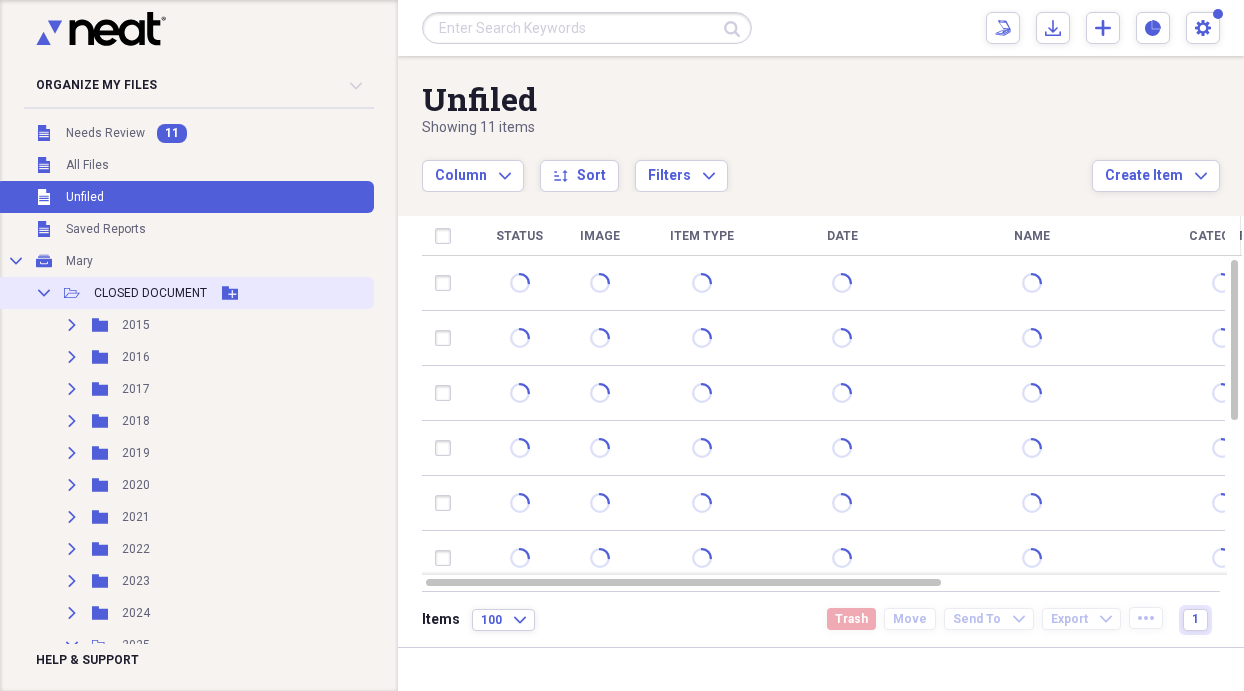 scroll, scrollTop: 0, scrollLeft: 0, axis: both 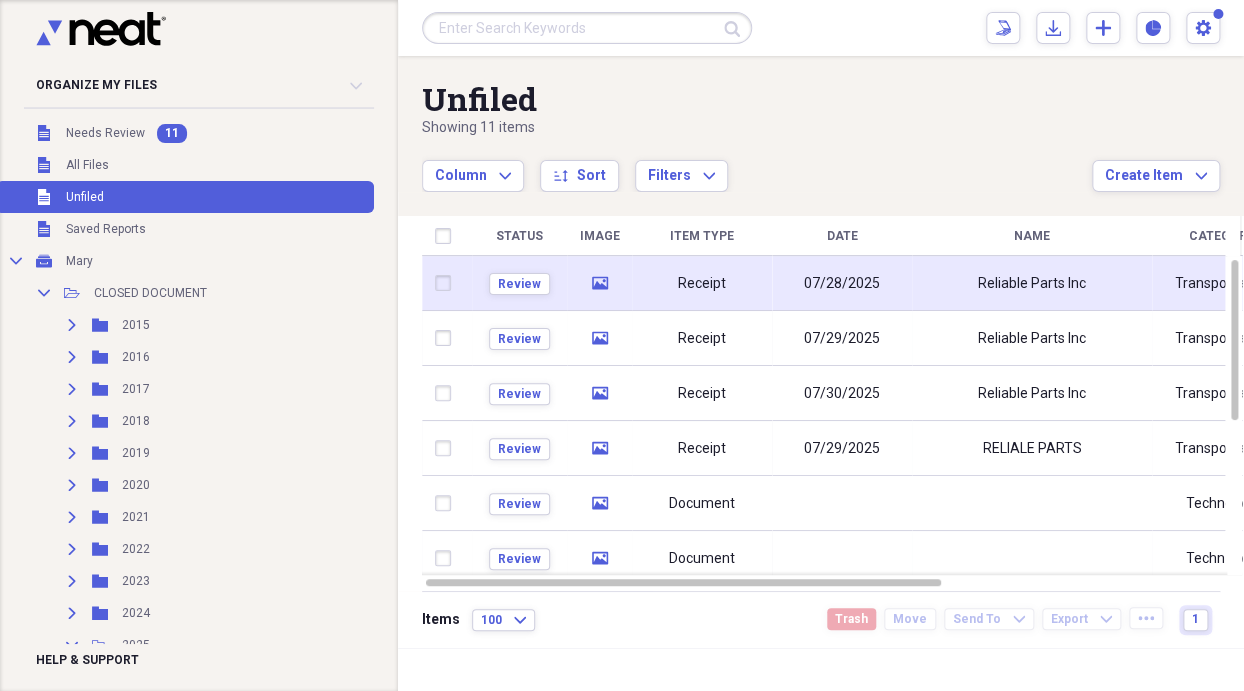 click on "Reliable Parts Inc" at bounding box center [1032, 283] 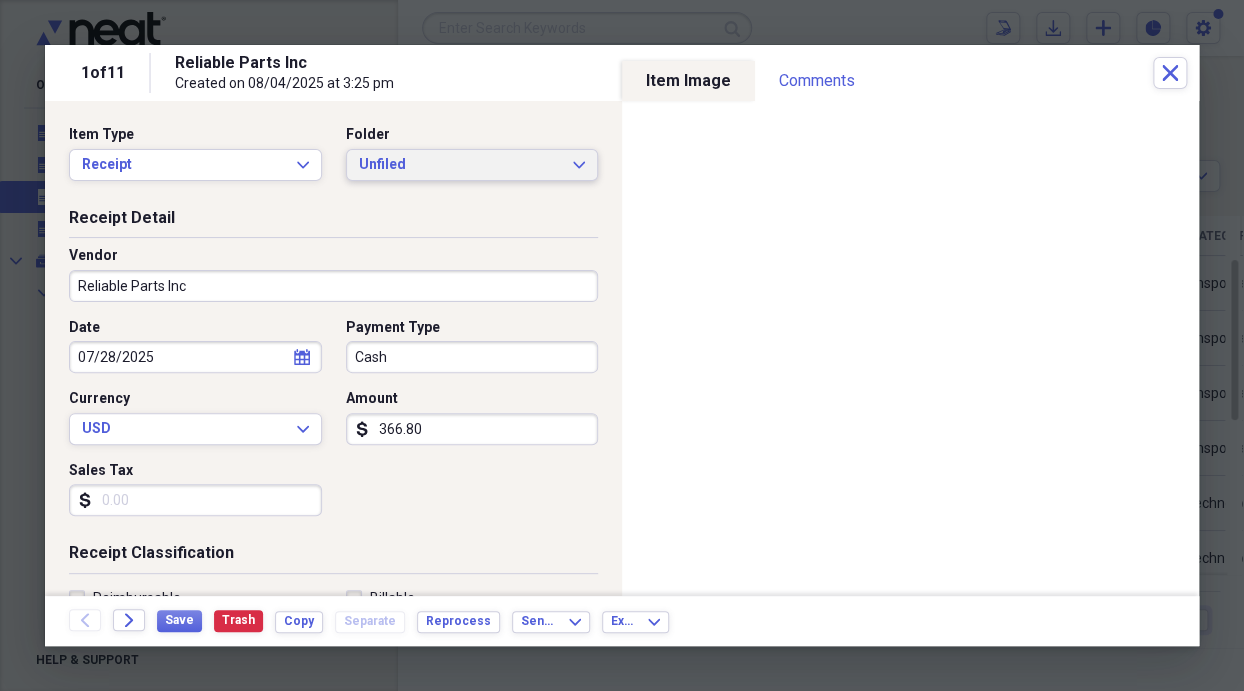 click on "Expand" 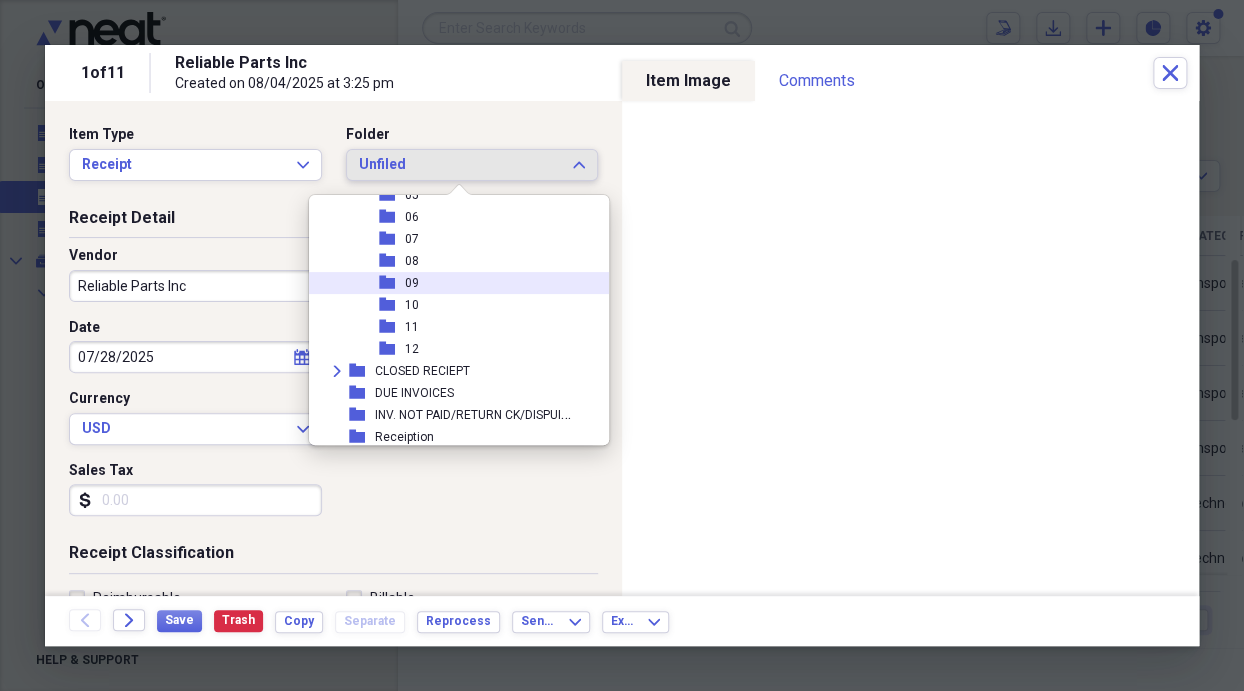 scroll, scrollTop: 447, scrollLeft: 0, axis: vertical 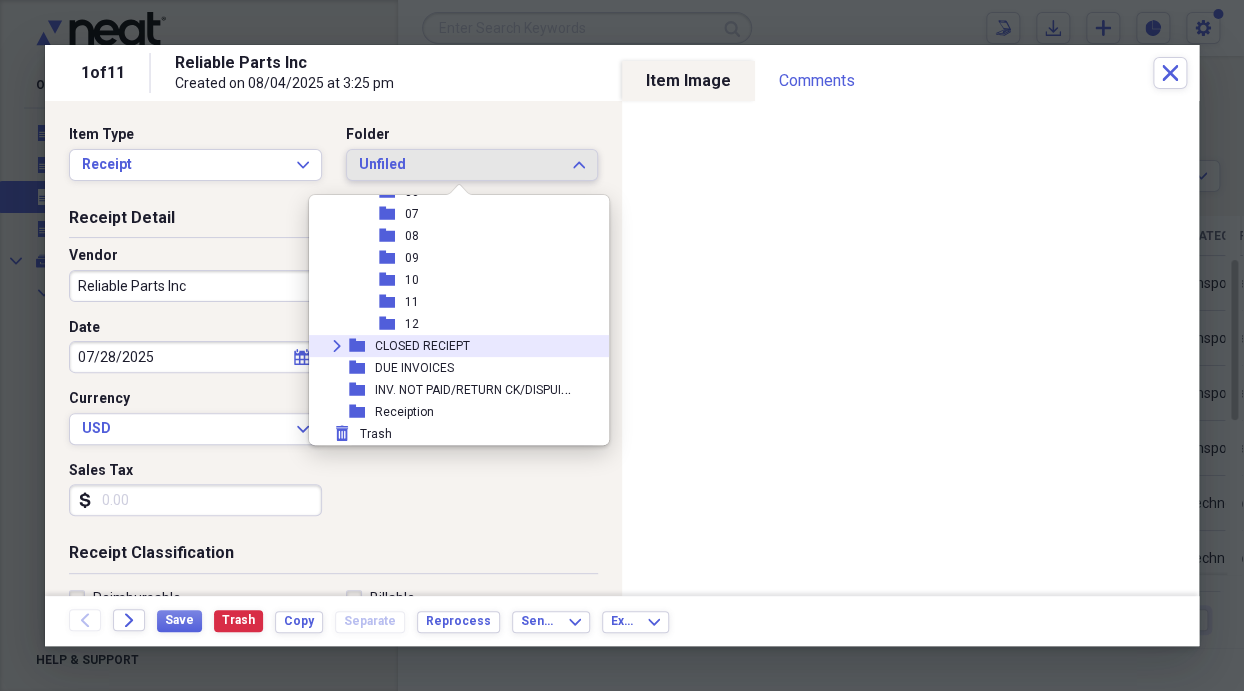 click on "Expand" at bounding box center [337, 346] 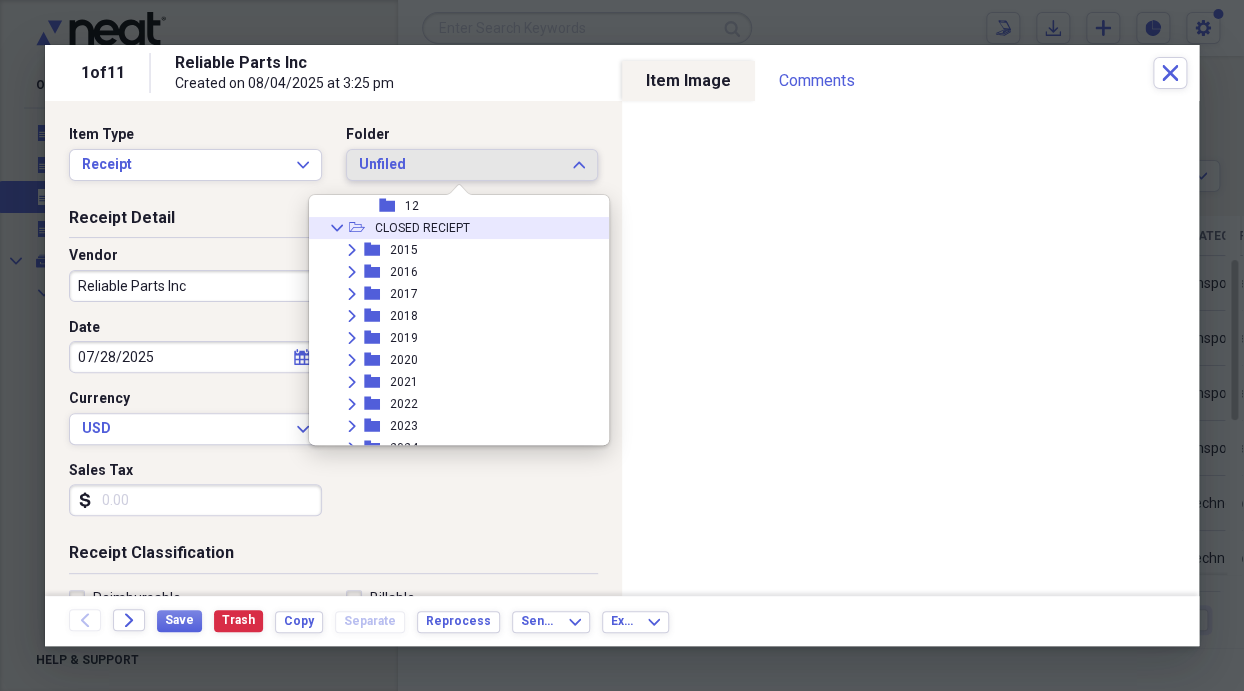 scroll, scrollTop: 647, scrollLeft: 0, axis: vertical 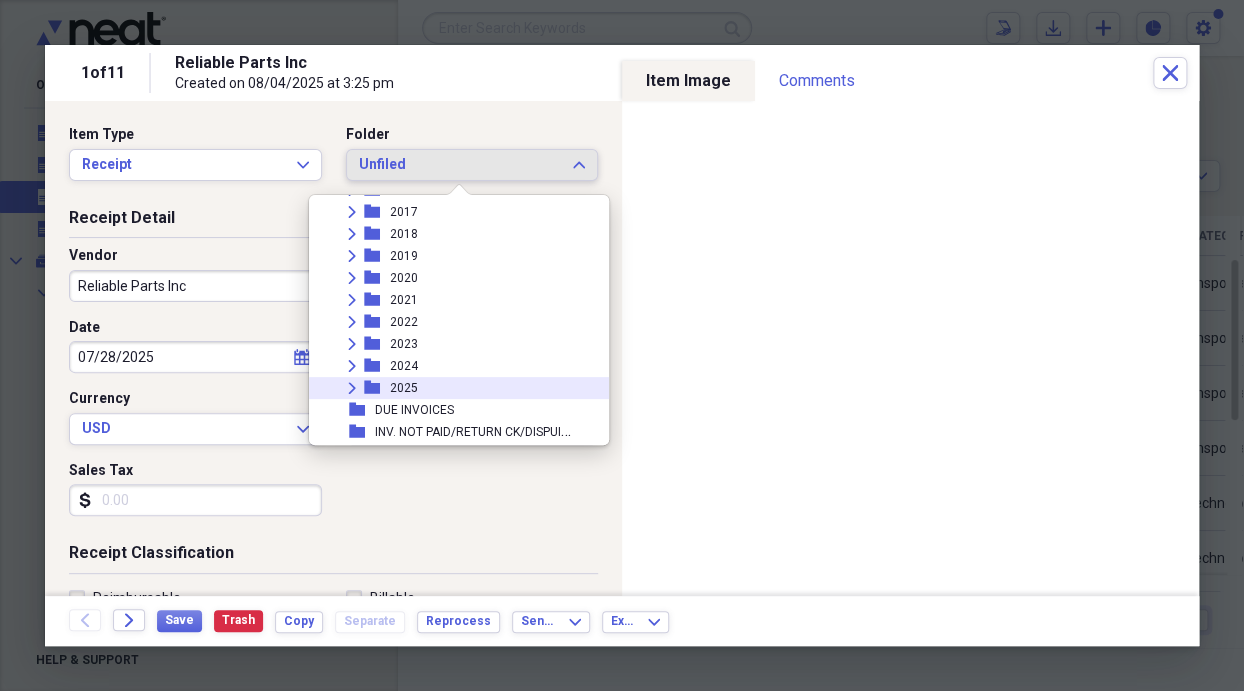 click on "Expand" 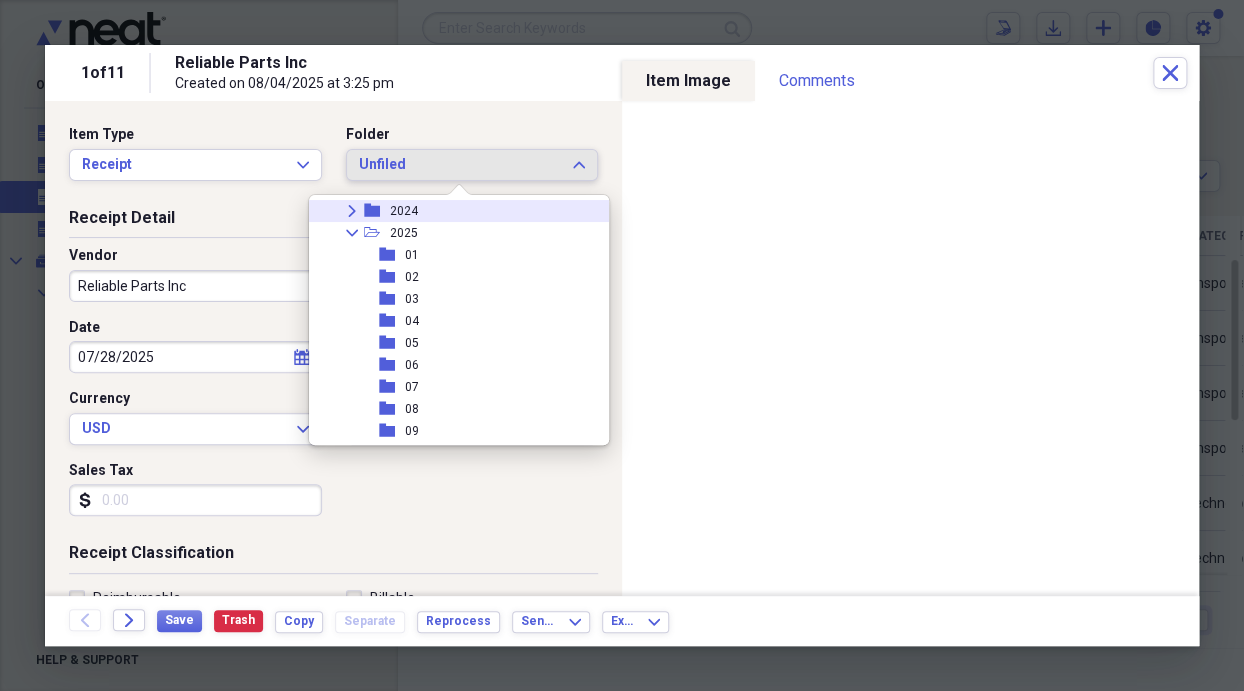 scroll, scrollTop: 847, scrollLeft: 0, axis: vertical 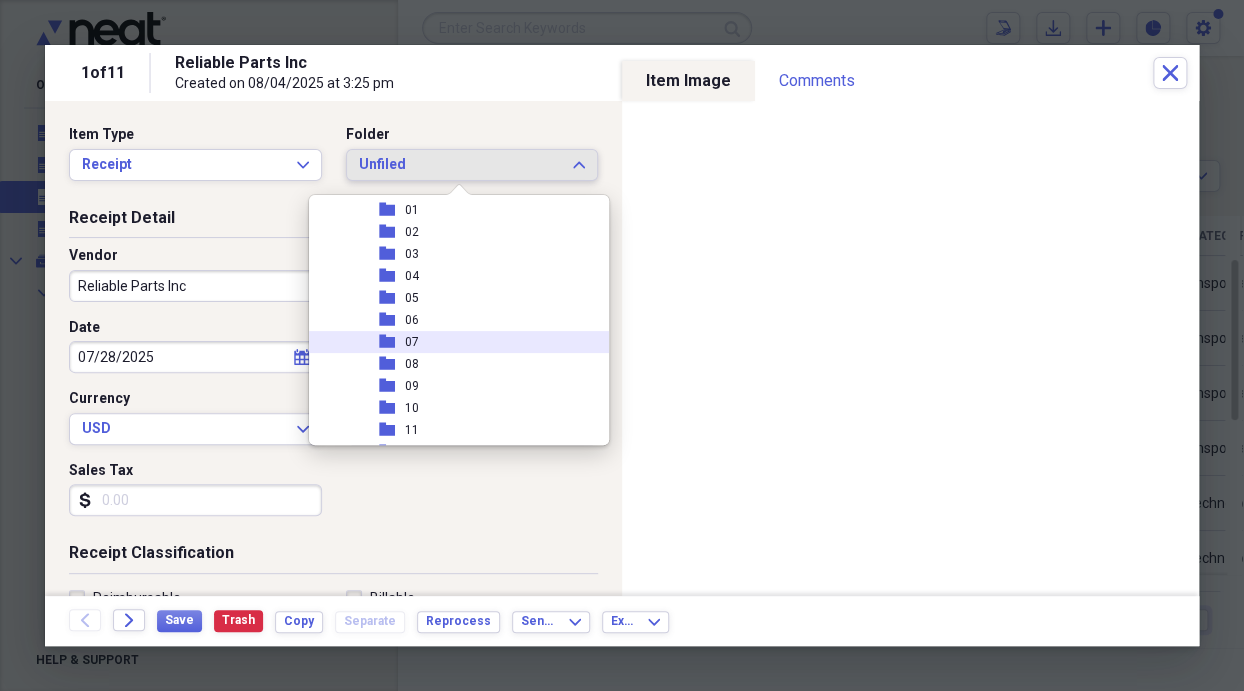 click on "folder 07" at bounding box center (451, 342) 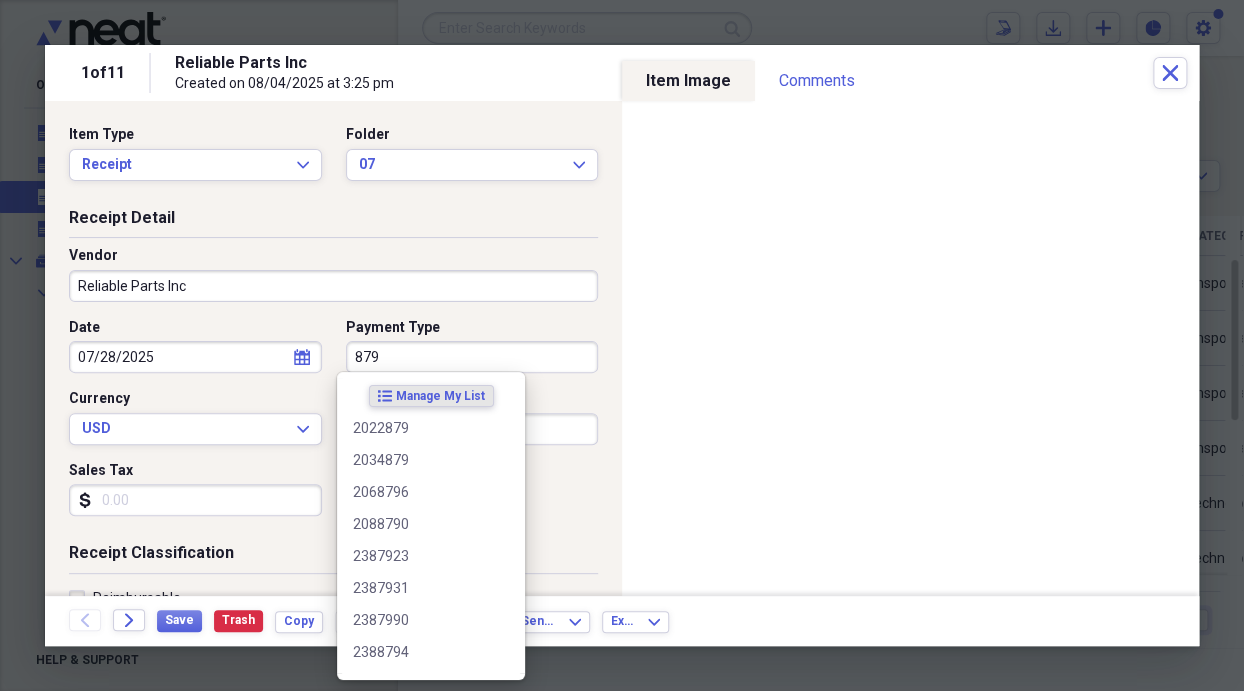 click on "879" at bounding box center (472, 357) 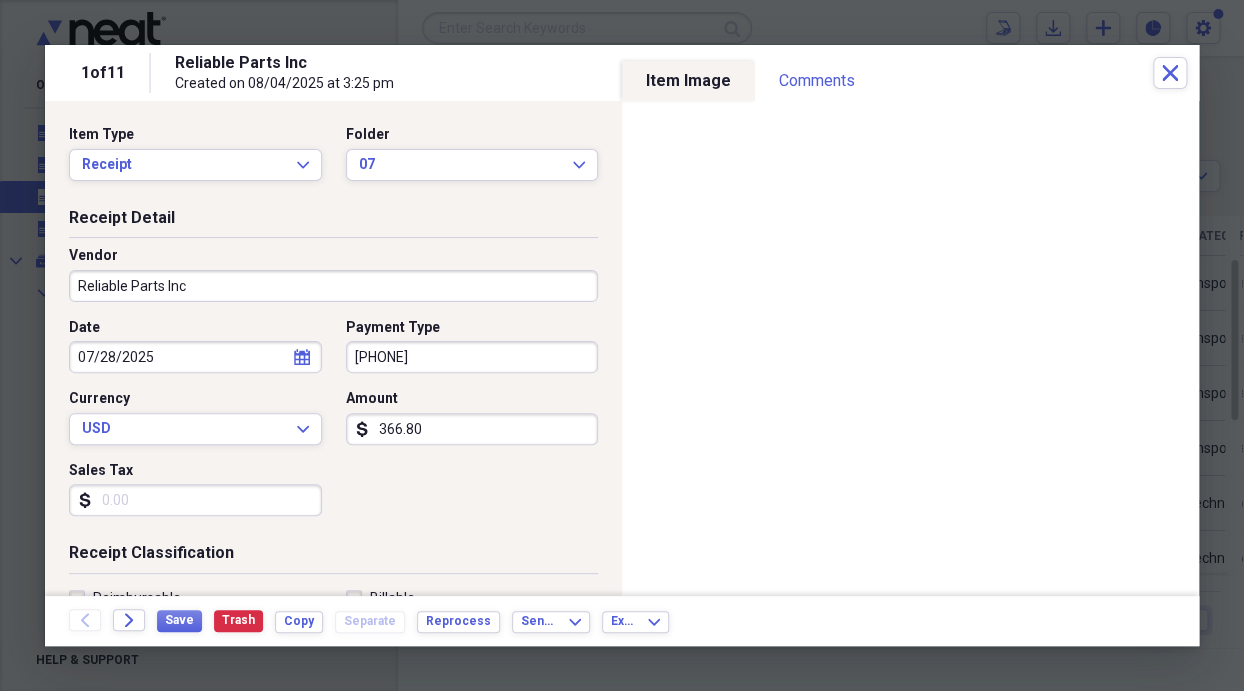 type on "[PHONE]" 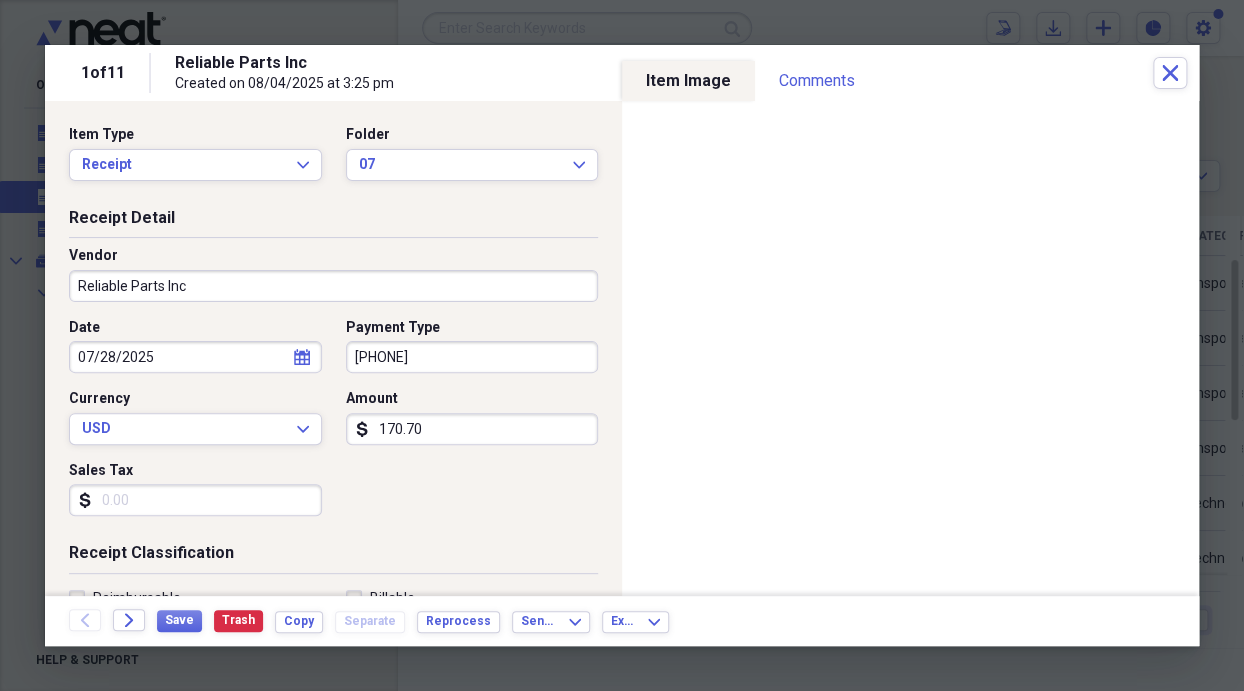 type on "170.70" 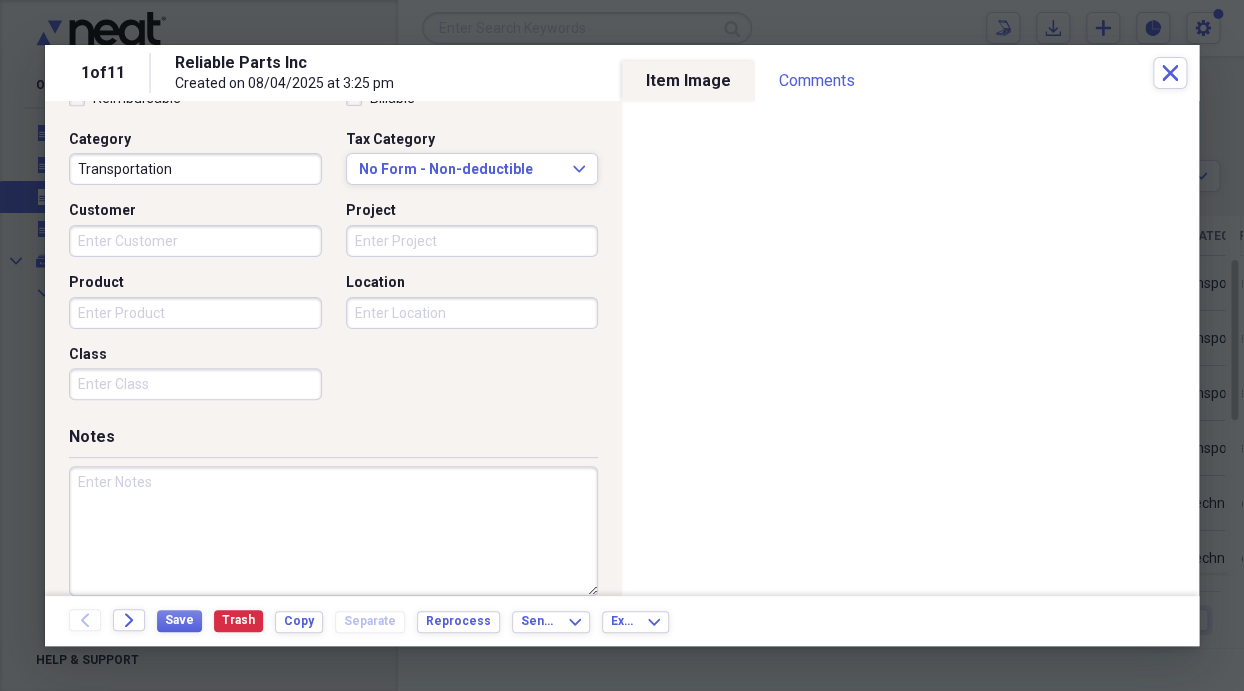 scroll, scrollTop: 518, scrollLeft: 0, axis: vertical 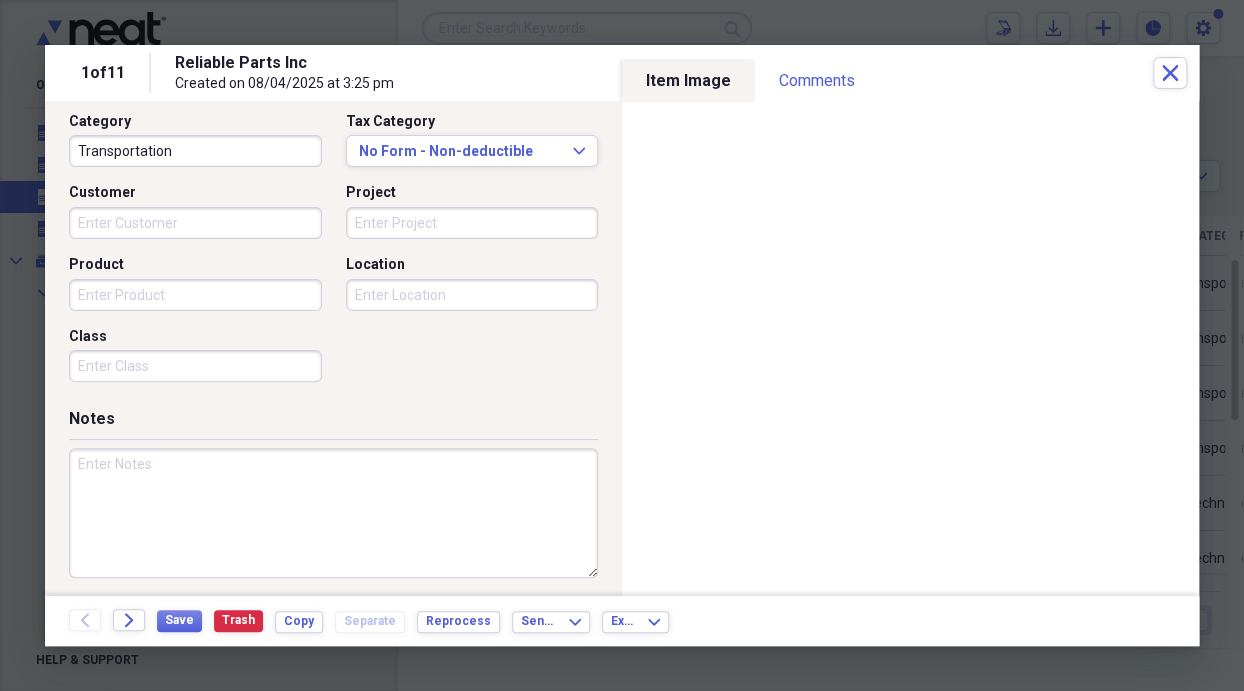 type on "0.00" 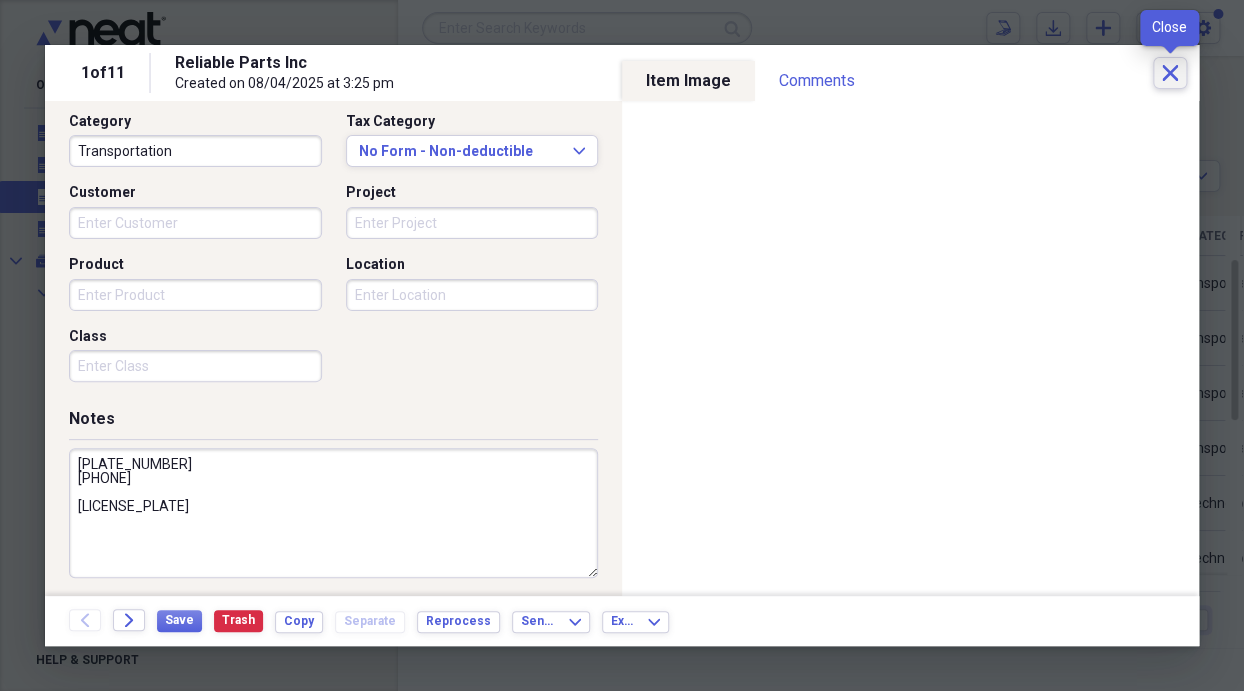 type on "[PLATE_NUMBER]
[PHONE]
[LICENSE_PLATE]" 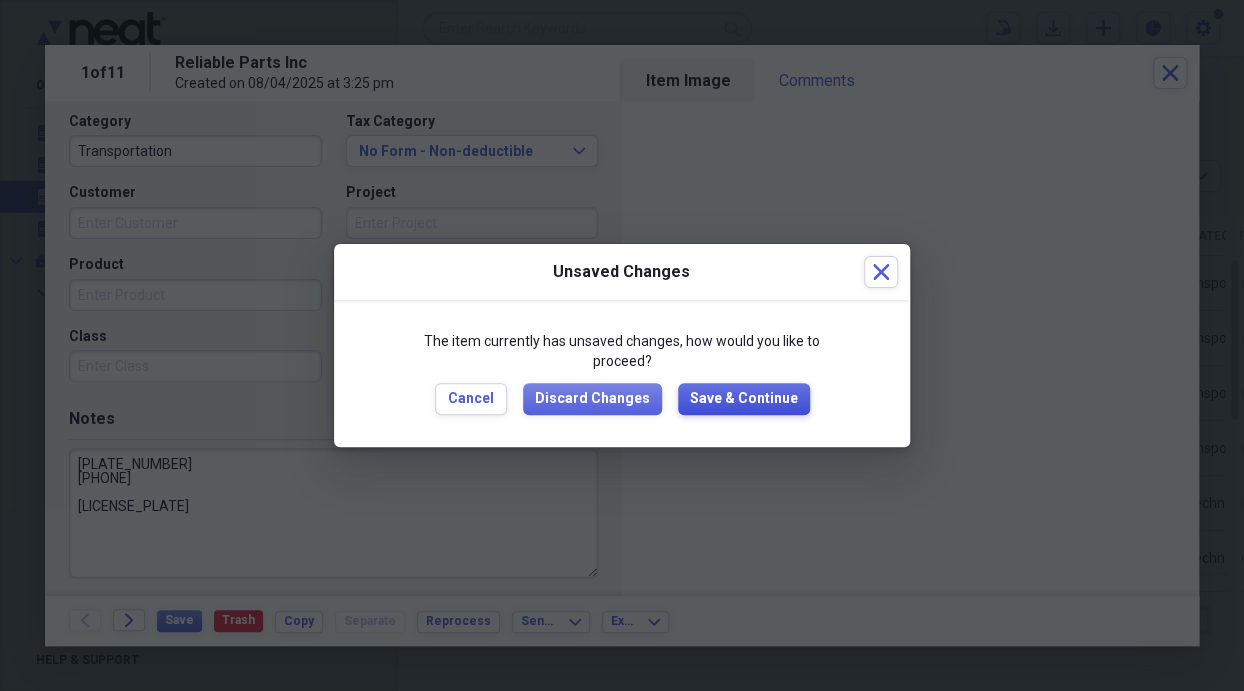 click on "Save & Continue" at bounding box center [744, 399] 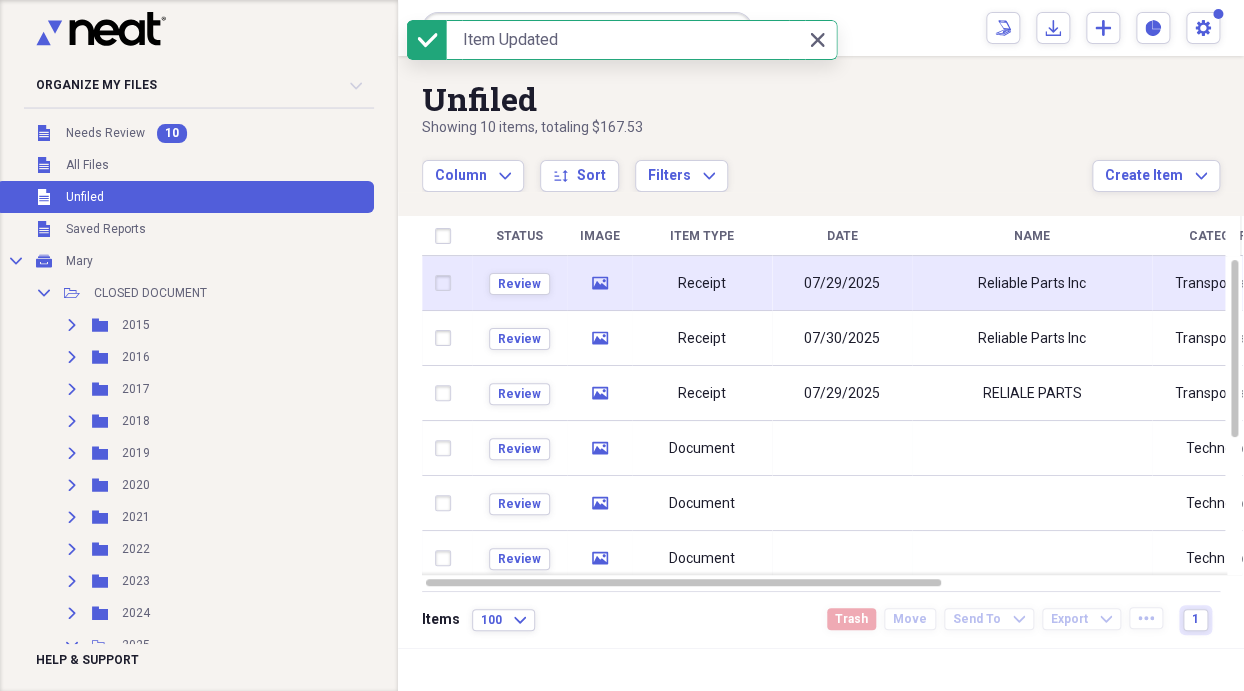 click on "Receipt" at bounding box center [702, 283] 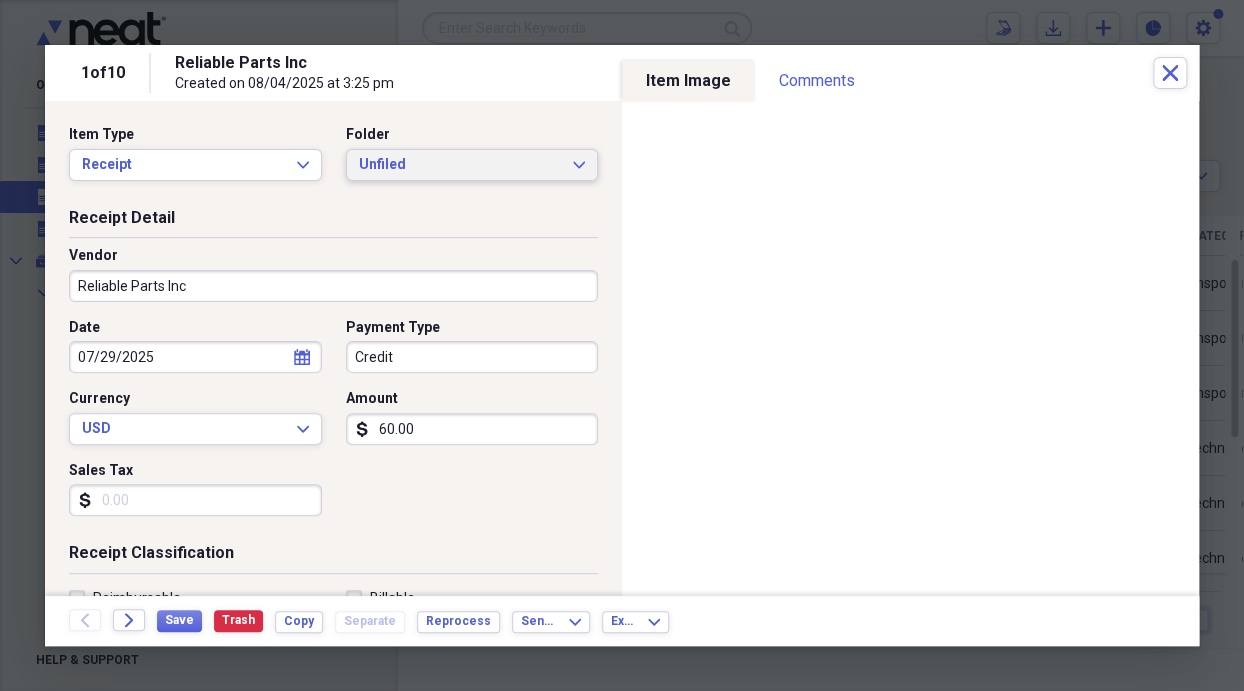 click on "Expand" 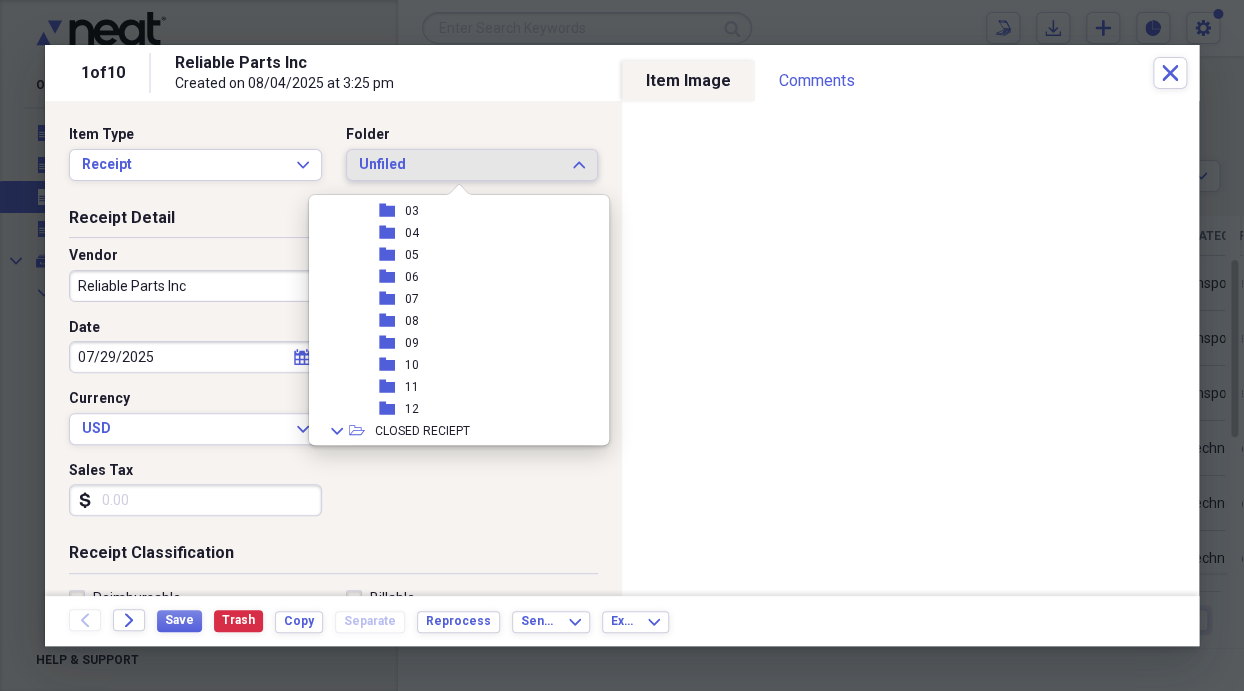 scroll, scrollTop: 400, scrollLeft: 0, axis: vertical 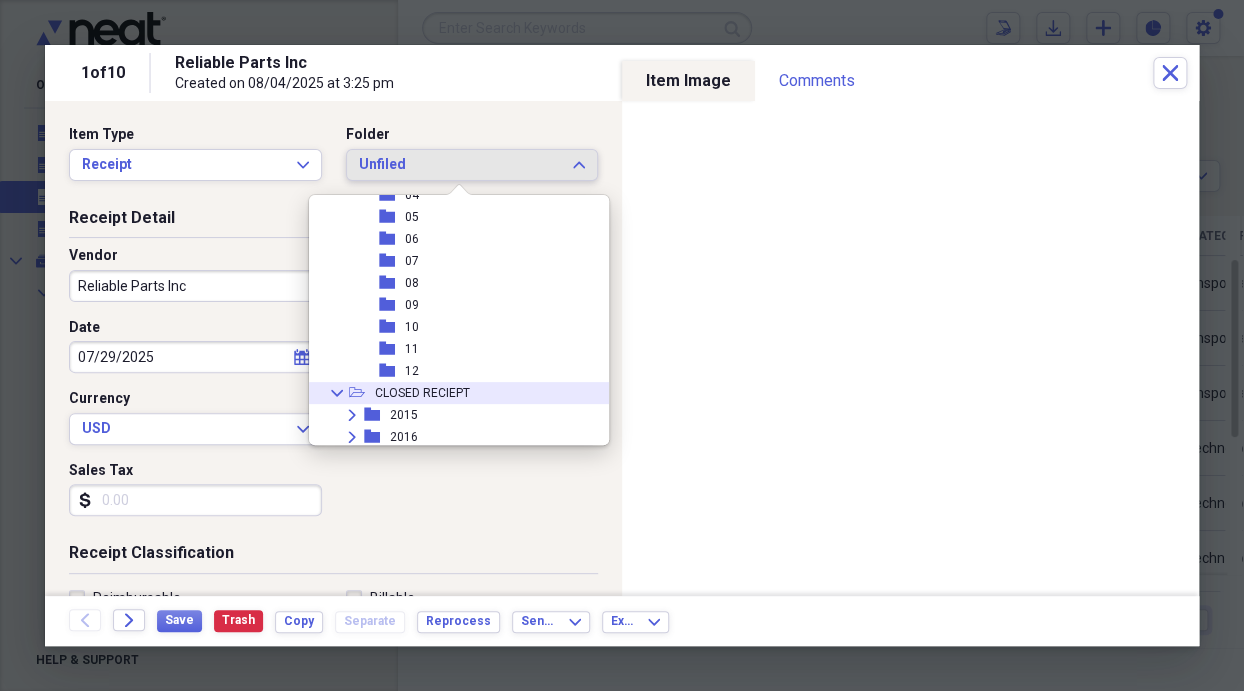 click on "Collapse open-folder CLOSED RECIEPT" at bounding box center [451, 393] 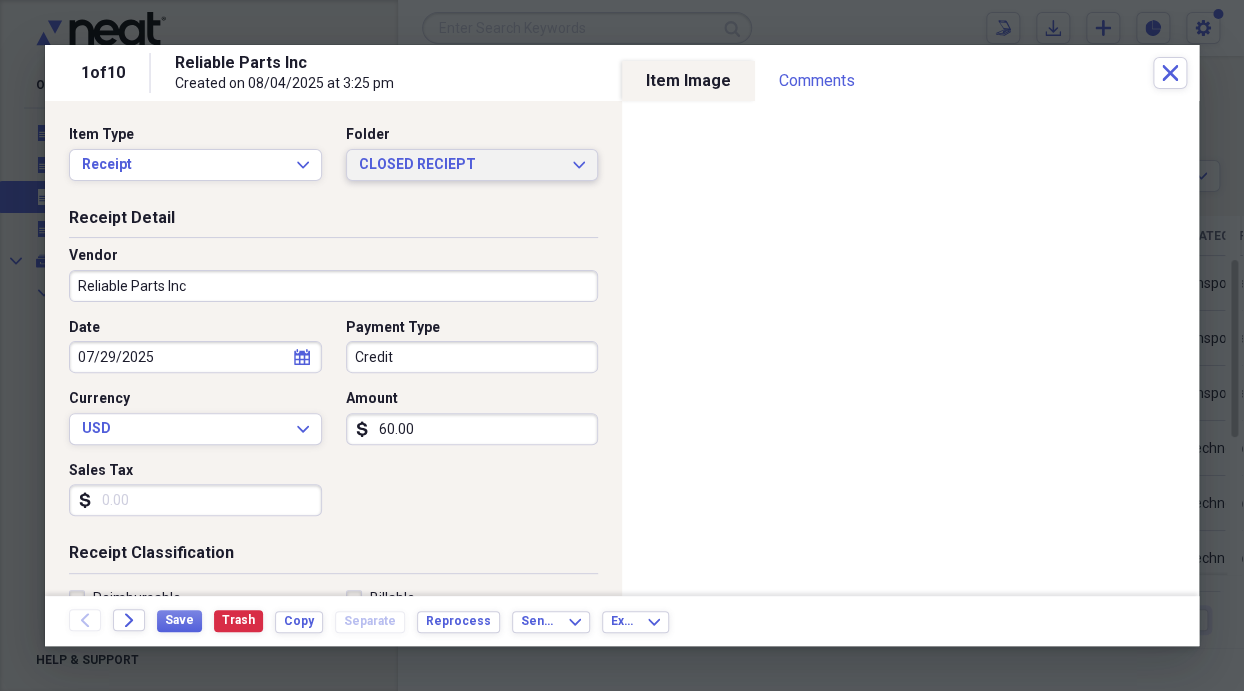 click 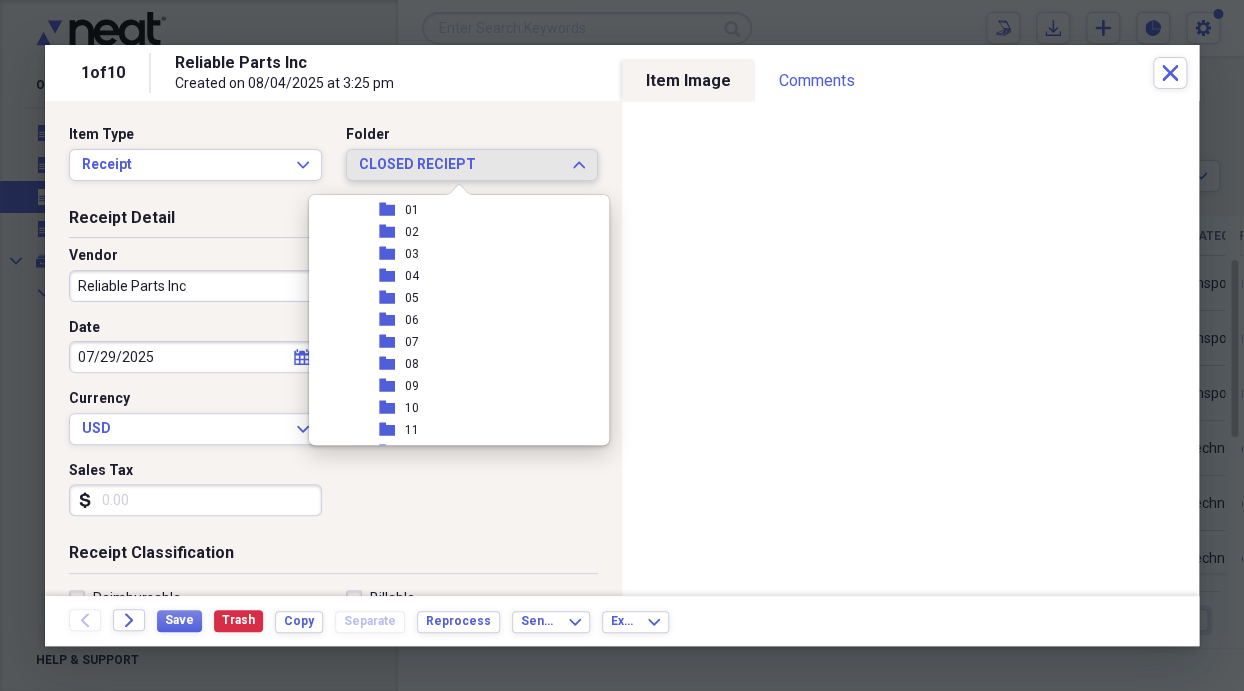 scroll, scrollTop: 872, scrollLeft: 0, axis: vertical 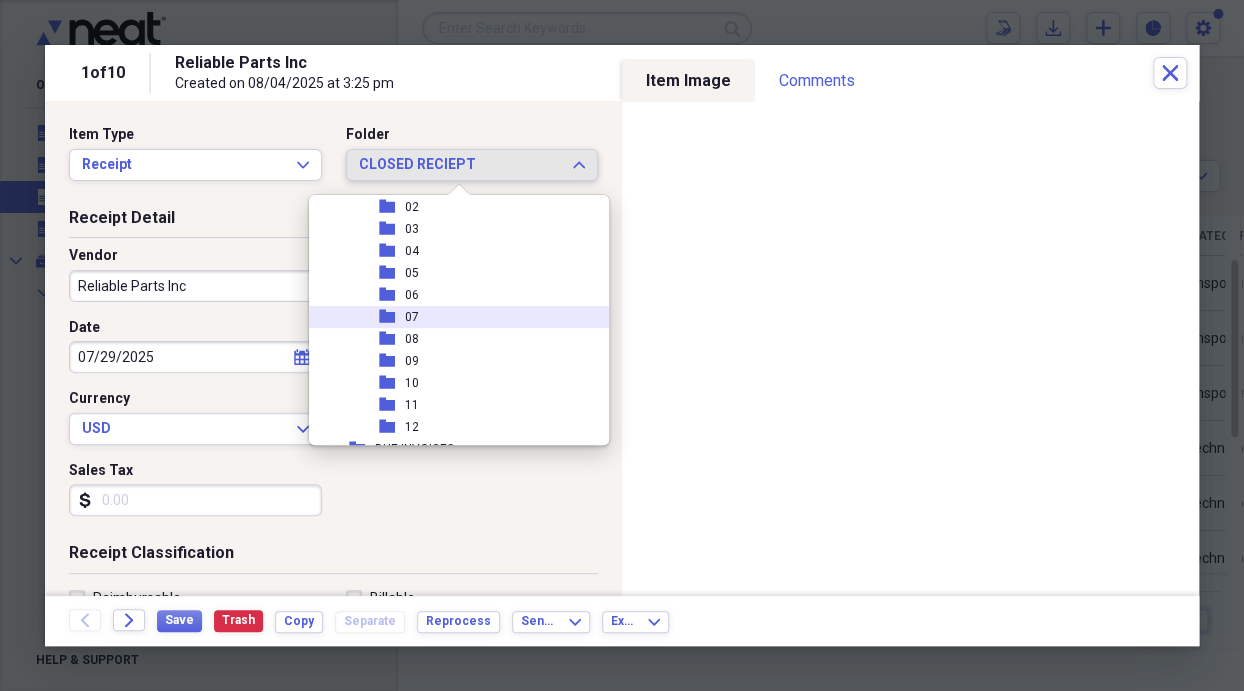 click on "folder 07" at bounding box center (451, 317) 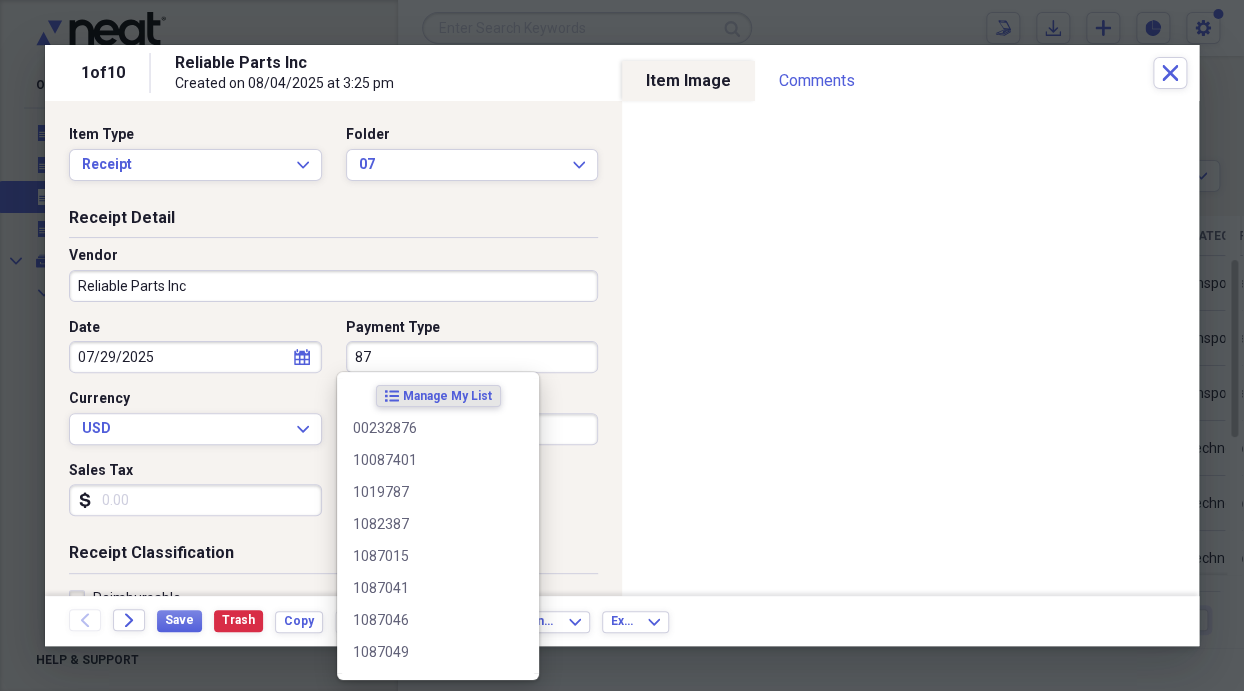 click on "87" at bounding box center (472, 357) 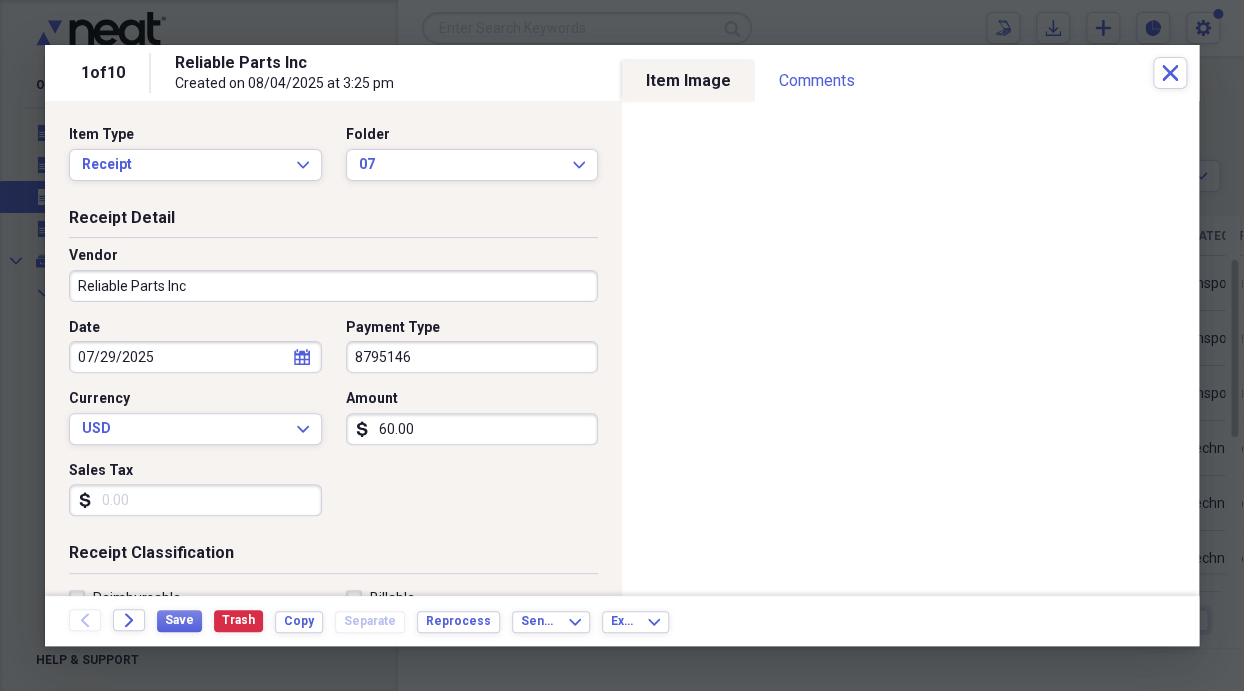 type on "8795146" 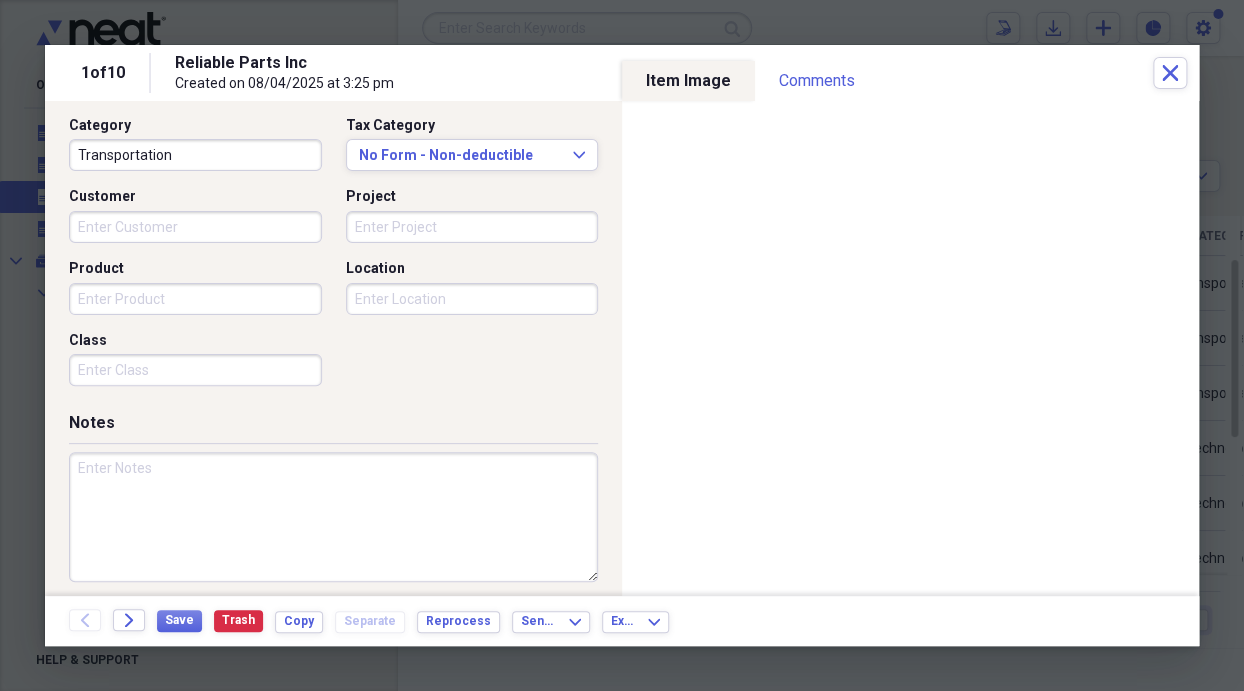 scroll, scrollTop: 518, scrollLeft: 0, axis: vertical 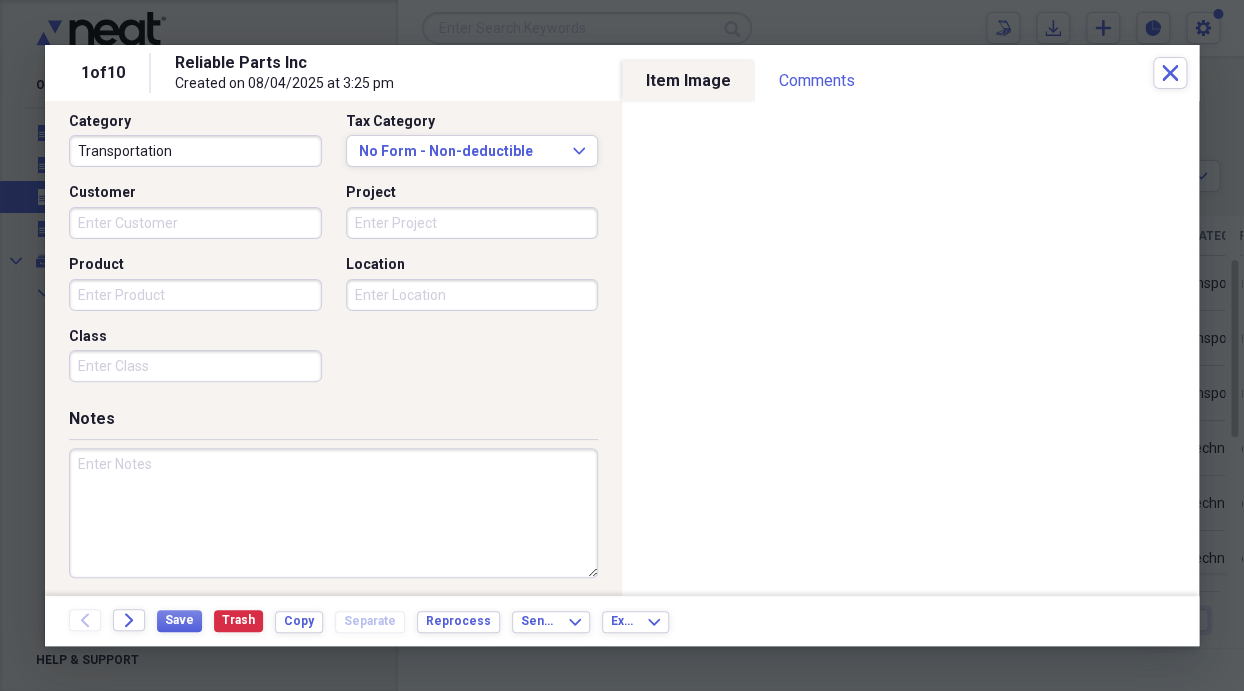 type on "0.00" 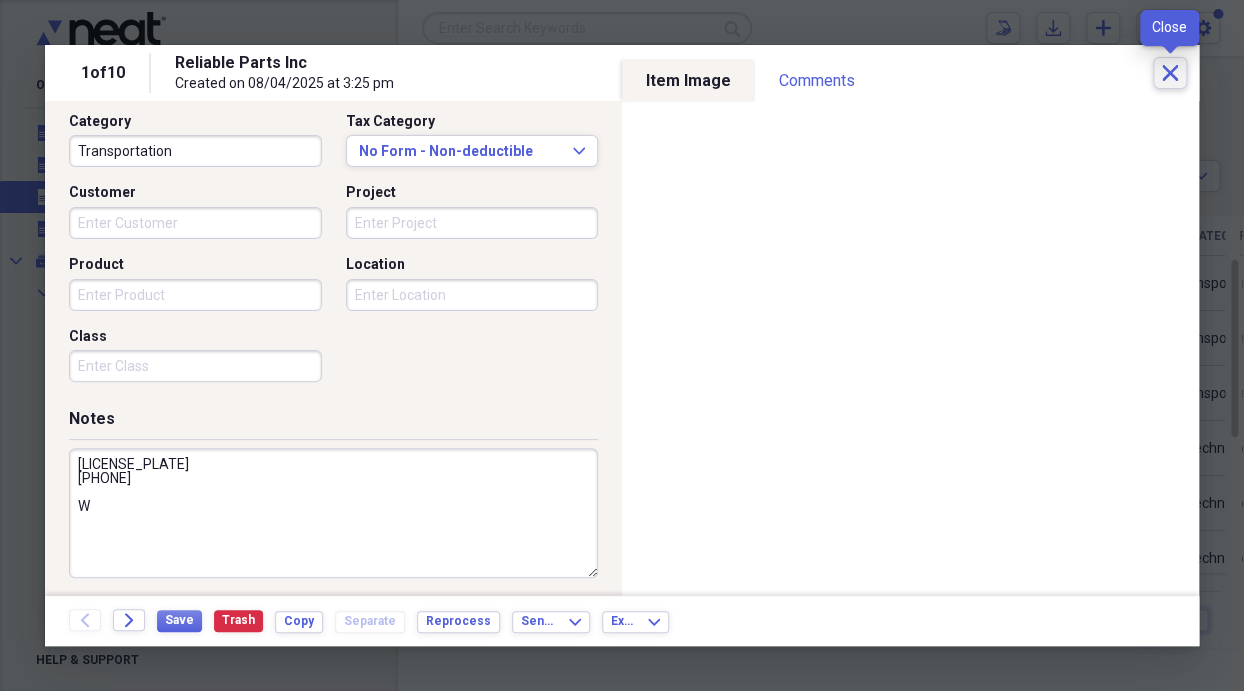 type on "[LICENSE_PLATE]
[PHONE]
W" 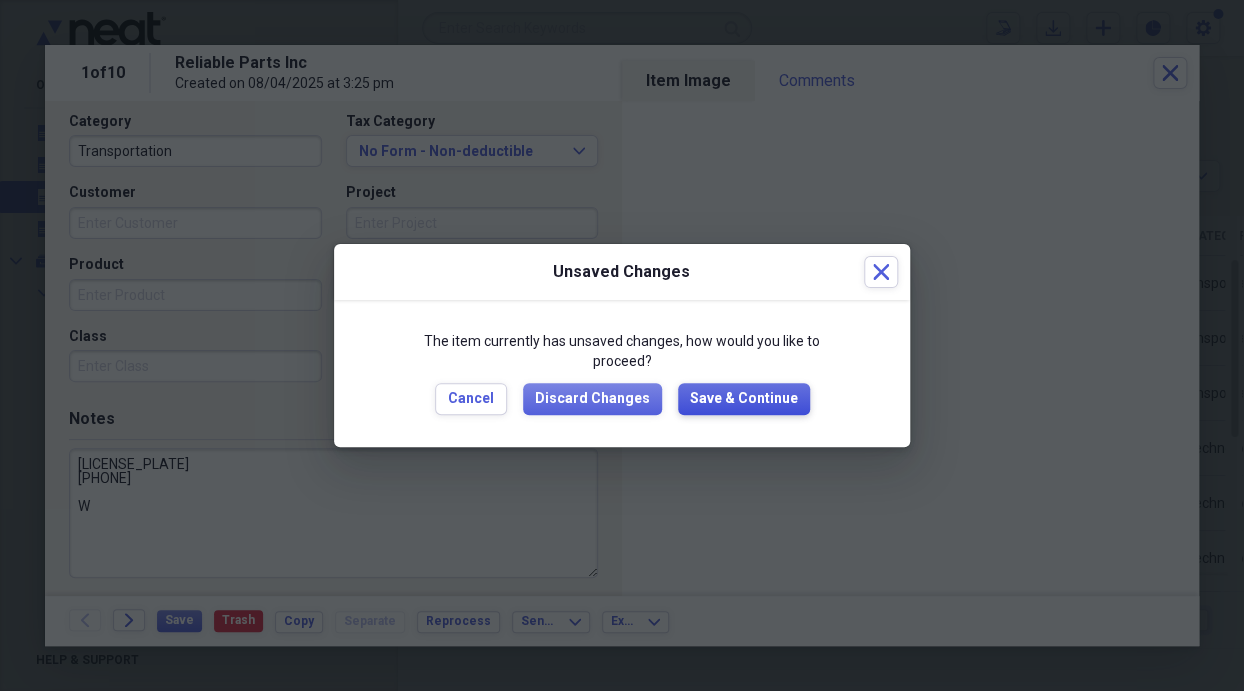 click on "Save & Continue" at bounding box center (744, 399) 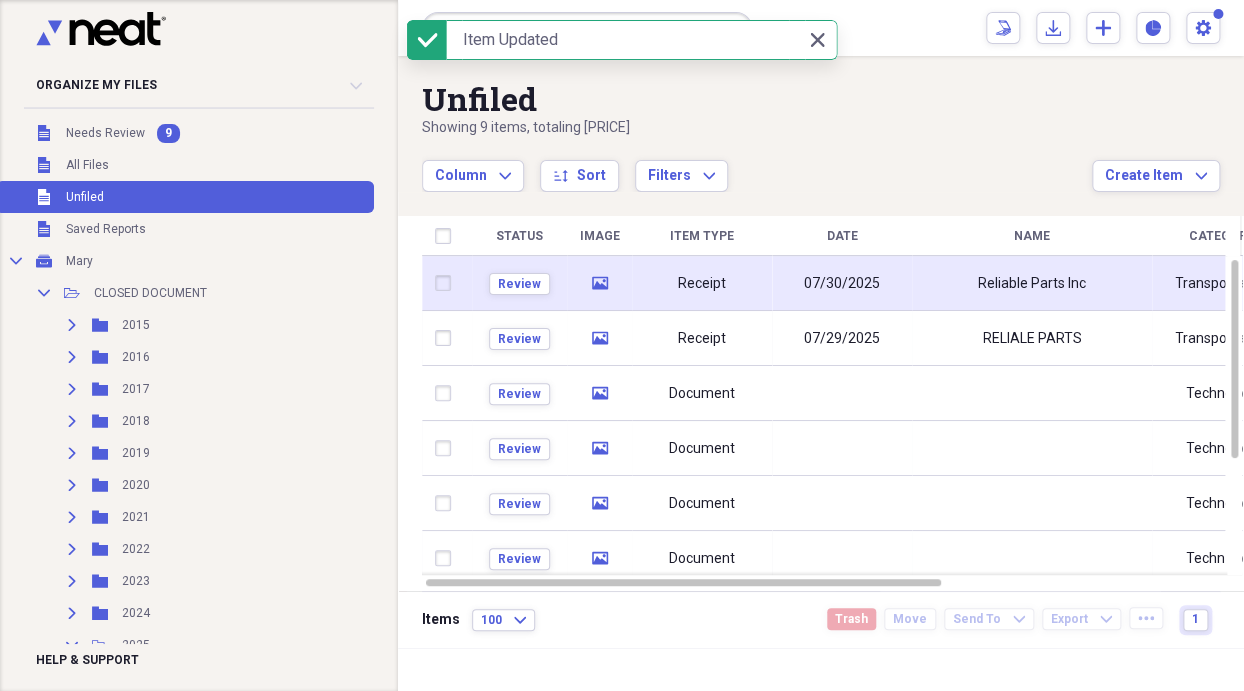 click on "Receipt" at bounding box center [702, 283] 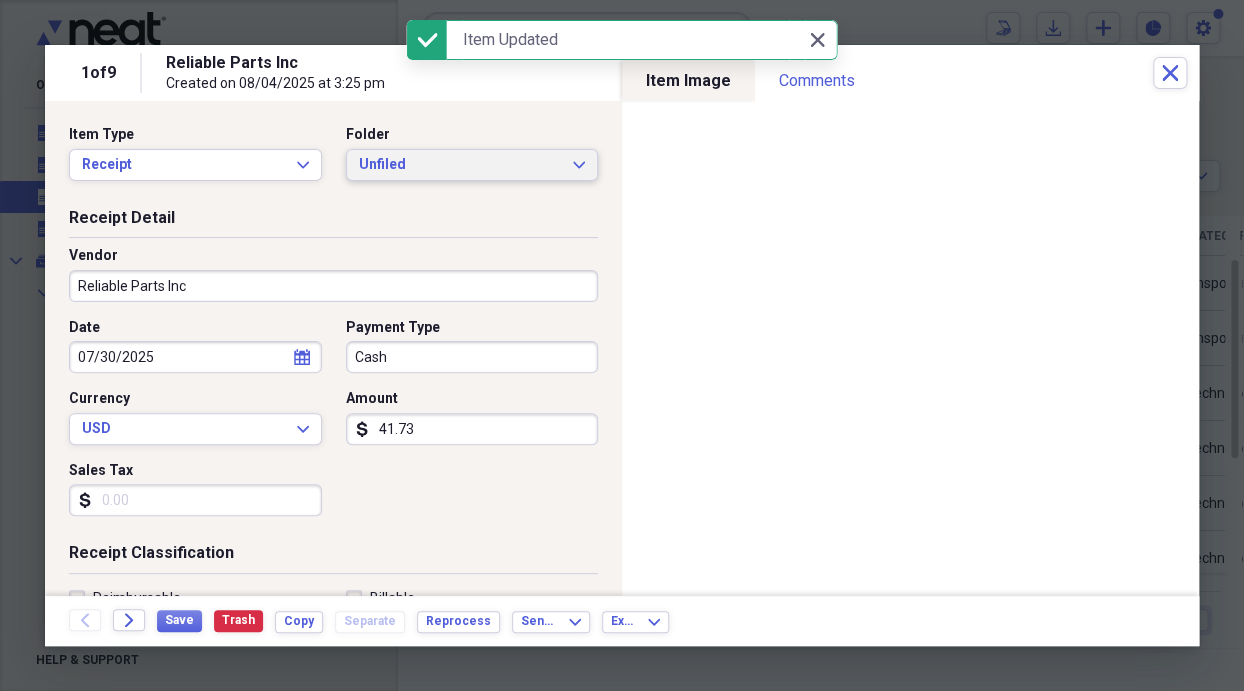 click on "Unfiled Expand" at bounding box center [472, 165] 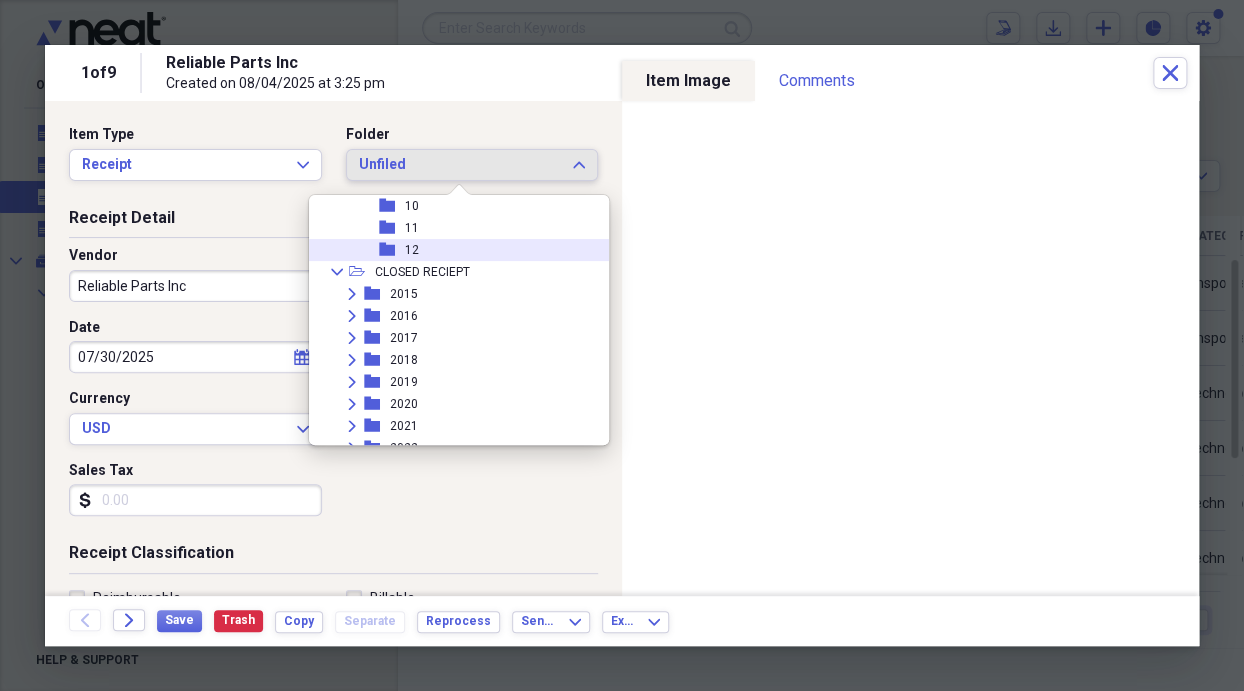 scroll, scrollTop: 500, scrollLeft: 0, axis: vertical 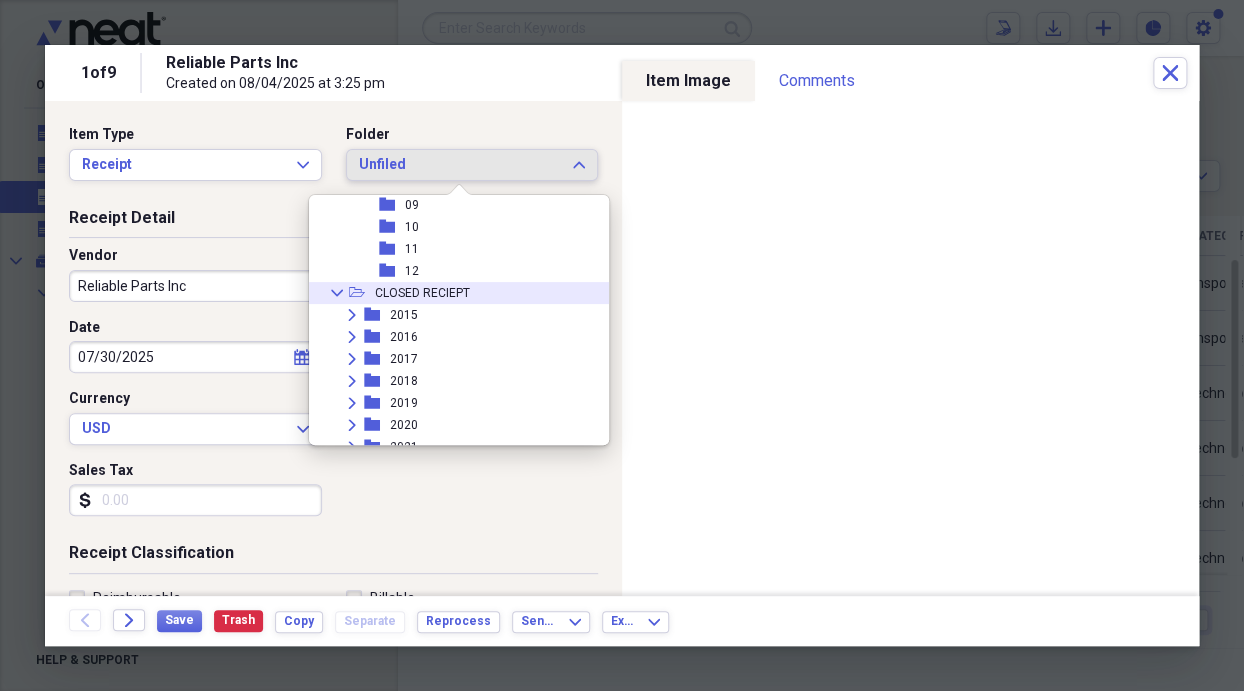 click on "Collapse open-folder CLOSED RECIEPT" at bounding box center (451, 293) 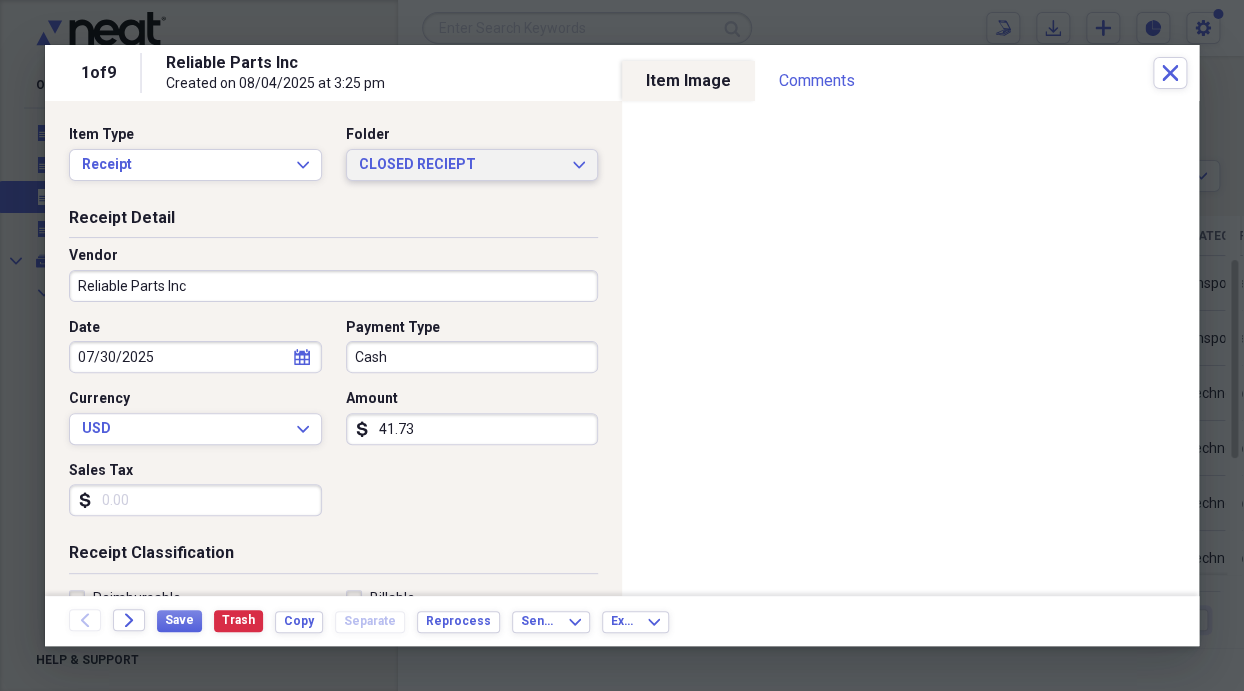 click on "Expand" 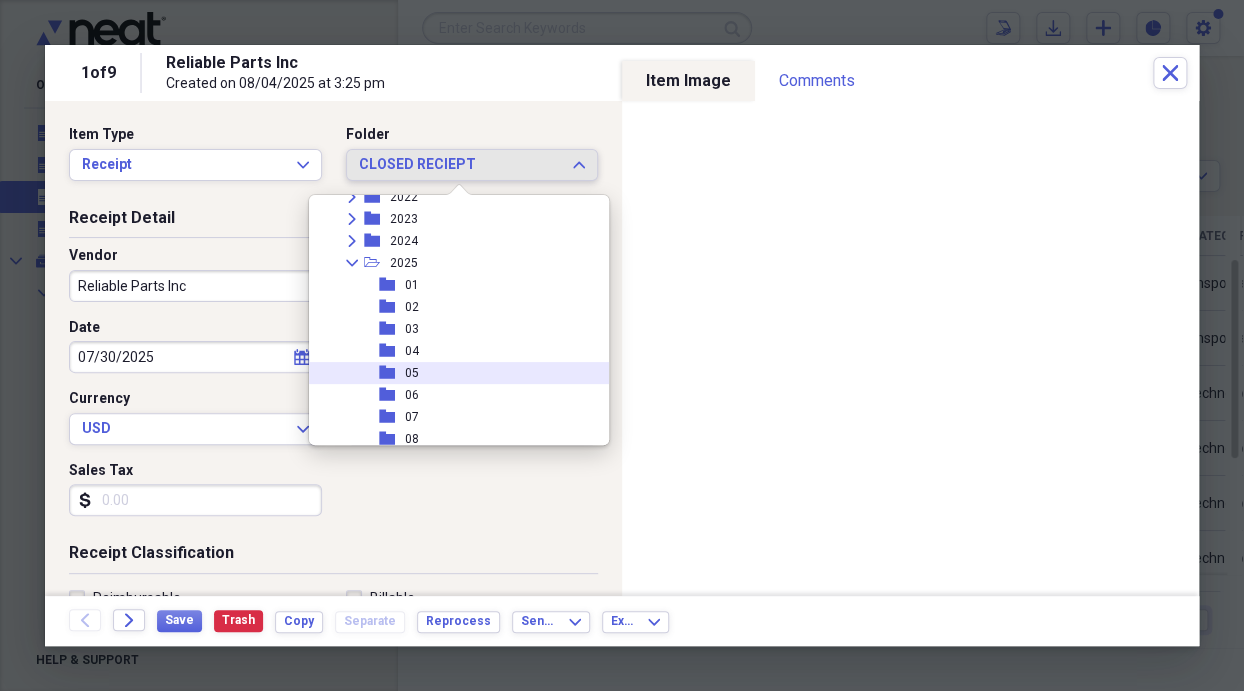 scroll, scrollTop: 872, scrollLeft: 0, axis: vertical 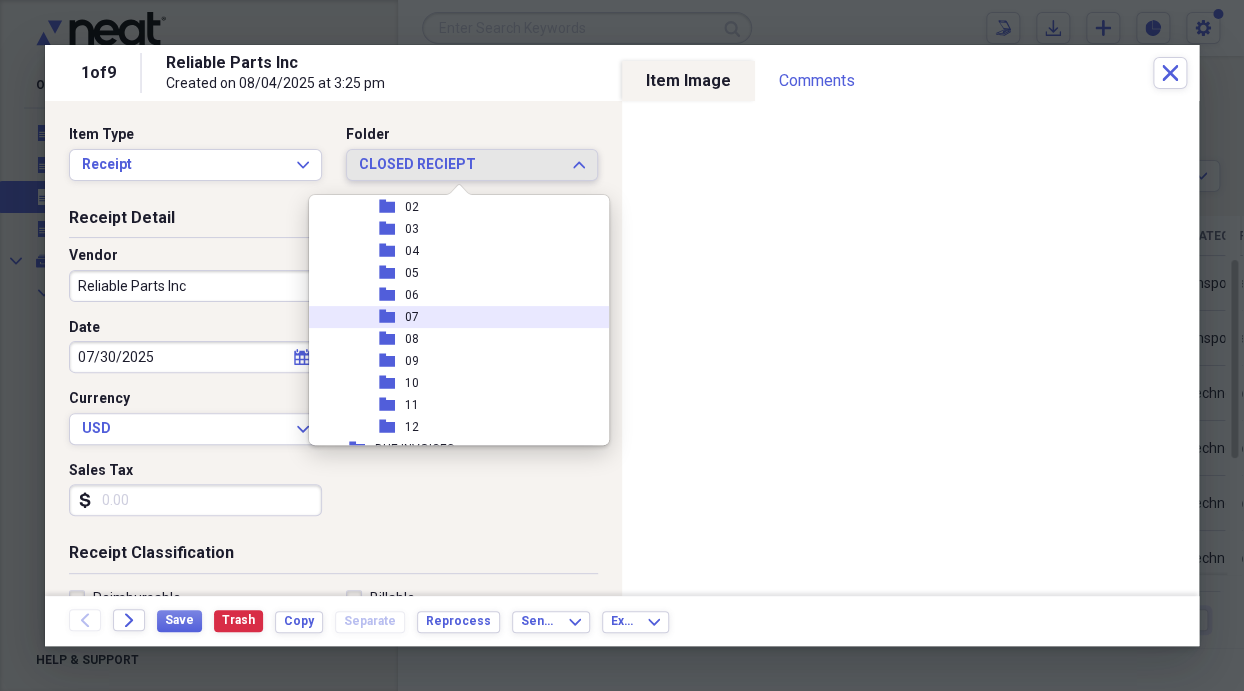 click on "folder 07" at bounding box center (451, 317) 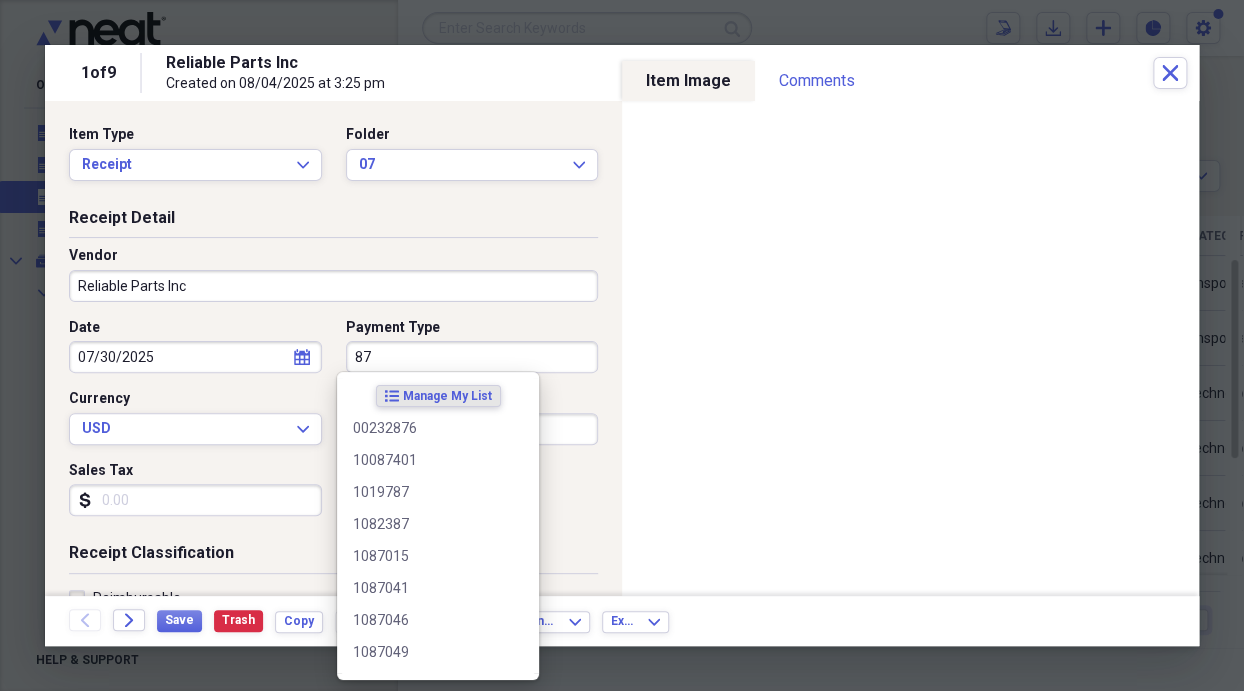 click on "87" at bounding box center [472, 357] 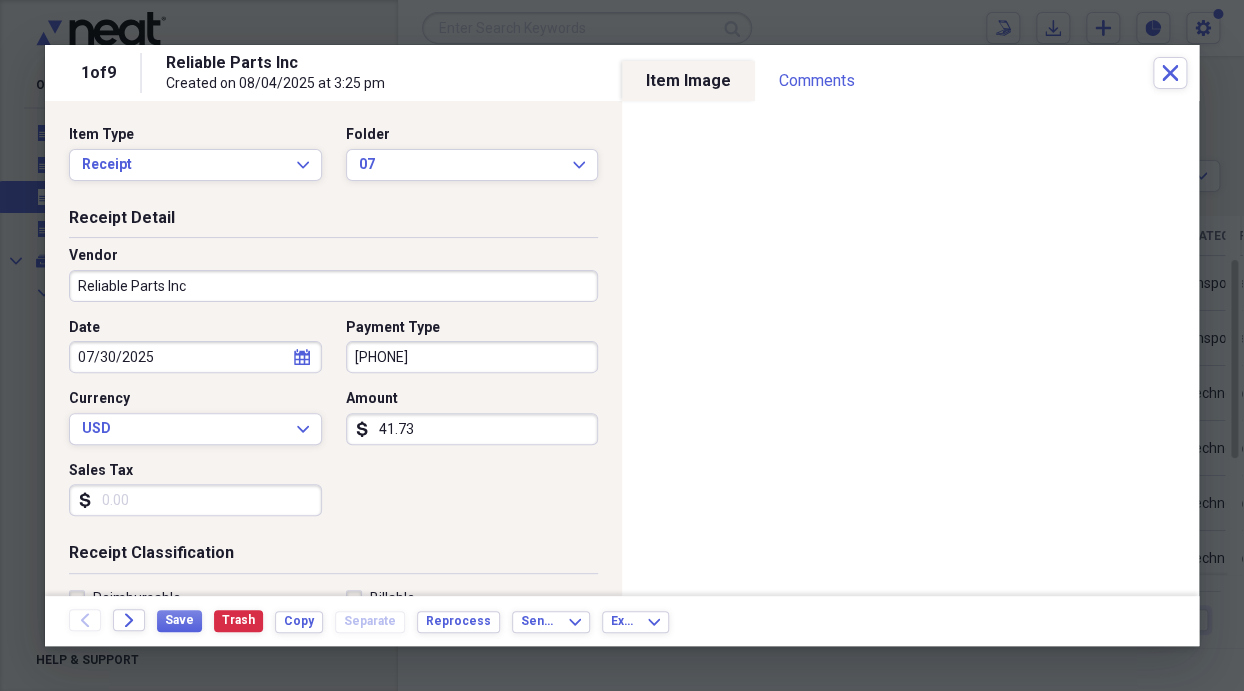 type on "[PHONE]" 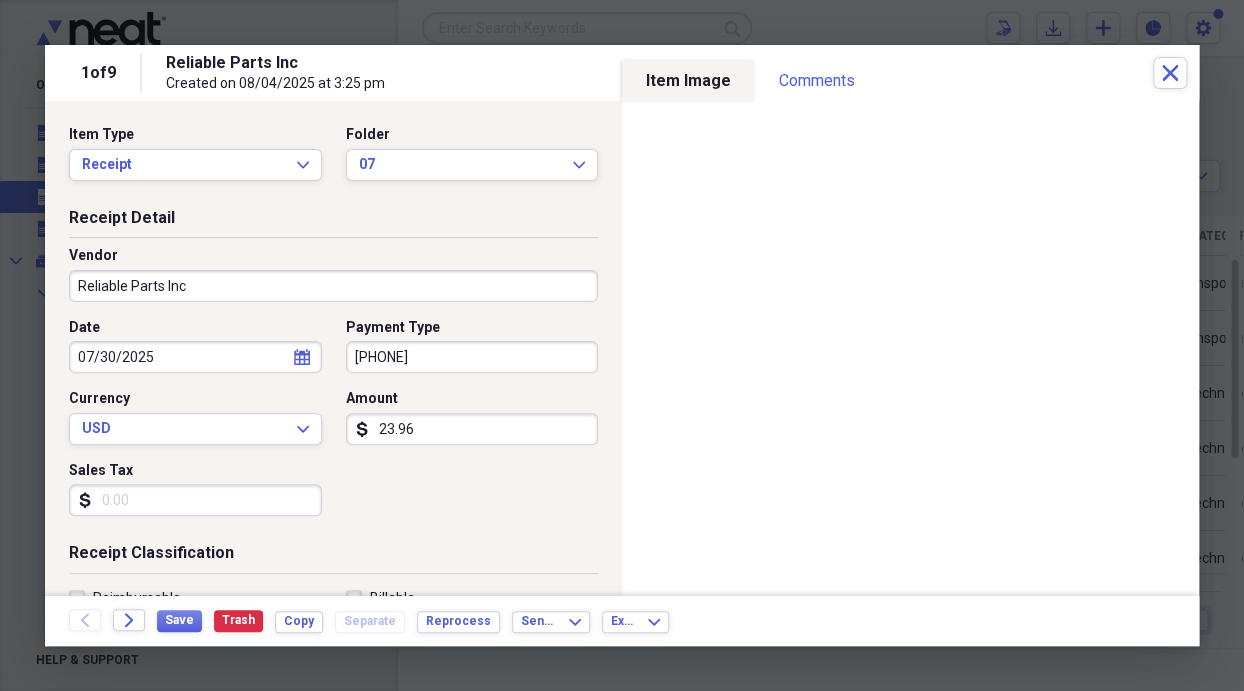 type on "23.96" 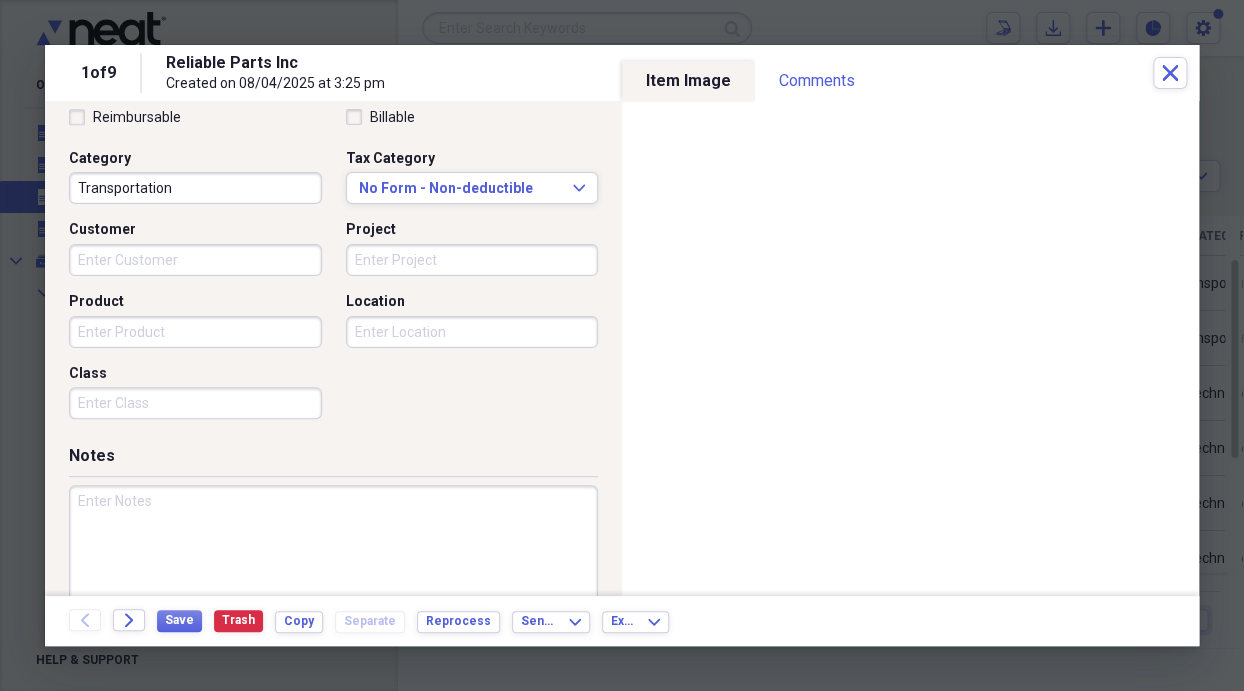 scroll, scrollTop: 500, scrollLeft: 0, axis: vertical 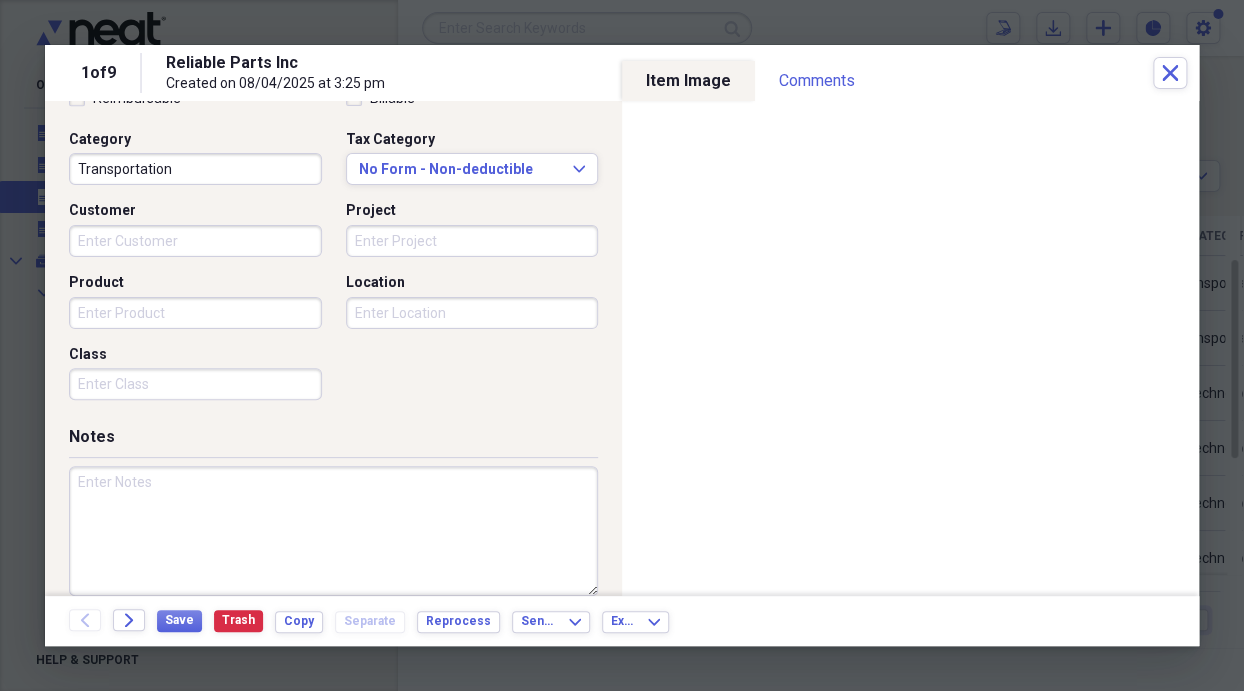 type on "0.00" 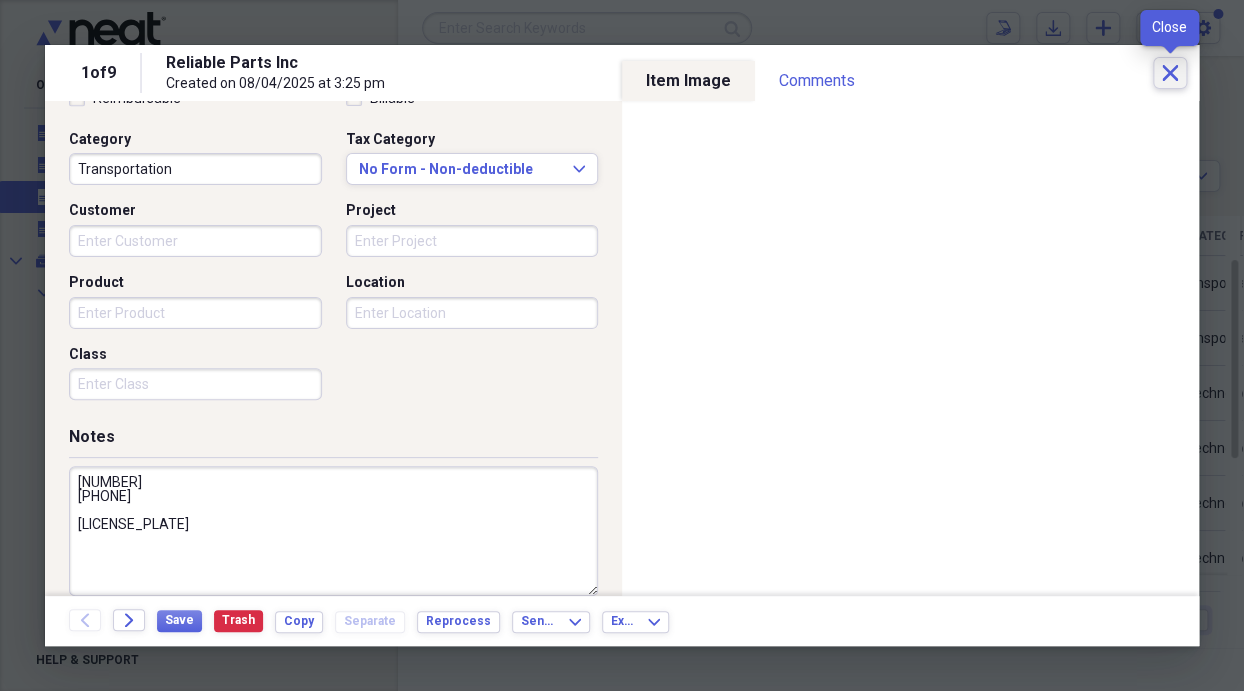 type on "[NUMBER]
[PHONE]
[LICENSE_PLATE]" 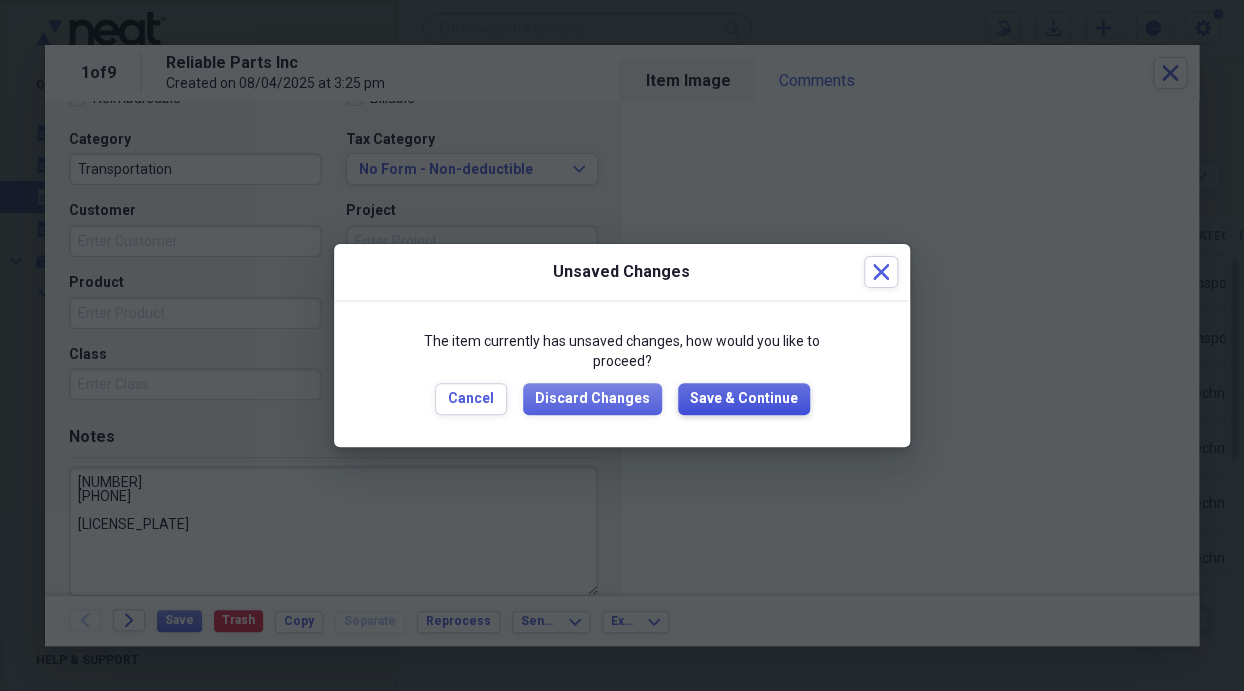 click on "Save & Continue" at bounding box center (744, 399) 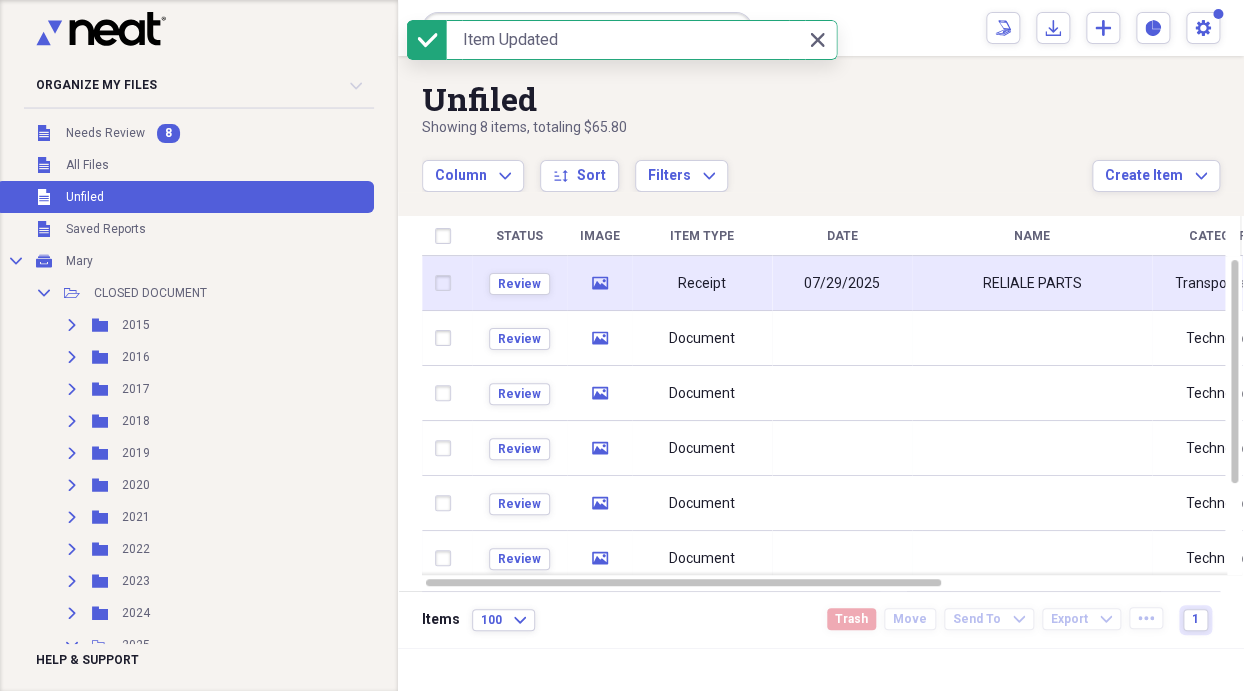 click on "Receipt" at bounding box center [702, 283] 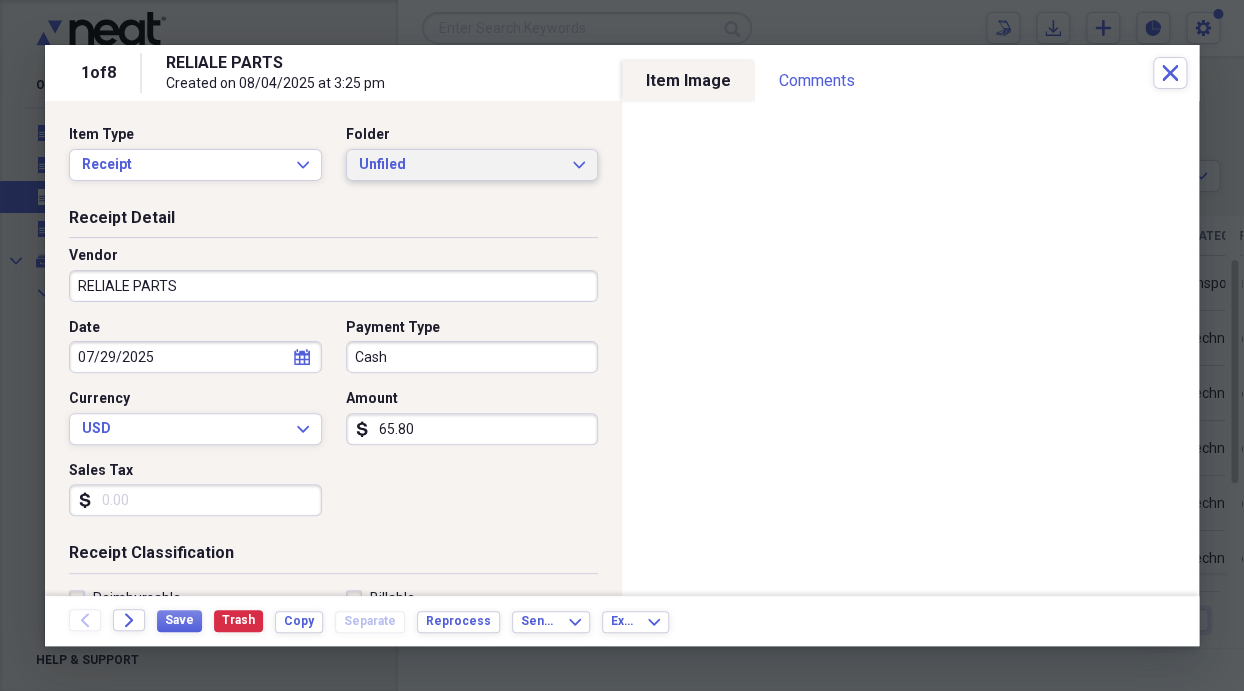 click on "Expand" 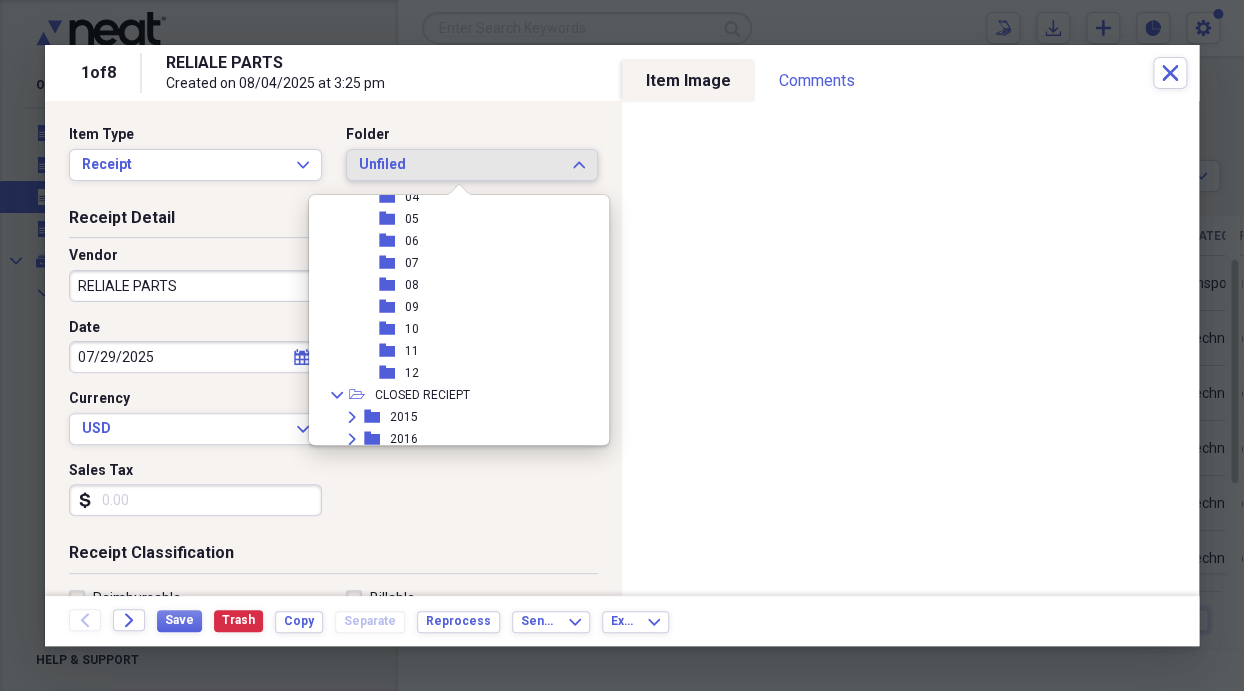 scroll, scrollTop: 400, scrollLeft: 0, axis: vertical 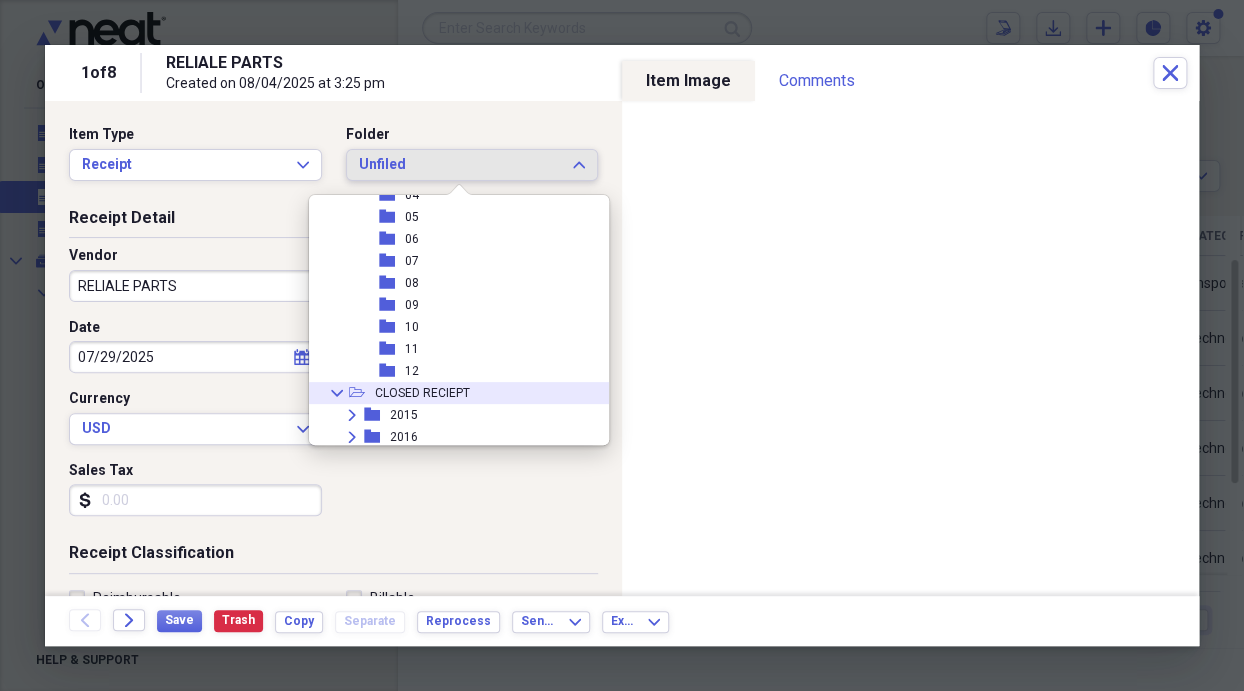 click on "Collapse open-folder CLOSED RECIEPT" at bounding box center (451, 393) 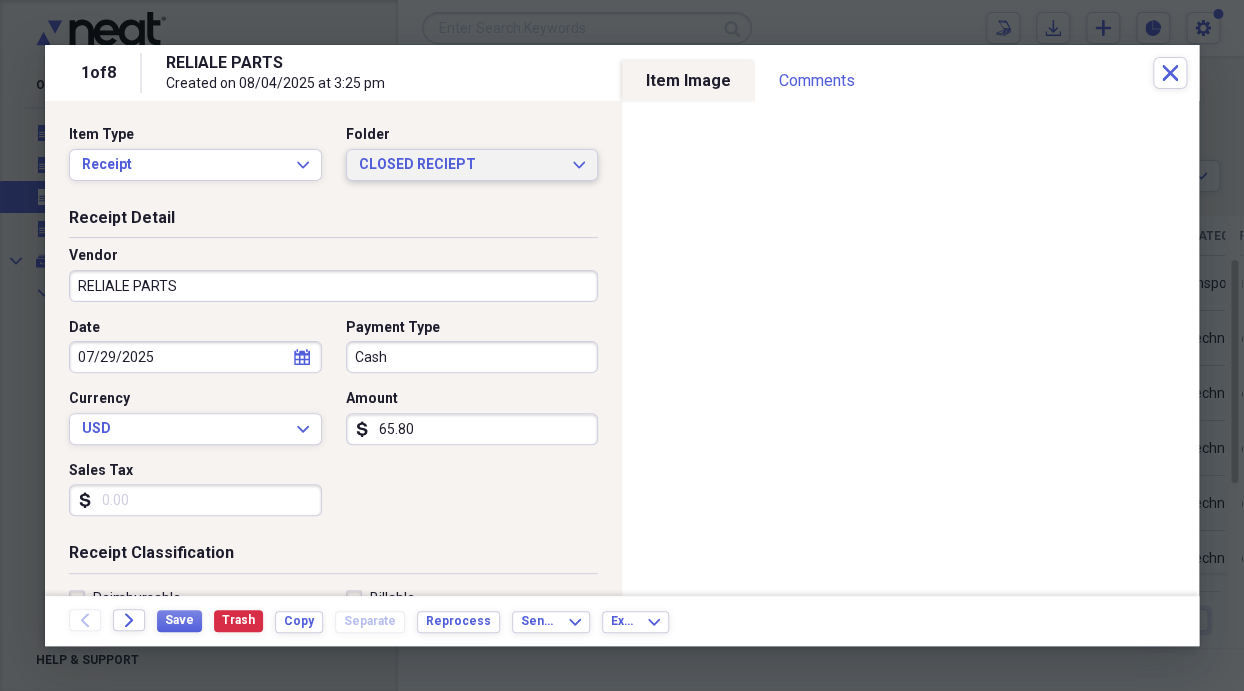 click on "CLOSED RECIEPT Expand" at bounding box center [472, 165] 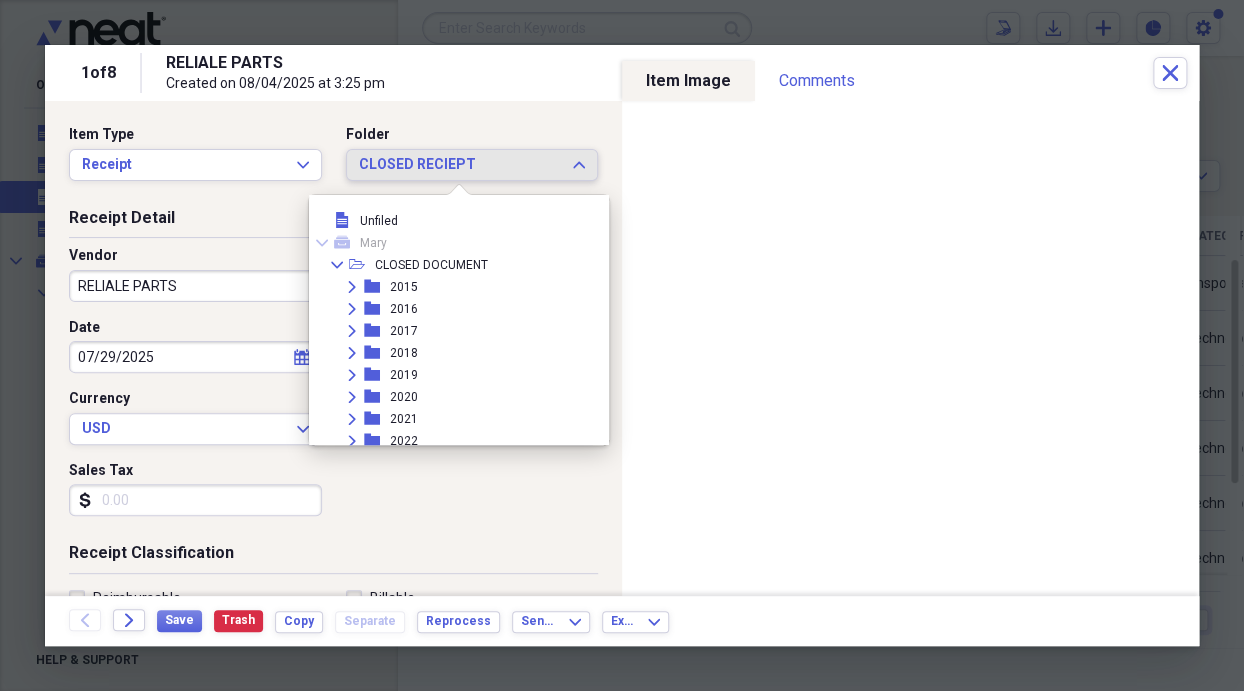 scroll, scrollTop: 472, scrollLeft: 0, axis: vertical 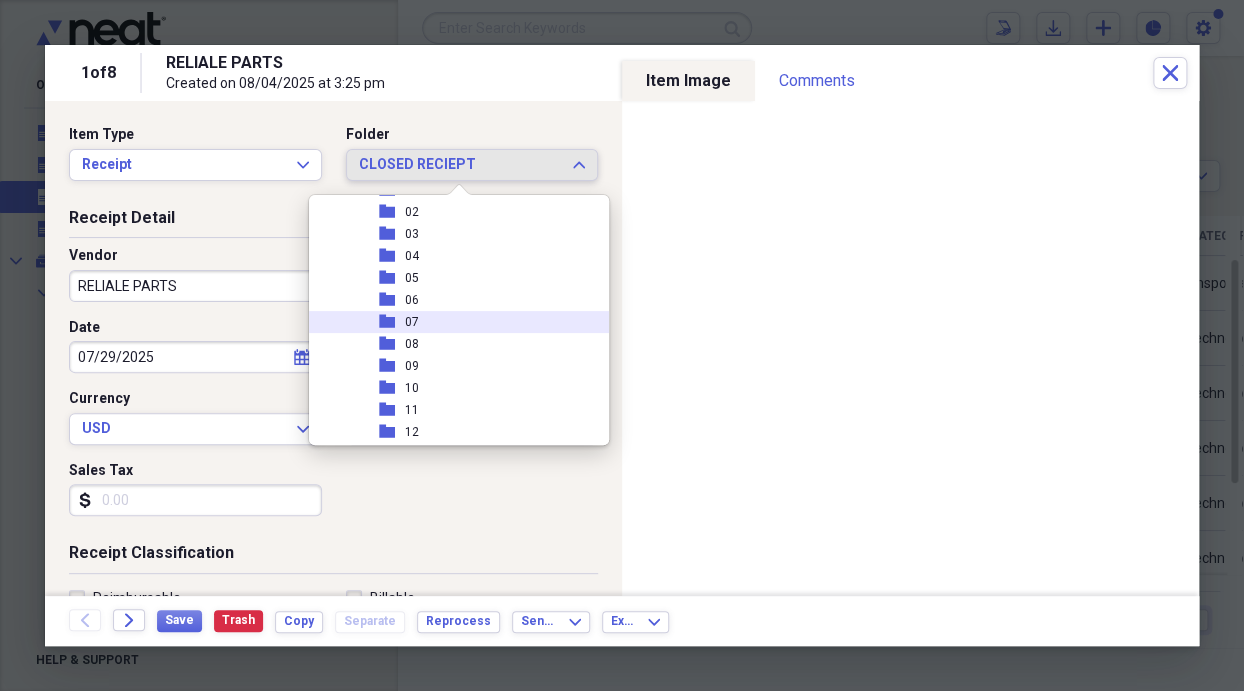click on "folder 07" at bounding box center [451, 322] 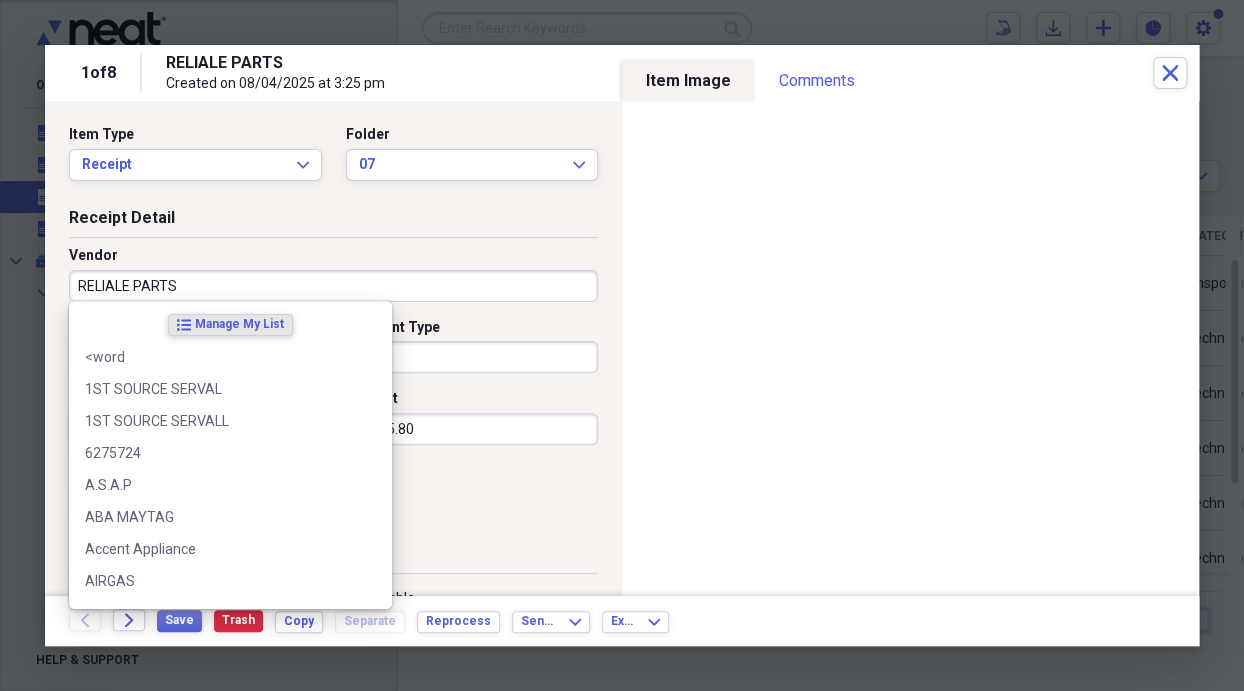 click on "RELIALE PARTS" at bounding box center [333, 286] 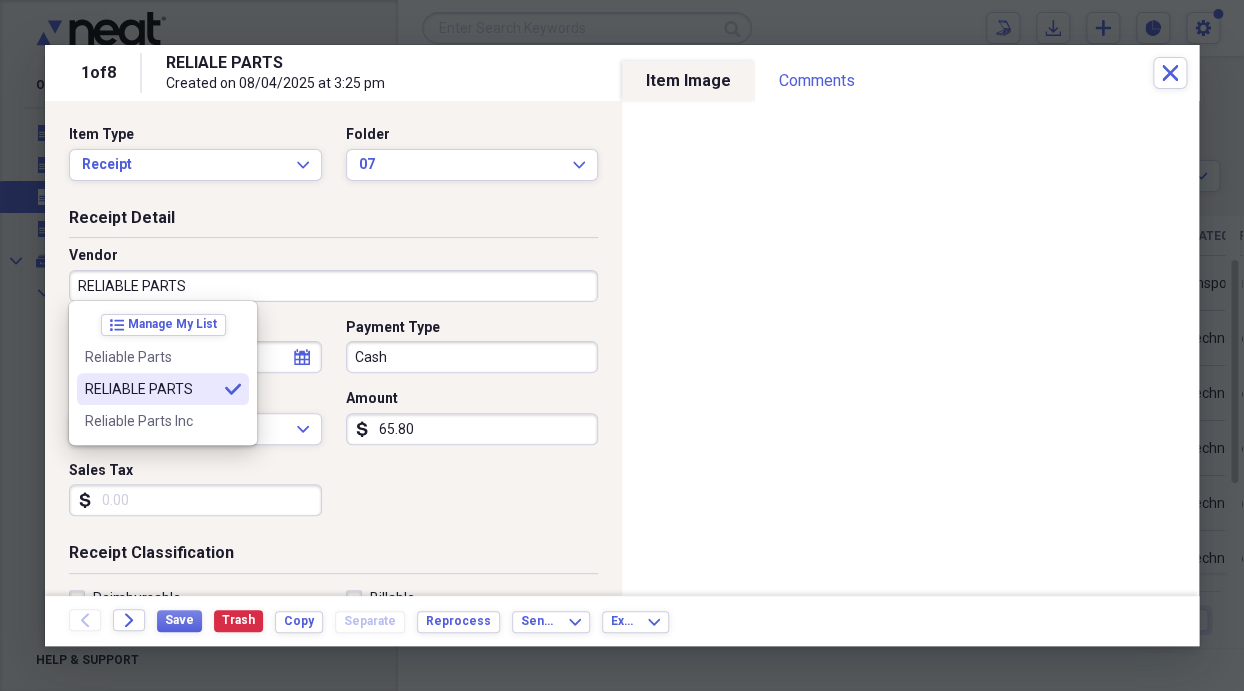 type on "RELIABLE PARTS" 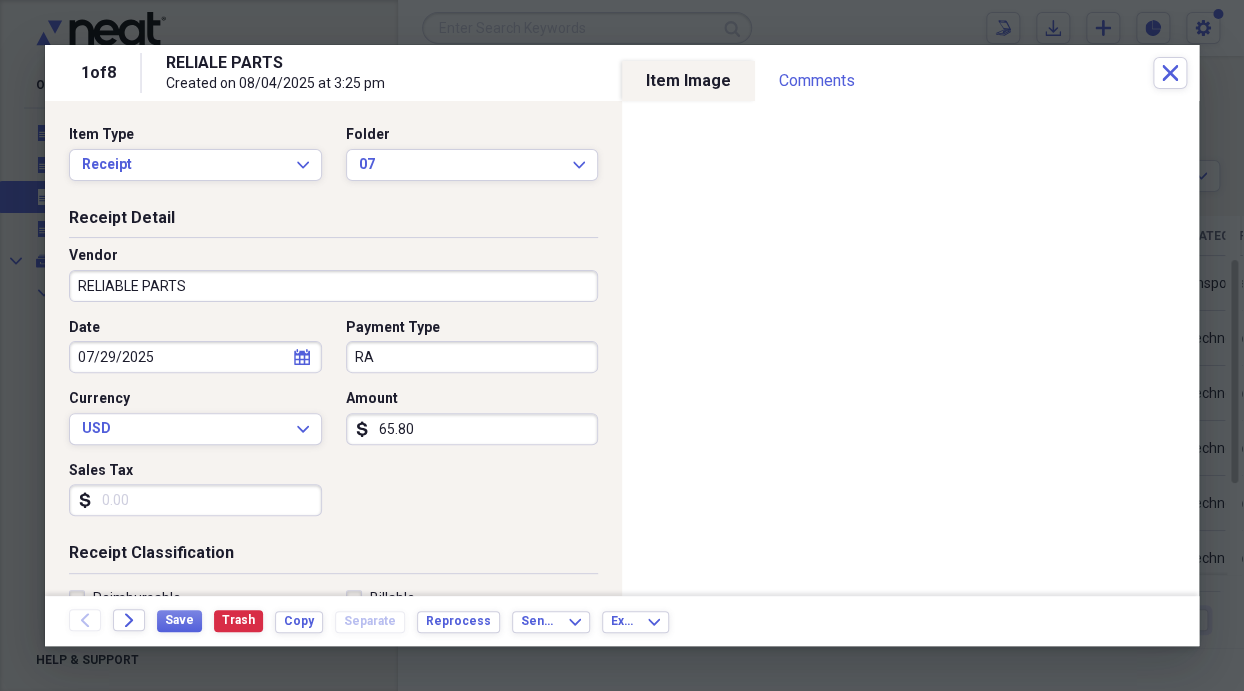 click on "RA" at bounding box center (472, 357) 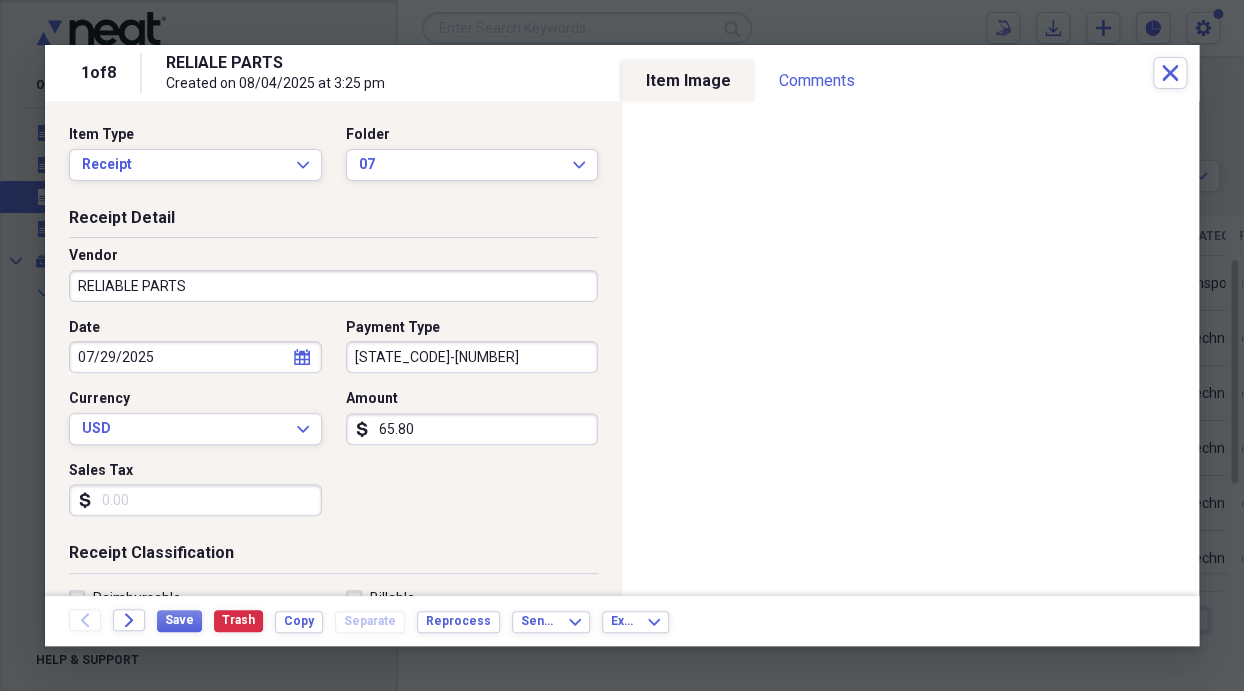 type on "[STATE_CODE]-[NUMBER]" 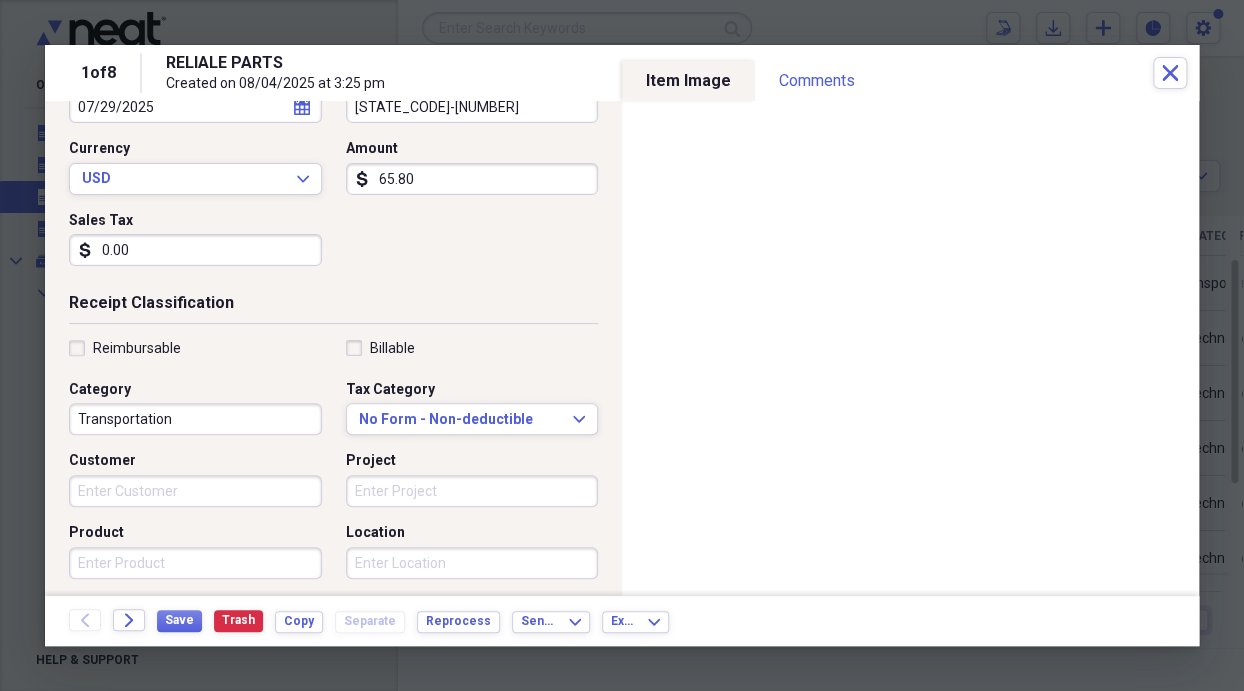 scroll, scrollTop: 518, scrollLeft: 0, axis: vertical 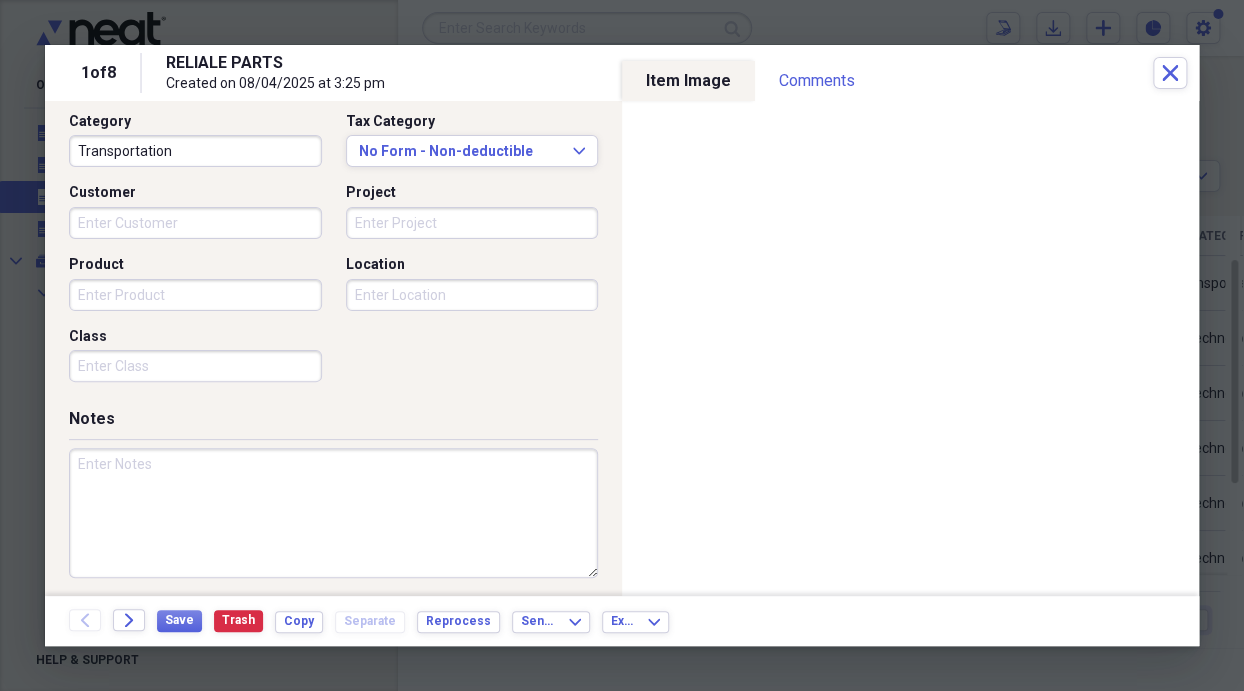 type on "0.00" 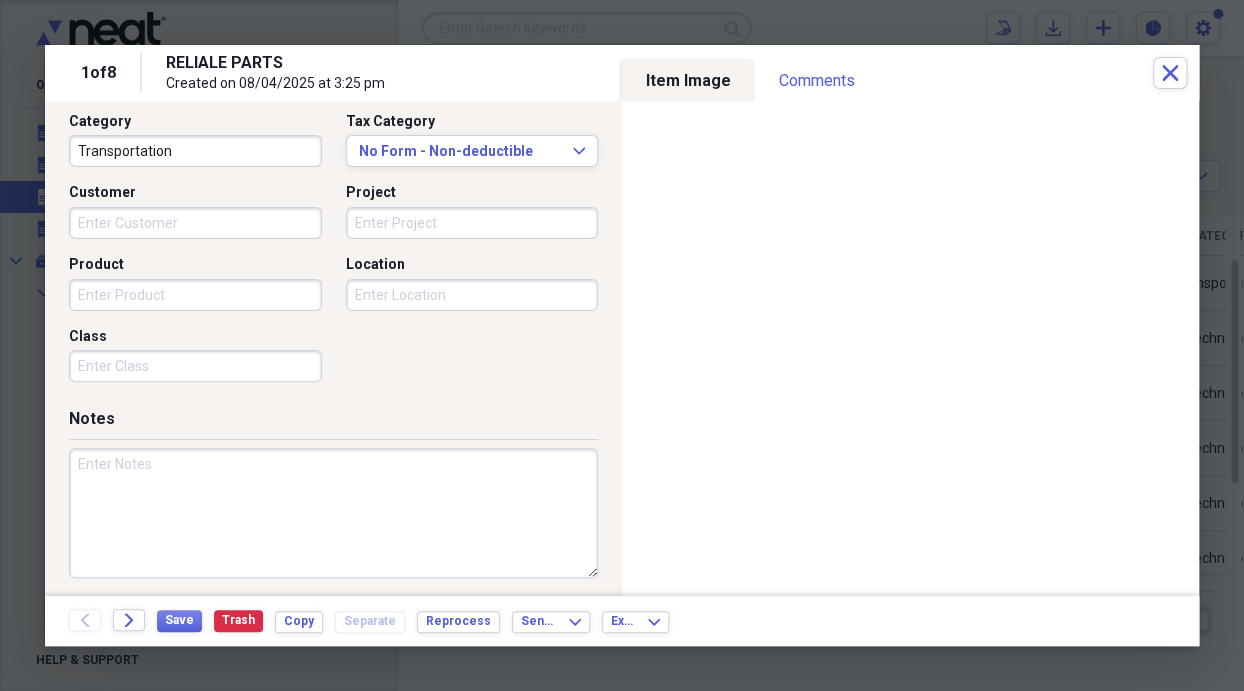 click at bounding box center (333, 513) 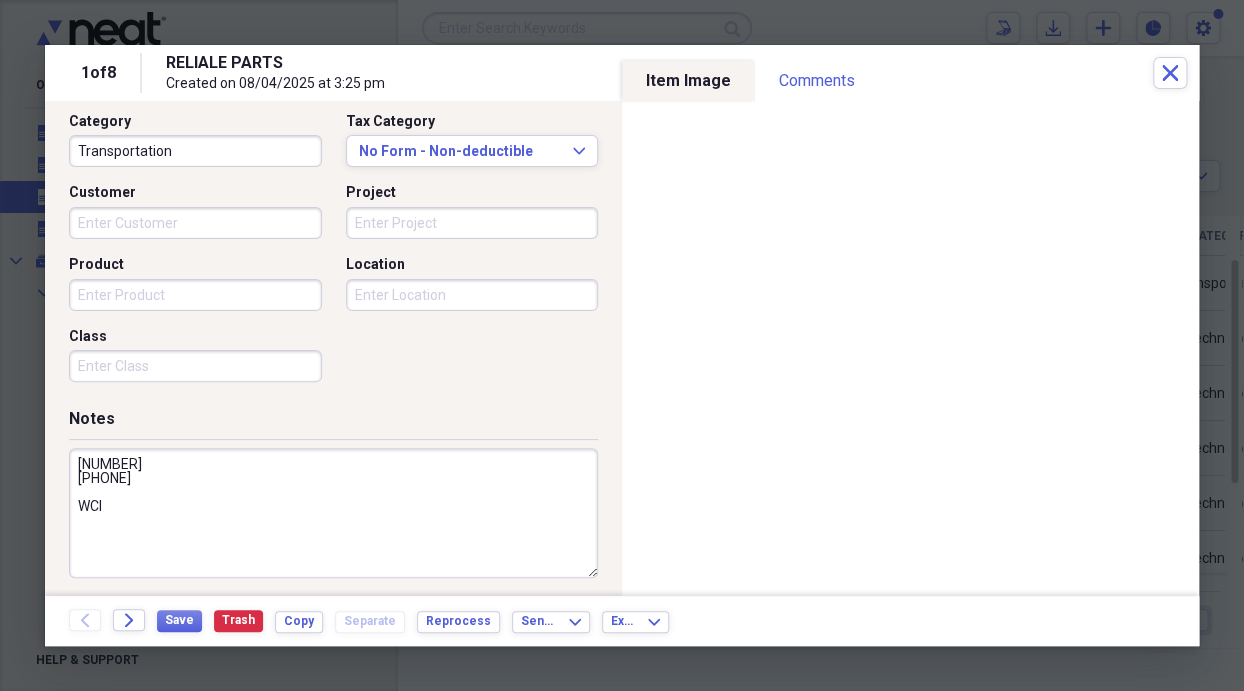 click on "[NUMBER]
[PHONE]
WCI" at bounding box center [333, 513] 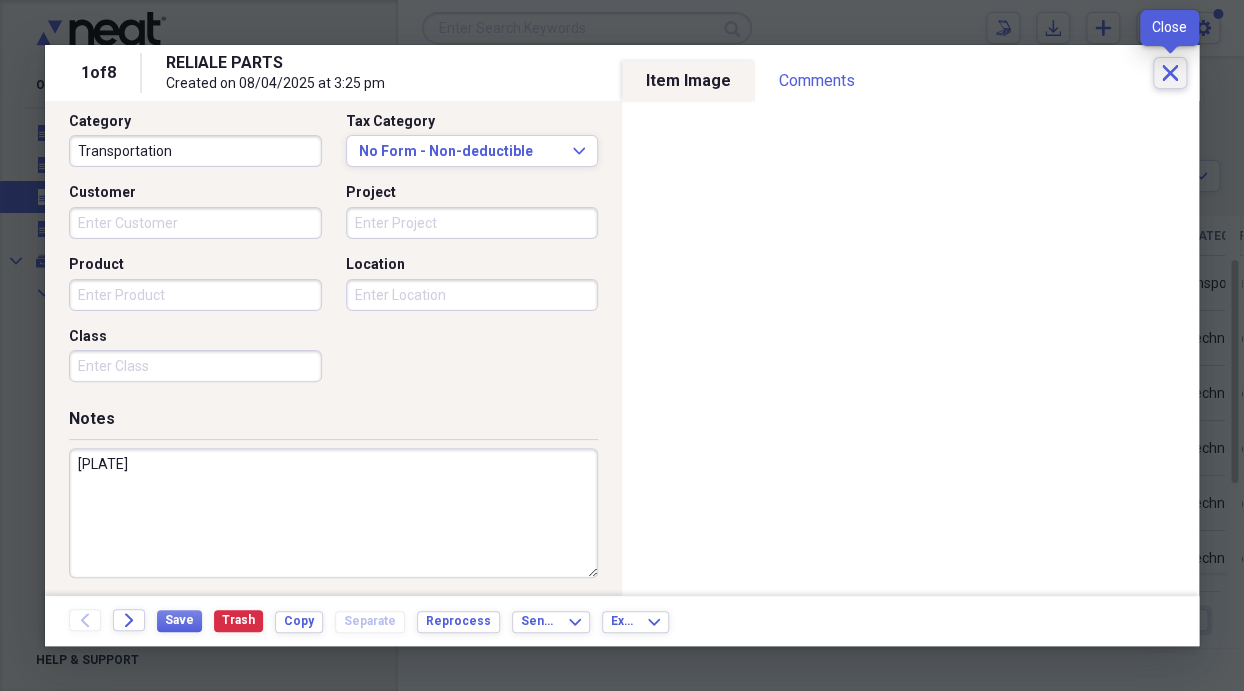 type on "[PLATE]" 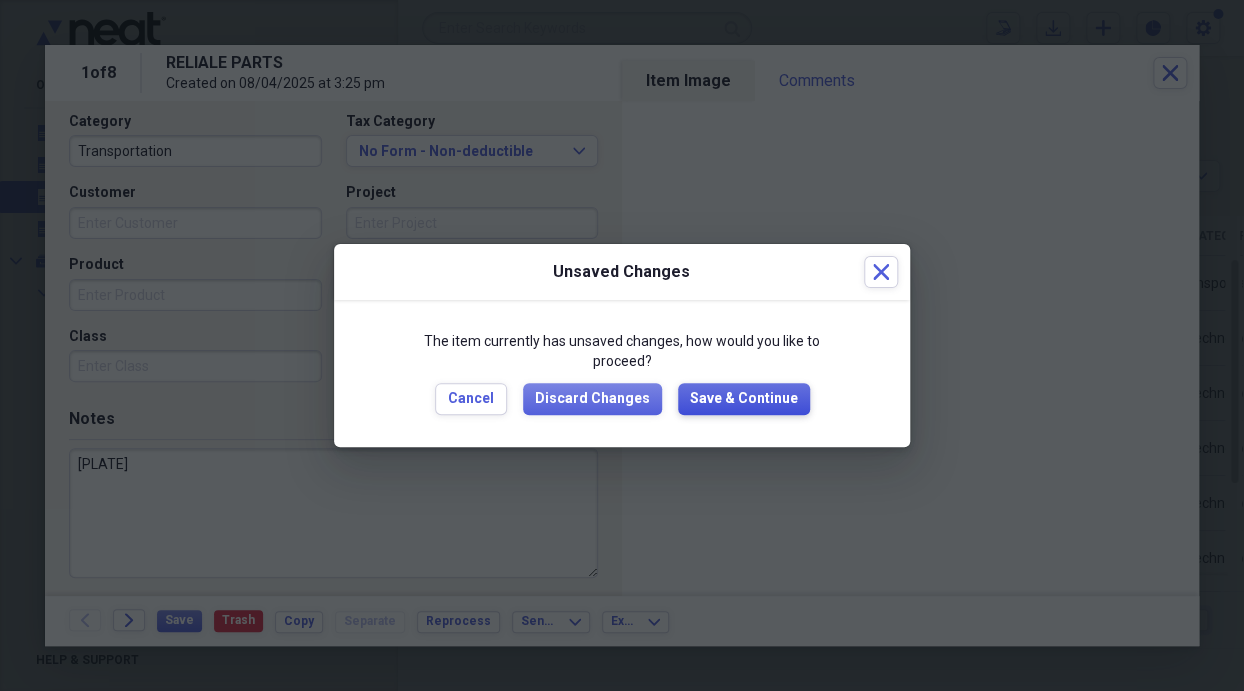 click on "Save & Continue" at bounding box center (744, 399) 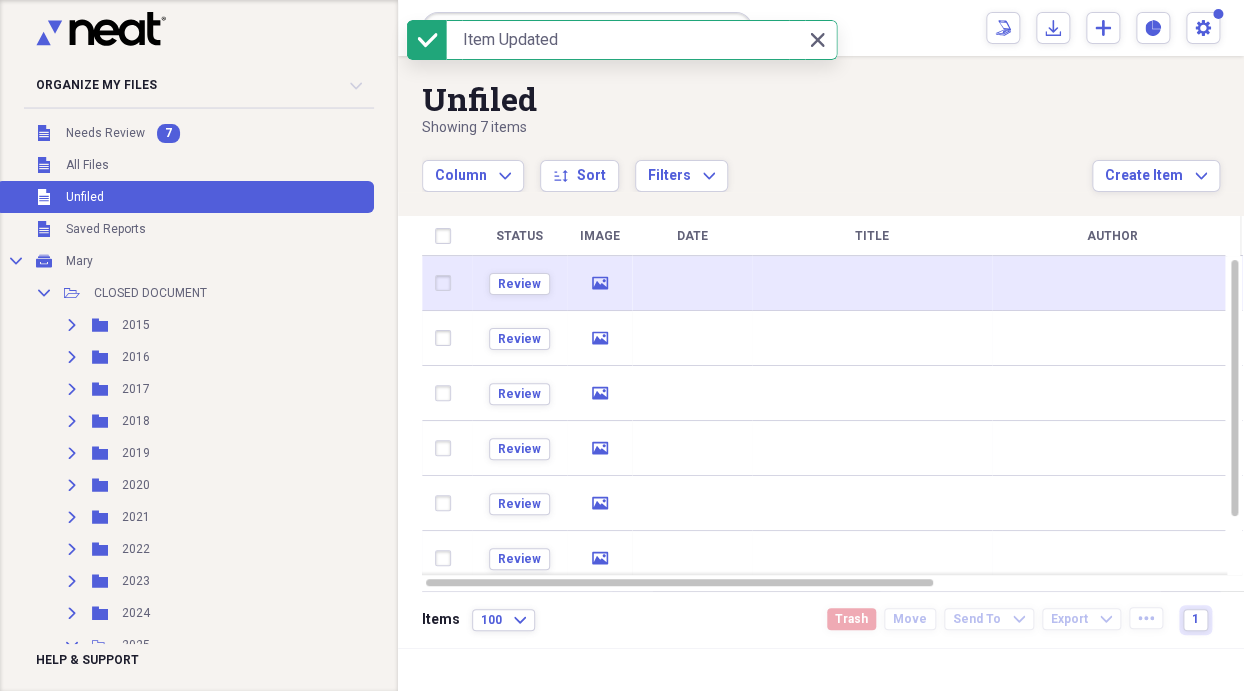 click at bounding box center [692, 283] 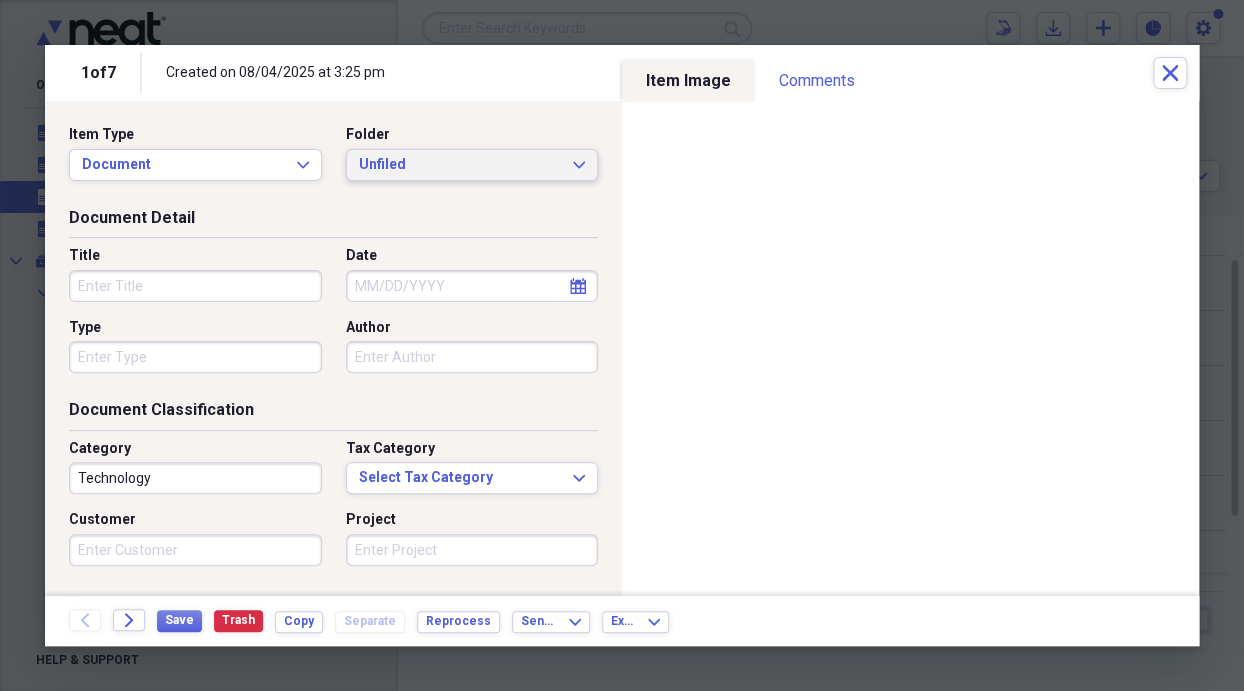 click on "Unfiled Expand" at bounding box center (472, 165) 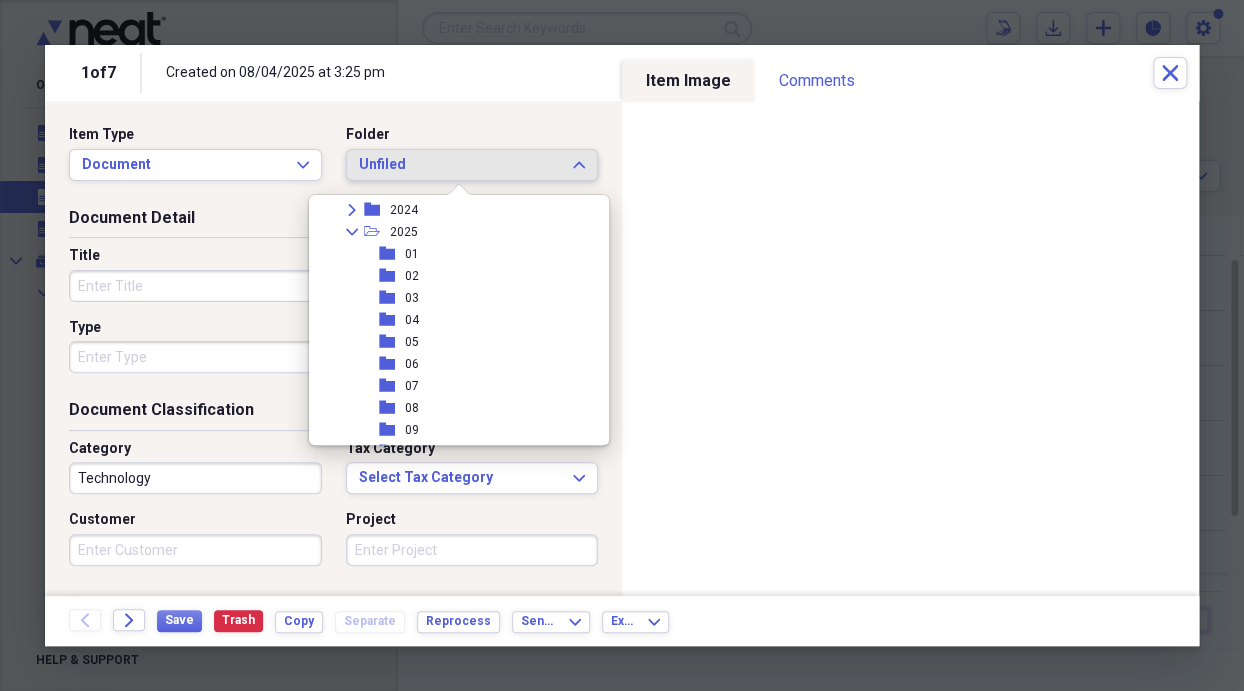 scroll, scrollTop: 300, scrollLeft: 0, axis: vertical 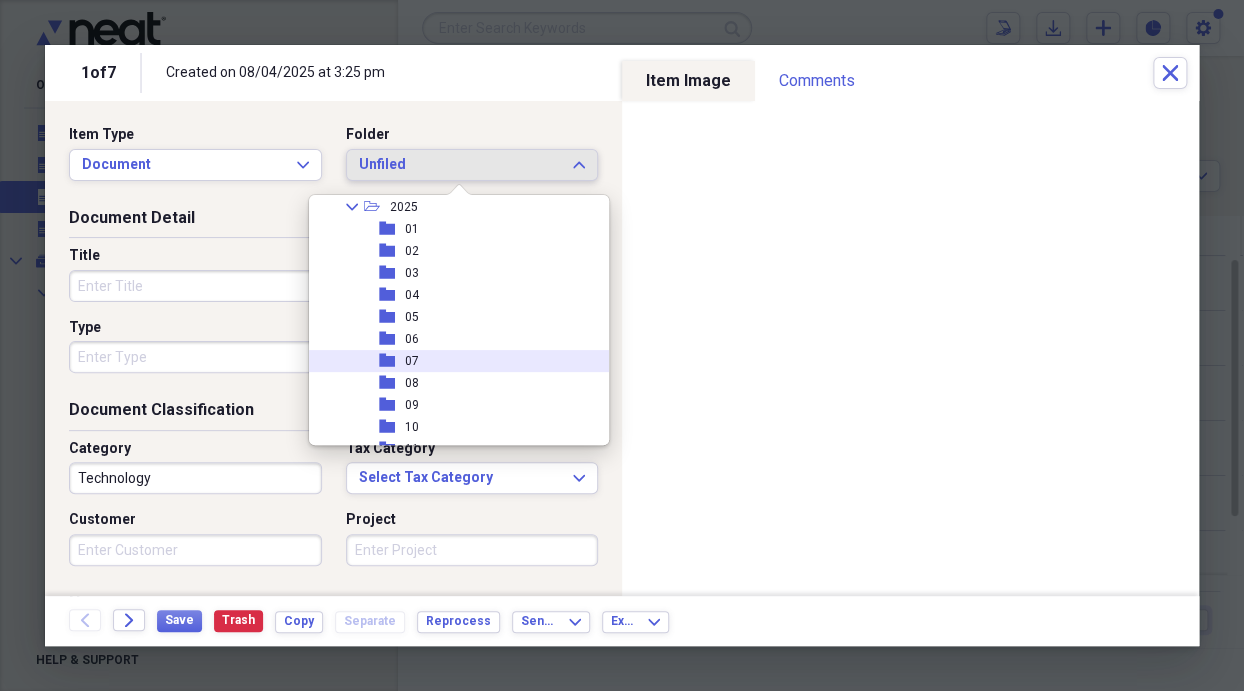 click on "folder 07" at bounding box center [451, 361] 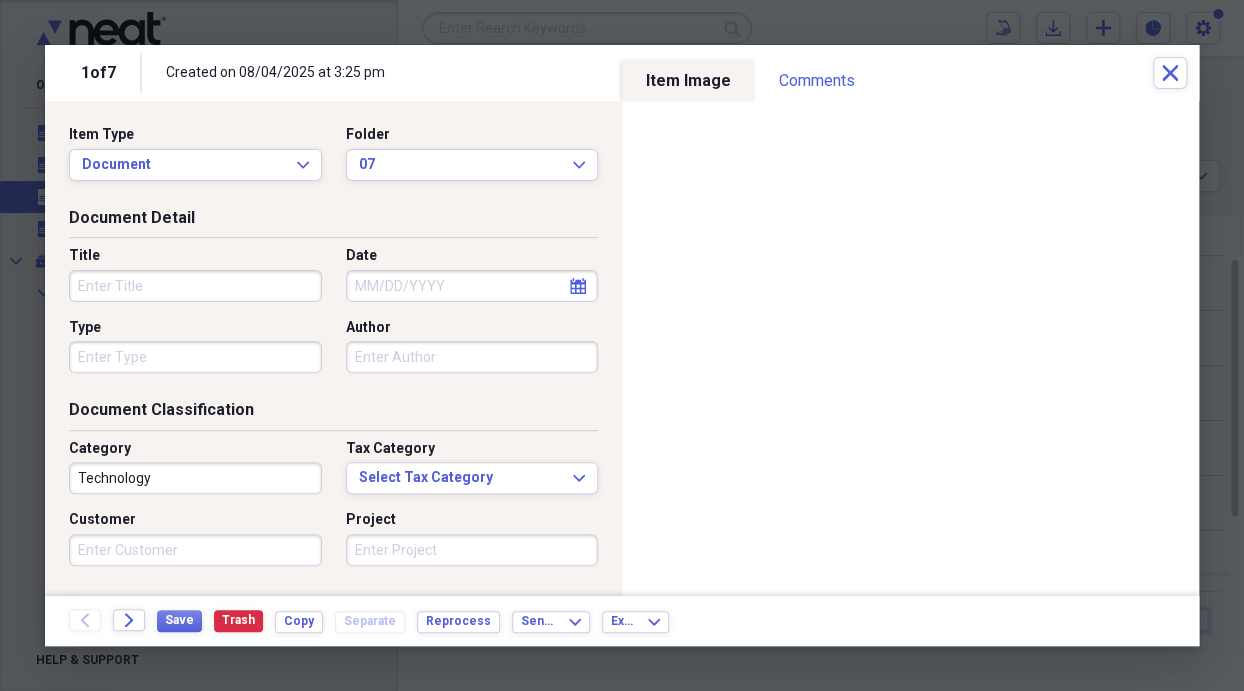 click 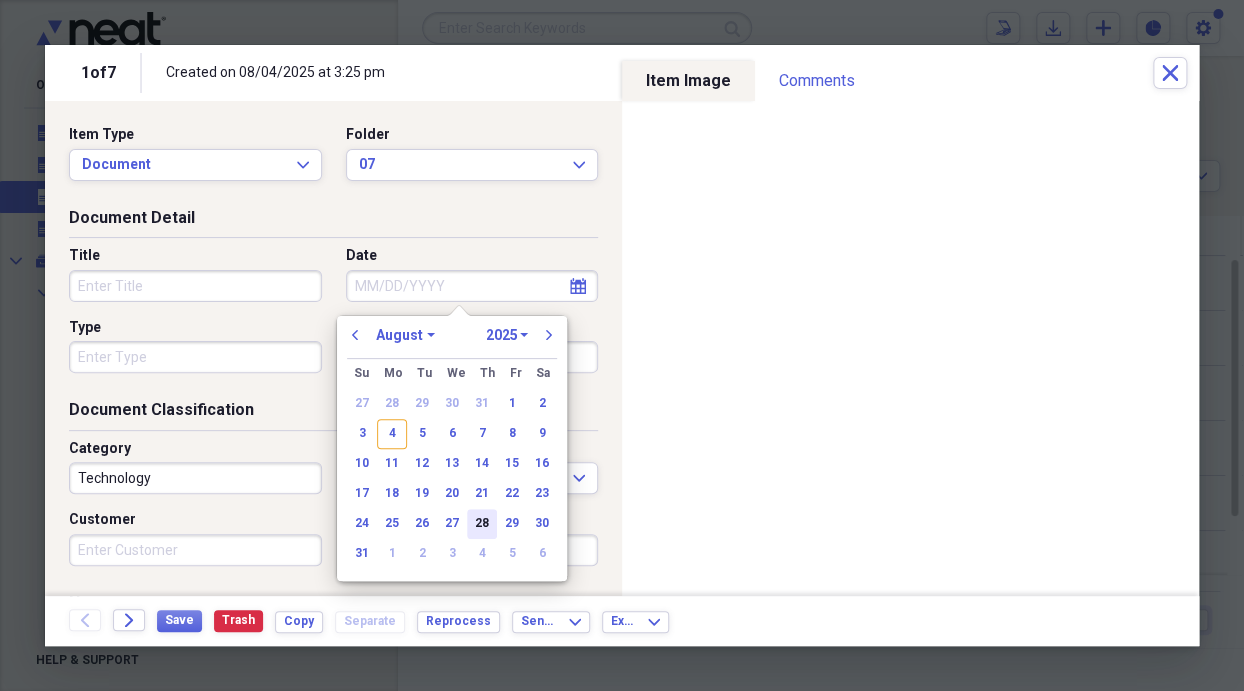 click on "28" at bounding box center [482, 524] 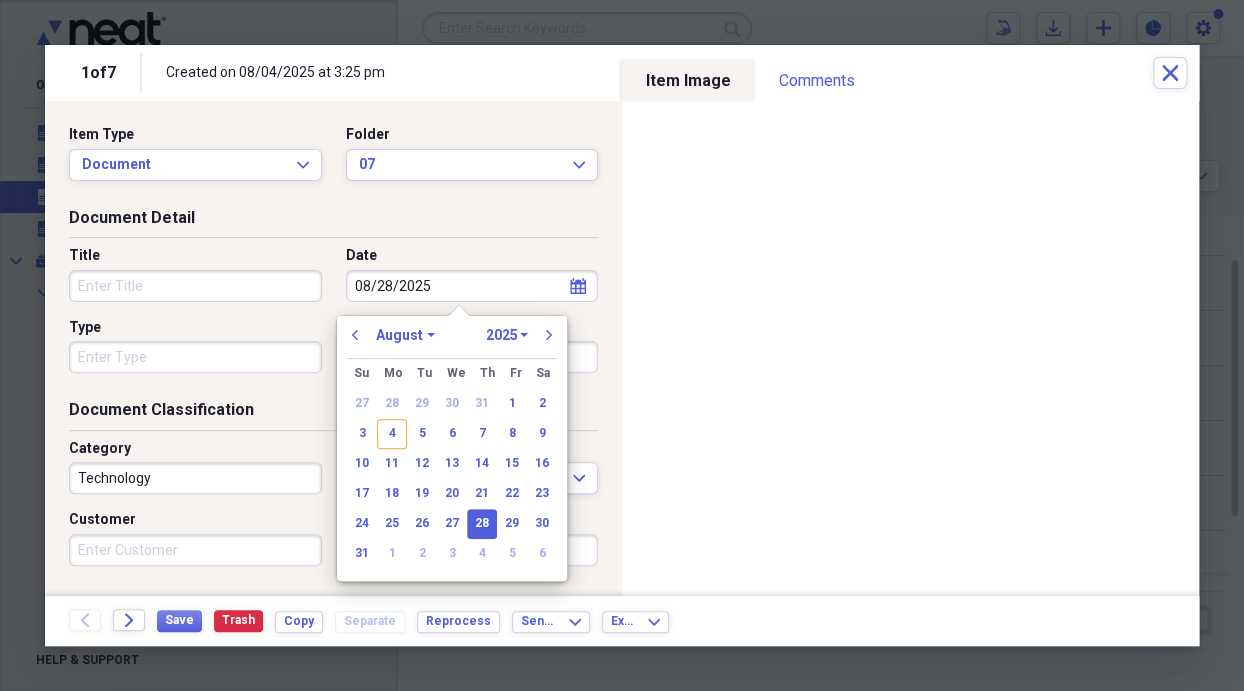 type on "08/28/2025" 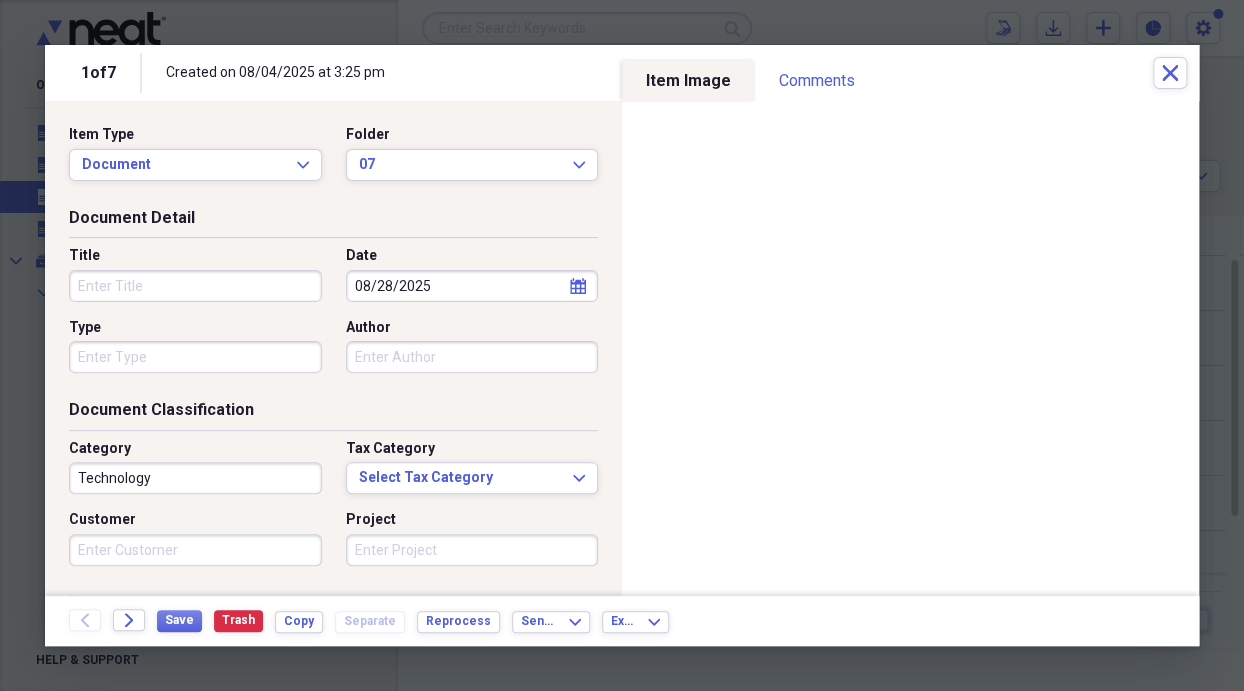 click on "Title Date [DATE] calendar Calendar Type Author" at bounding box center [333, 317] 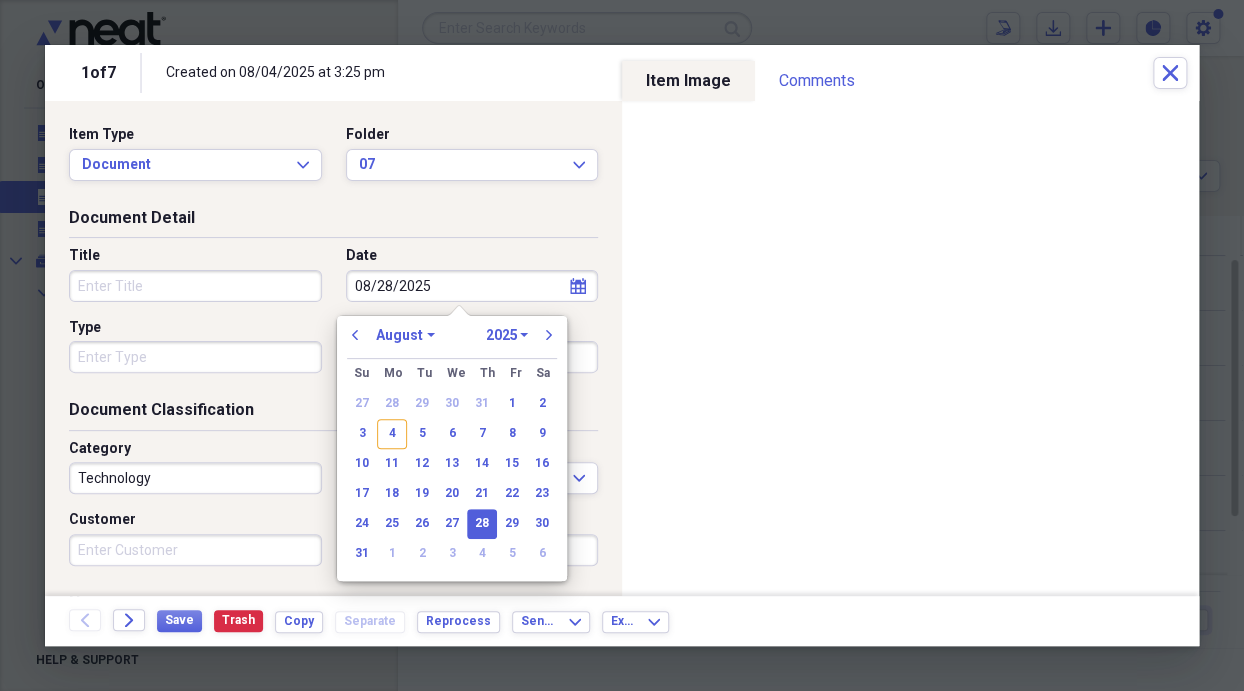 click on "January February March April May June July August September October November December" at bounding box center (405, 335) 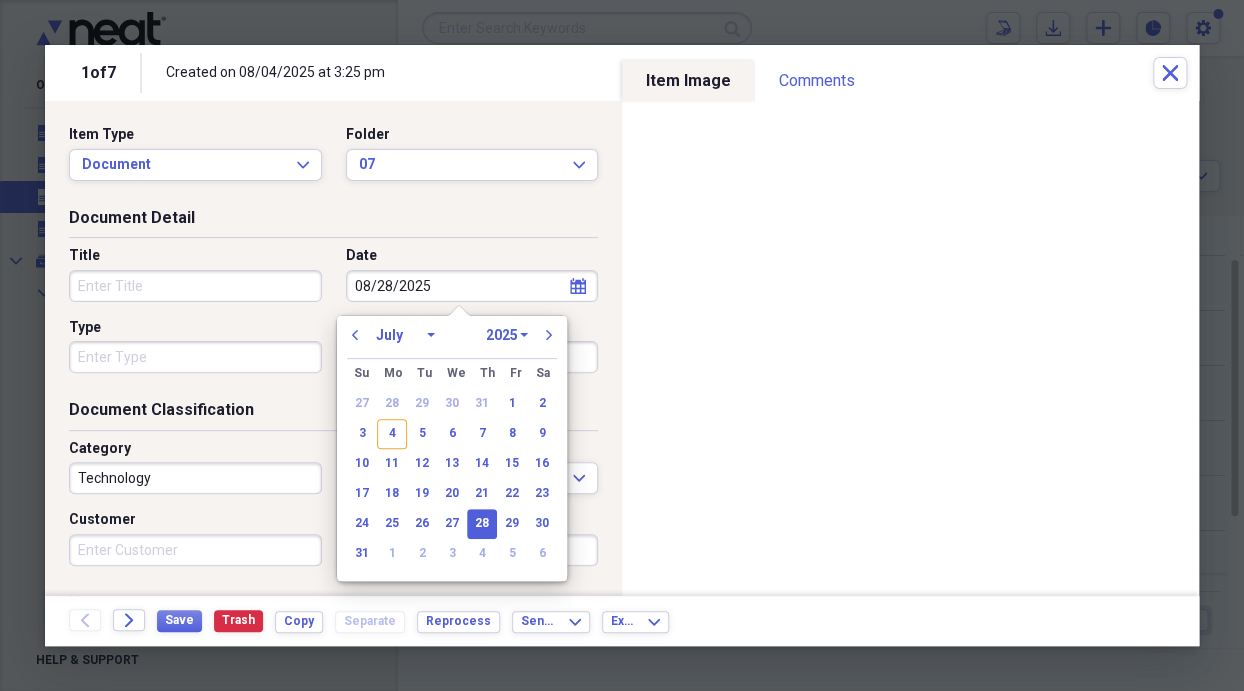 click on "January February March April May June July August September October November December" at bounding box center [405, 335] 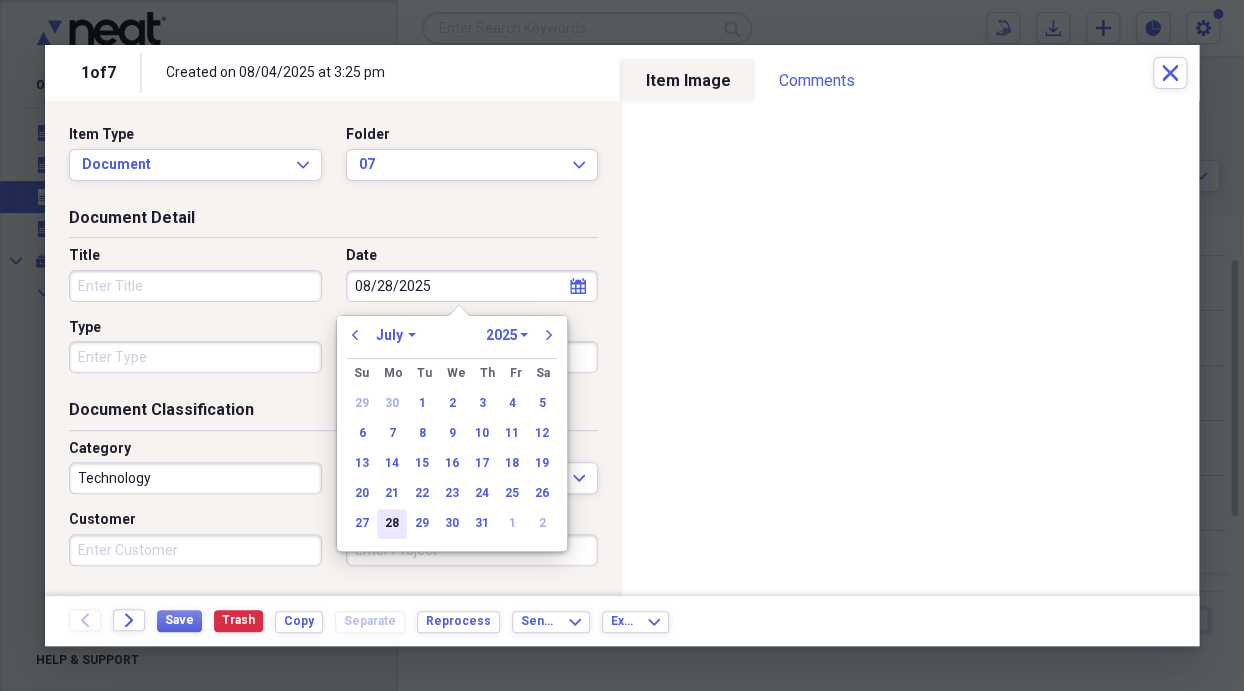 click on "28" at bounding box center (392, 524) 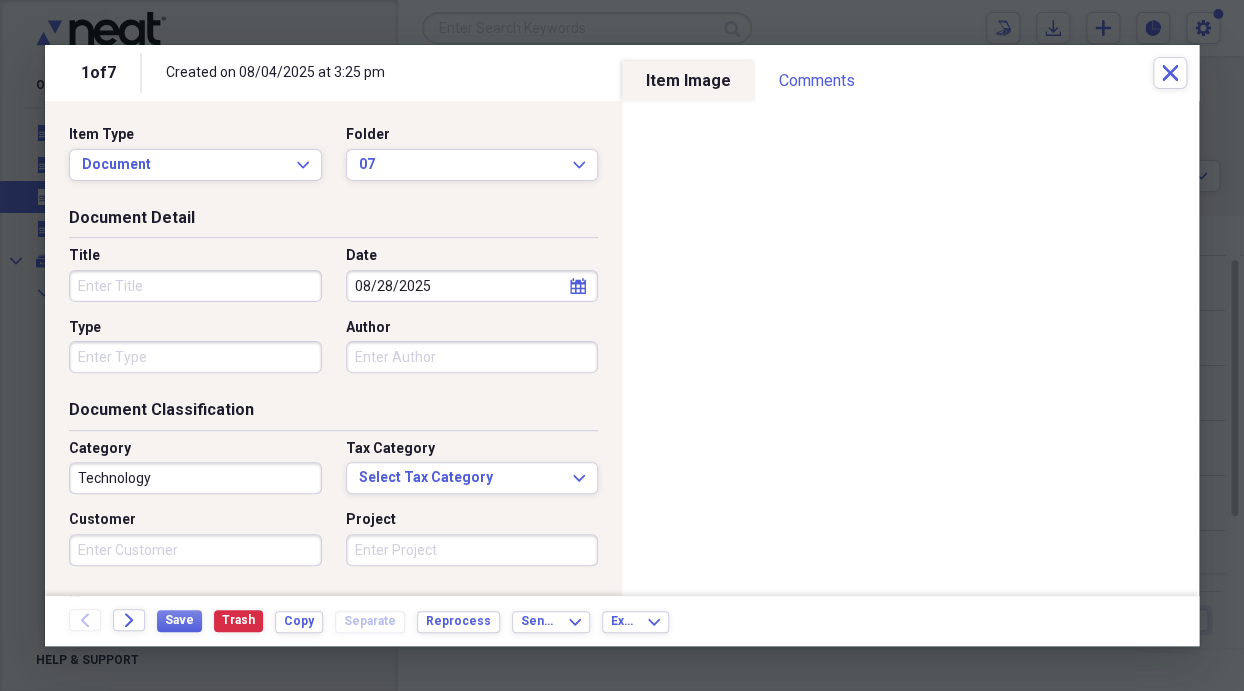type on "07/28/2025" 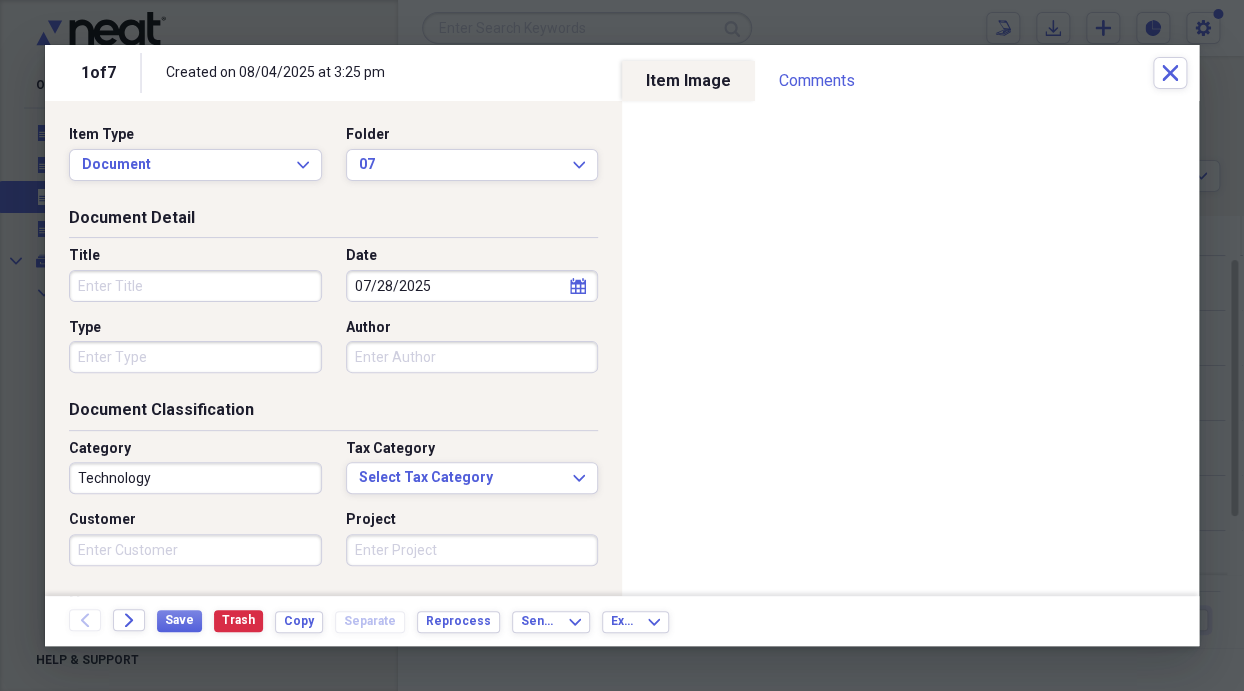 click on "Title" at bounding box center [195, 286] 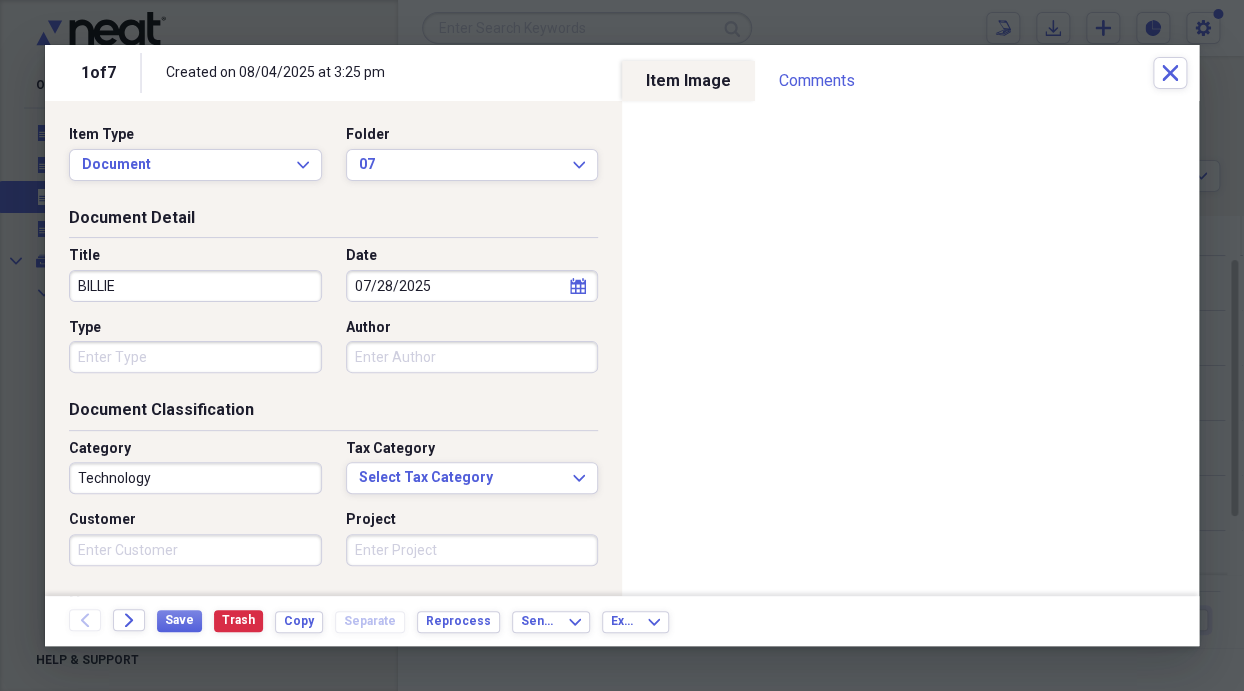 type on "BILLIE" 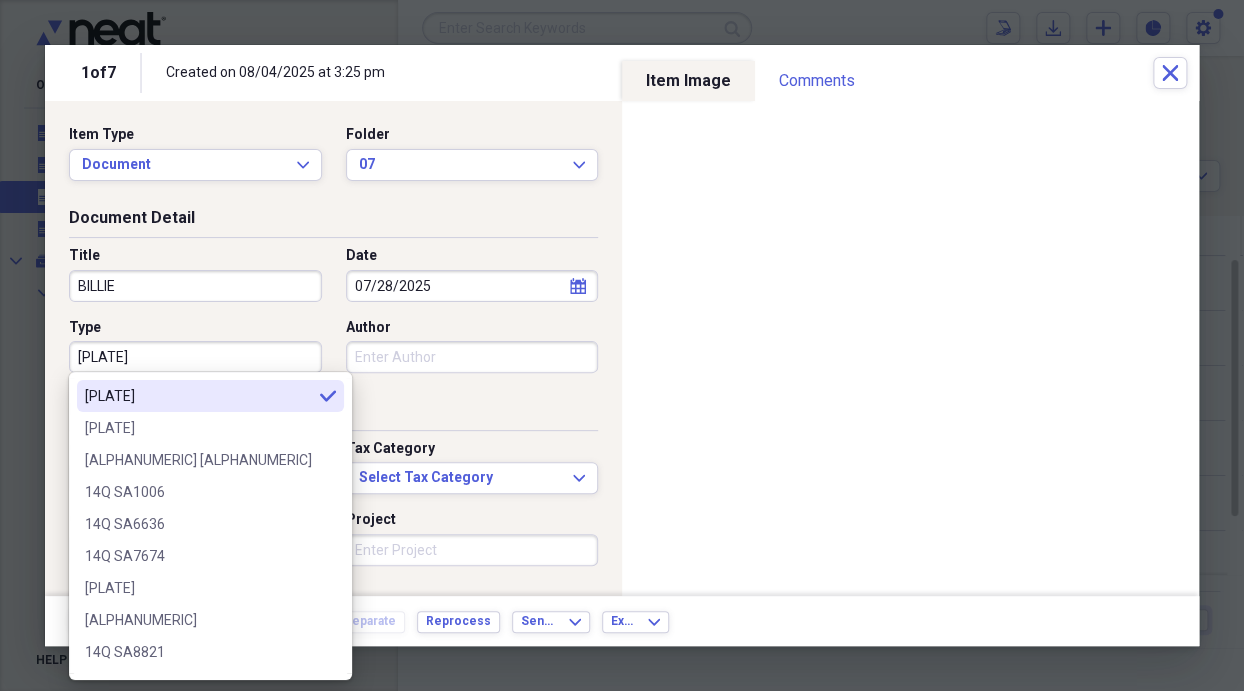 click on "[PLATE]" at bounding box center (195, 357) 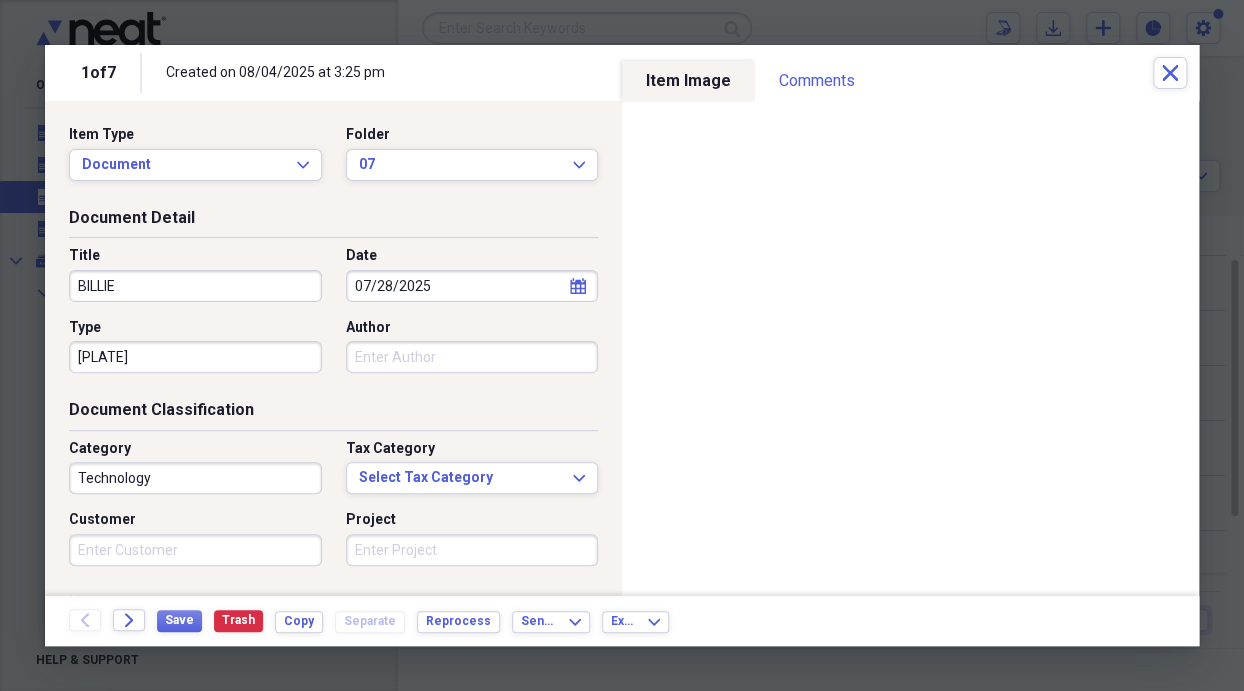 type on "[PLATE]" 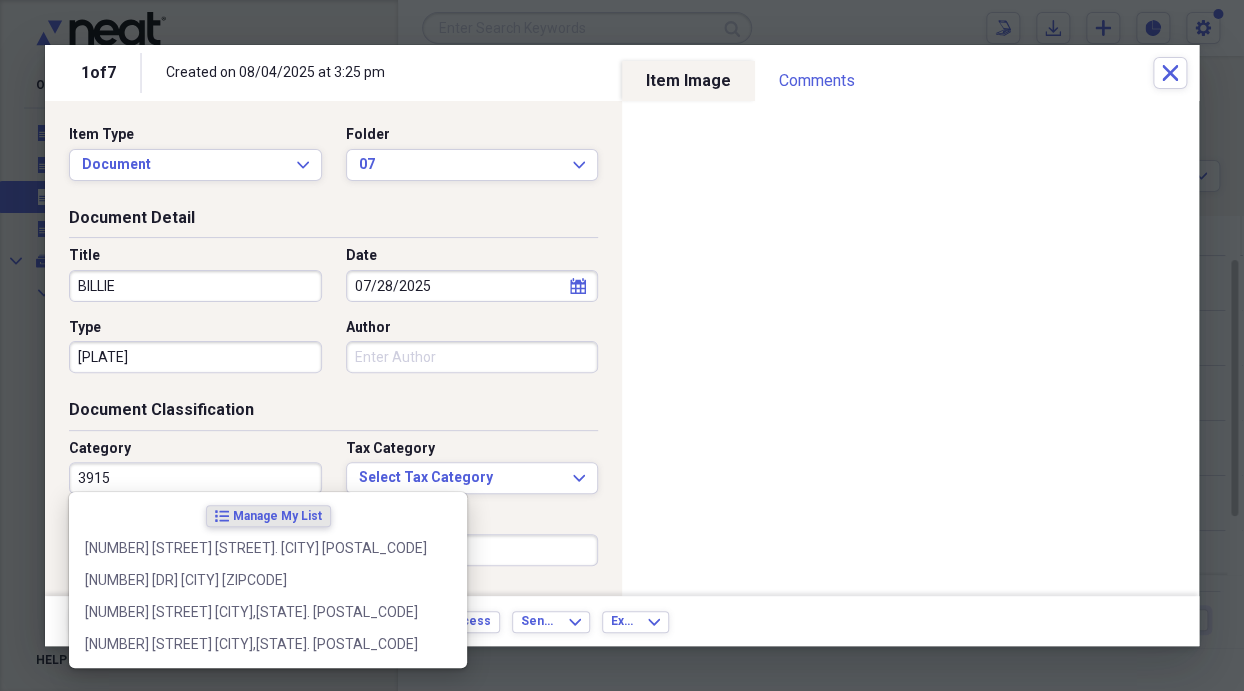 click on "3915" at bounding box center (195, 478) 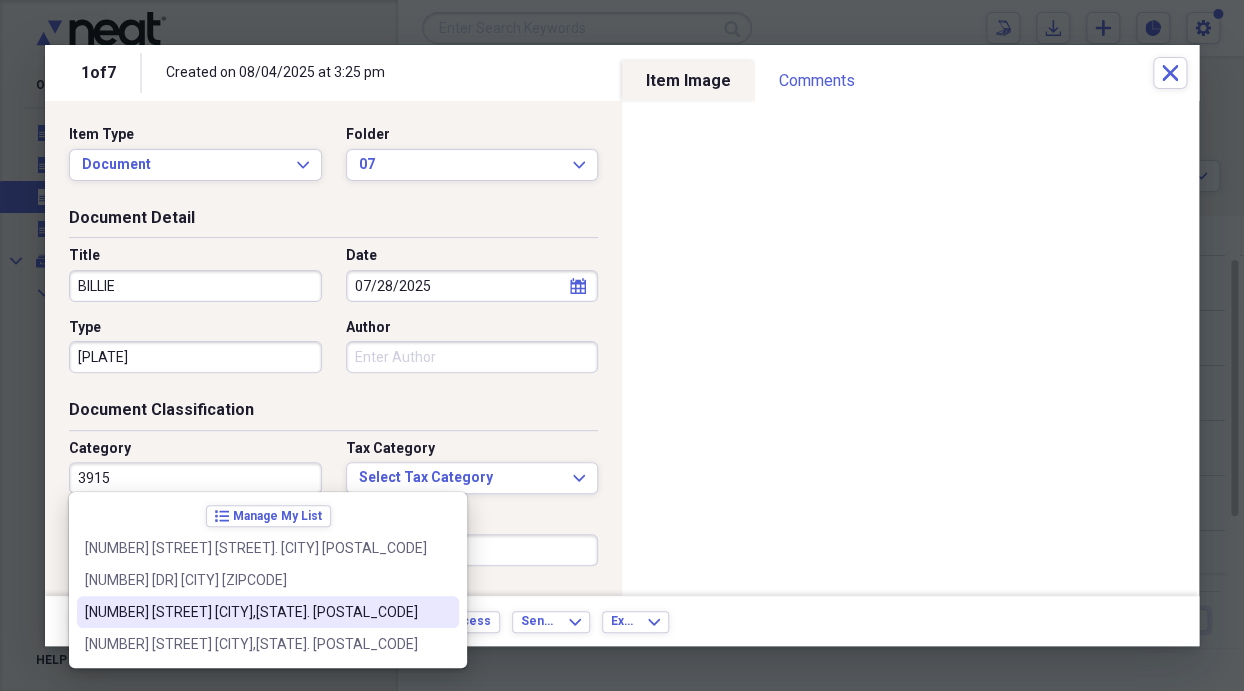 click on "[NUMBER] [STREET] [CITY],[STATE]. [POSTAL_CODE]" at bounding box center [256, 612] 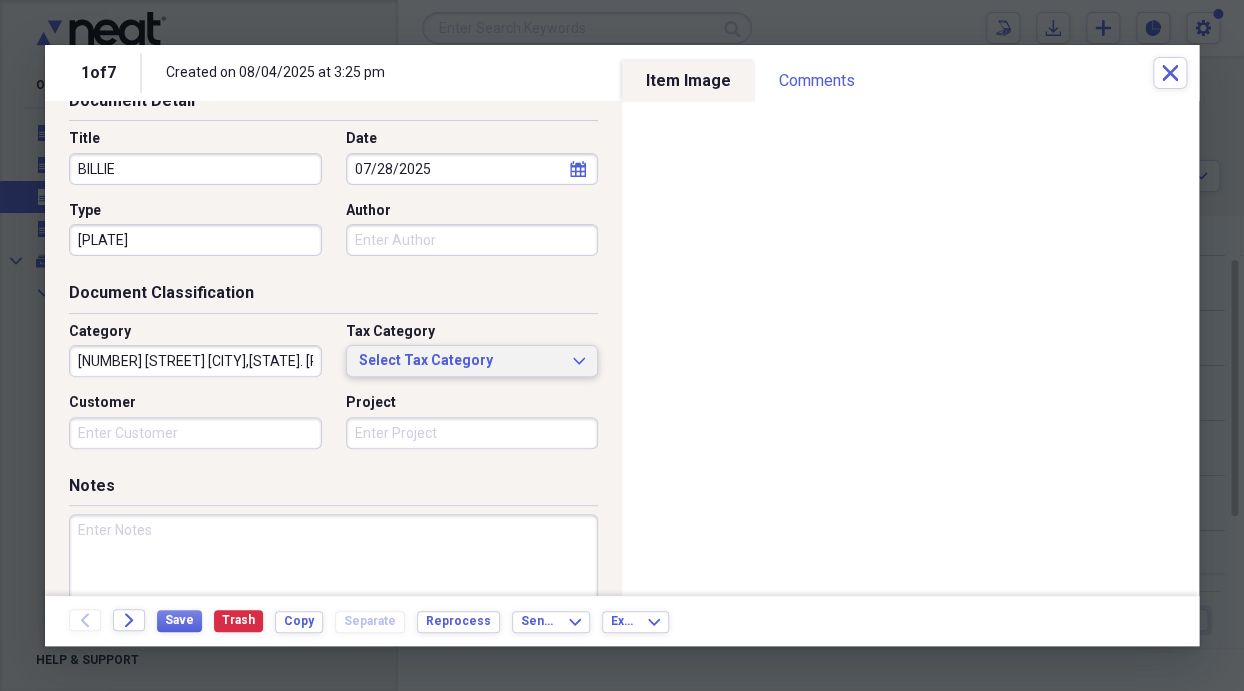 scroll, scrollTop: 234, scrollLeft: 0, axis: vertical 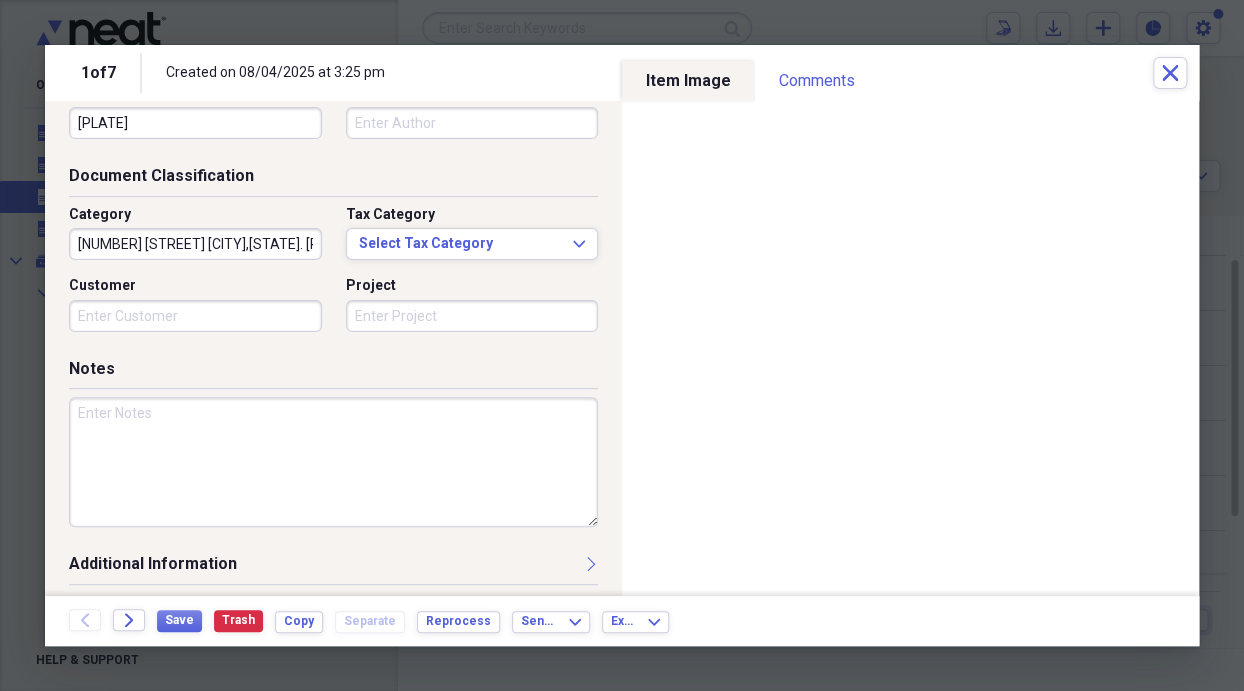 click at bounding box center (333, 462) 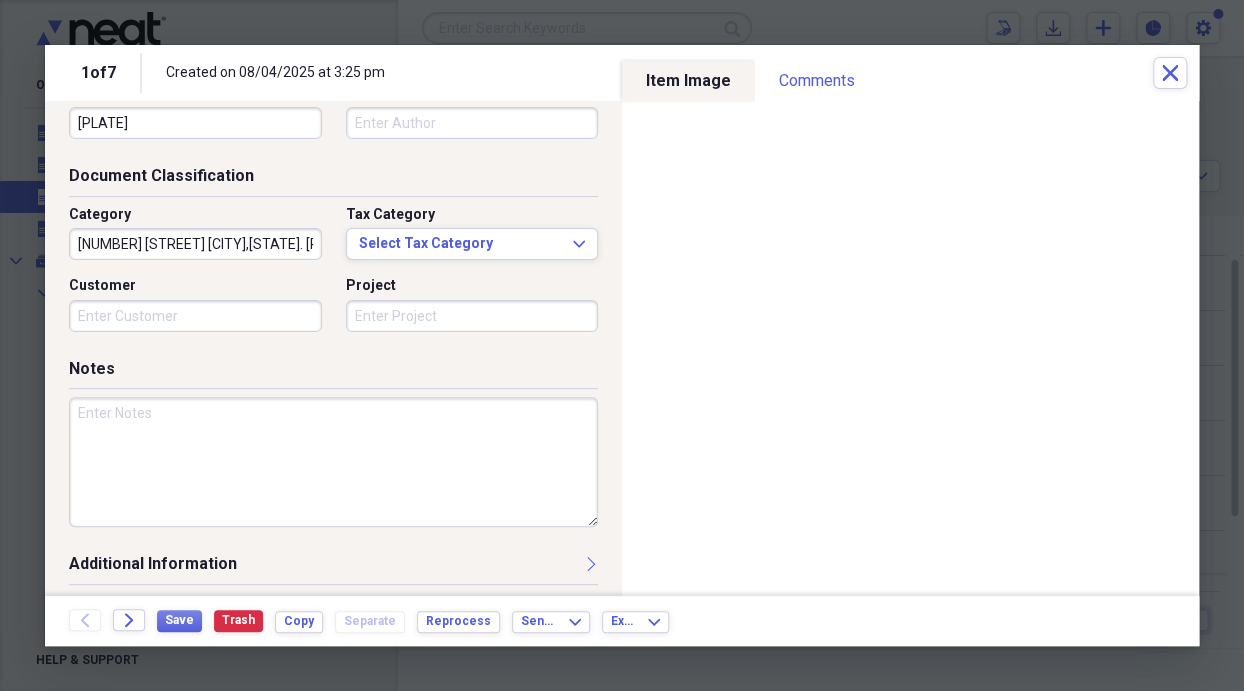 click on "Additional Information" at bounding box center [333, 568] 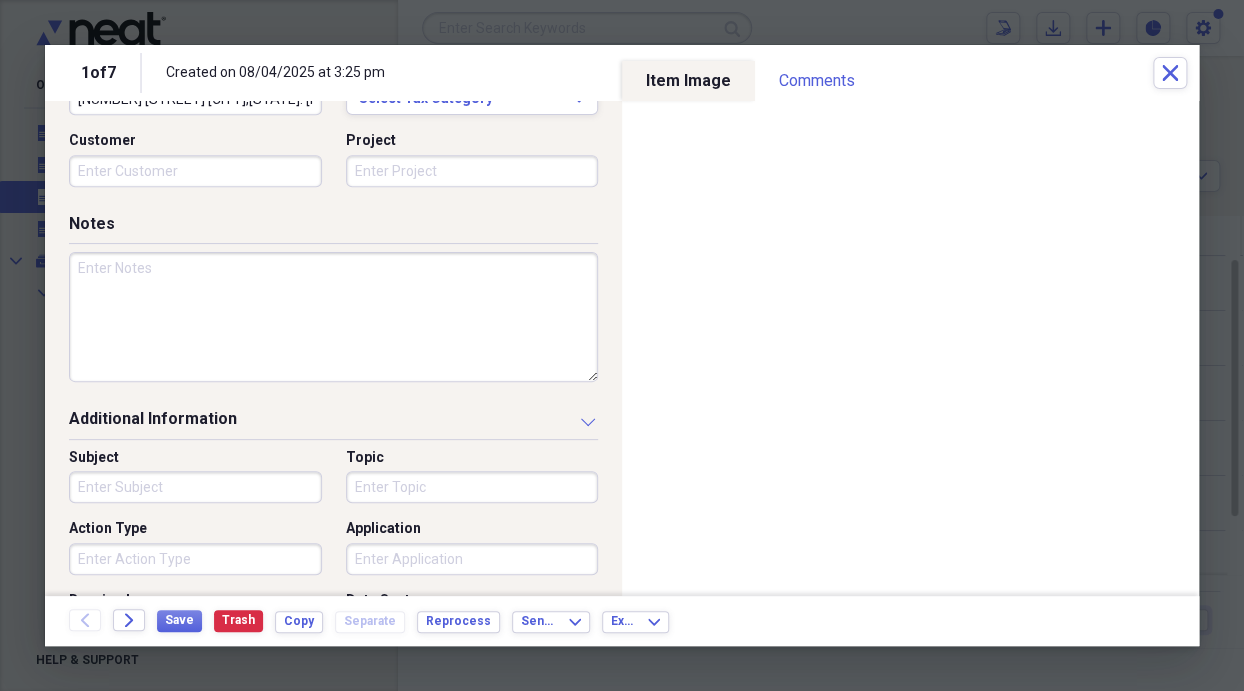 scroll, scrollTop: 434, scrollLeft: 0, axis: vertical 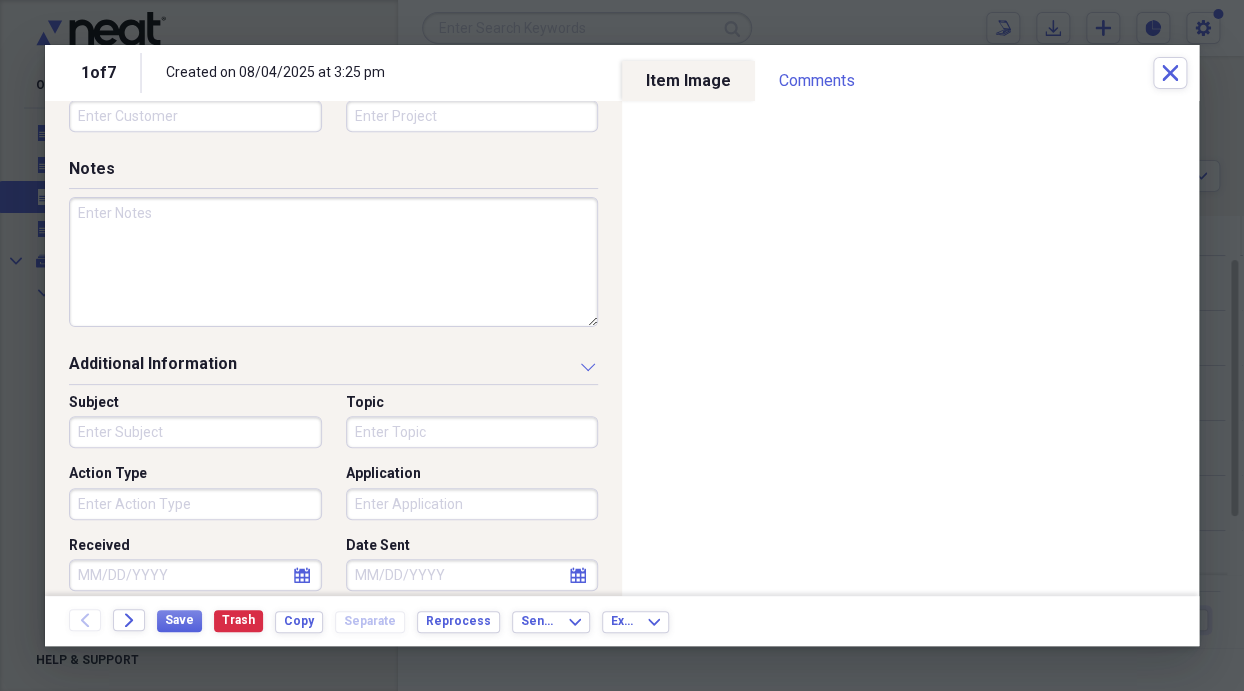 click on "Action Type" at bounding box center (195, 504) 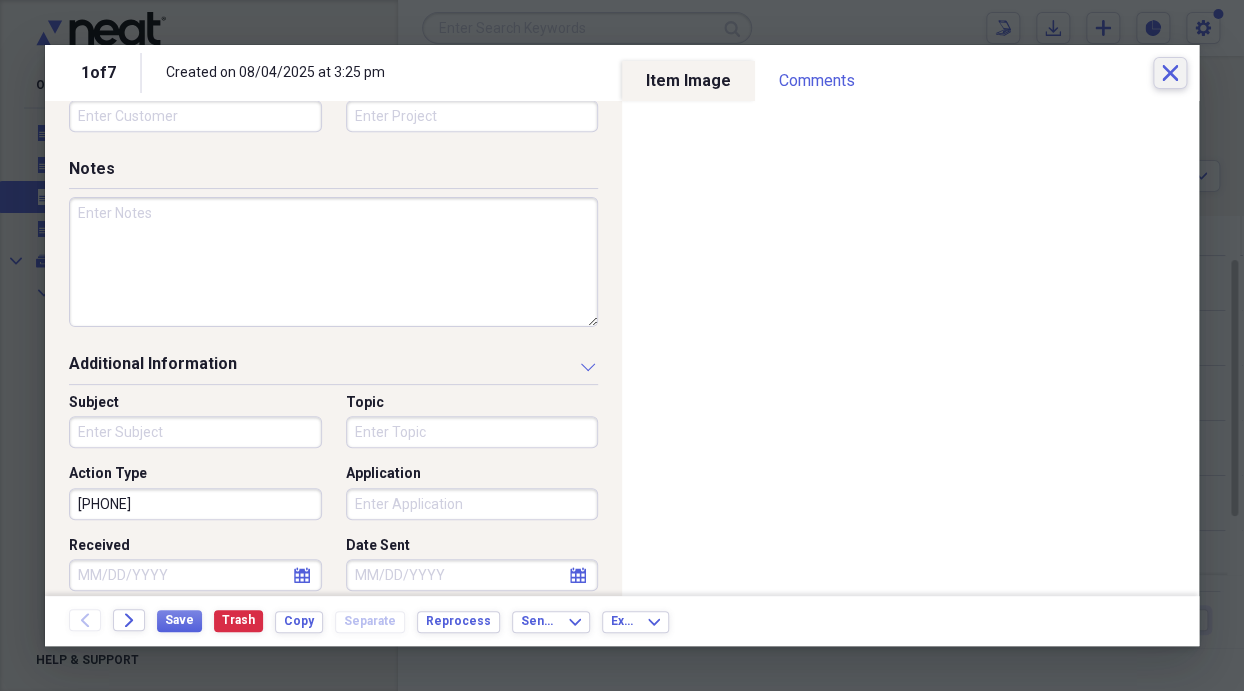 type on "[PHONE]" 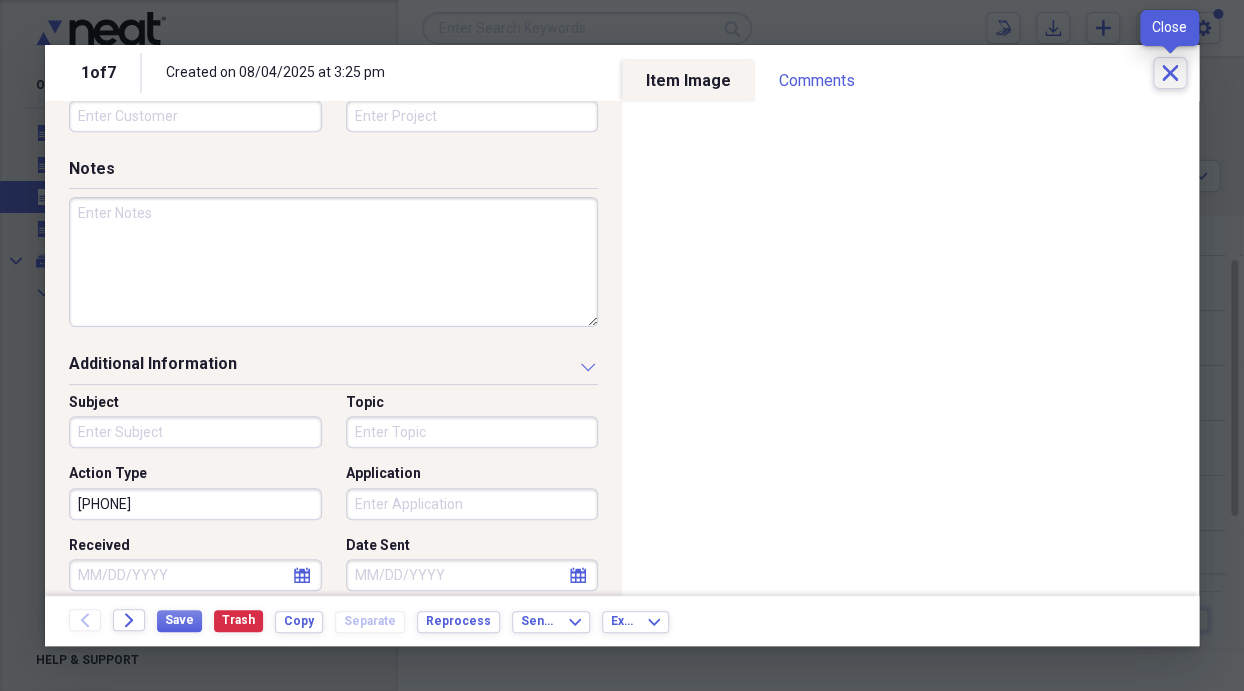 click on "Close" at bounding box center [1170, 73] 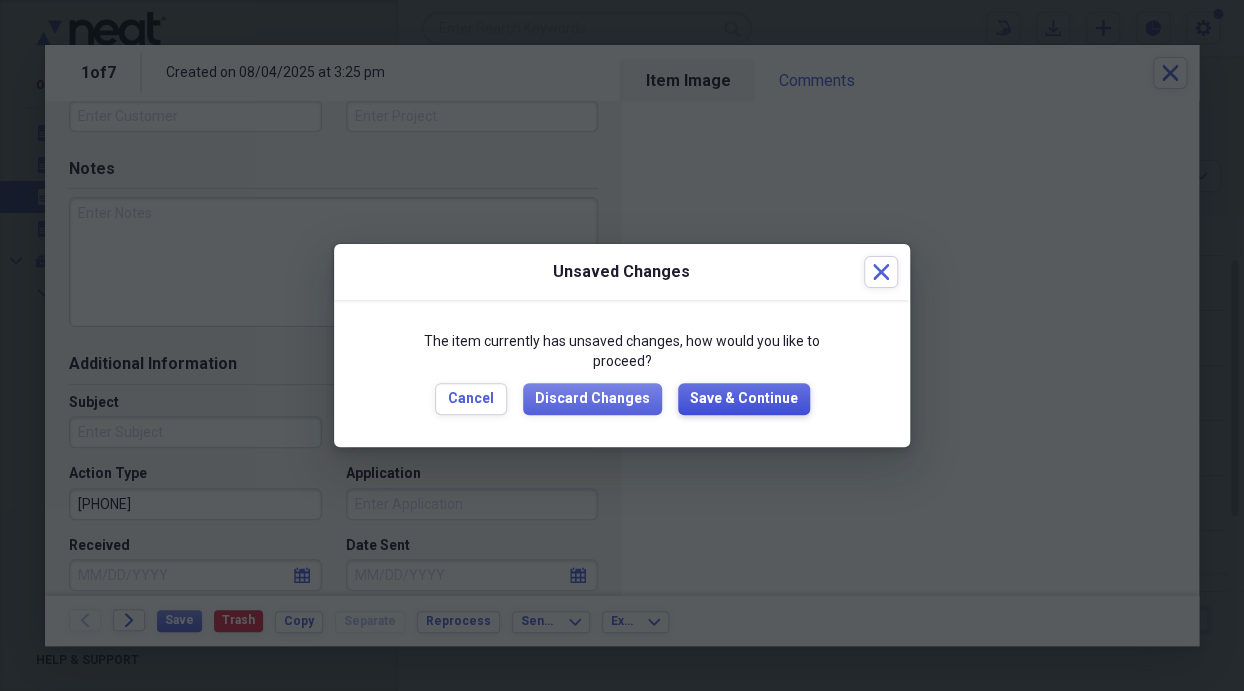 click on "Save & Continue" at bounding box center (744, 399) 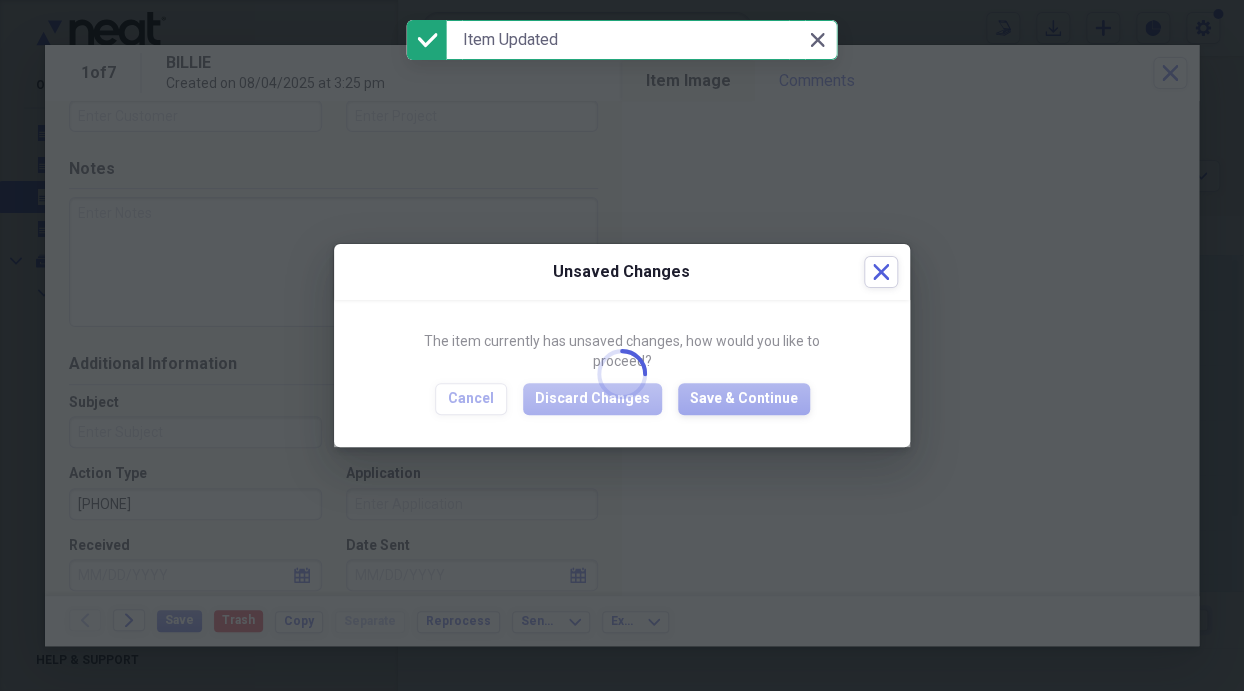 type on "BILLIE" 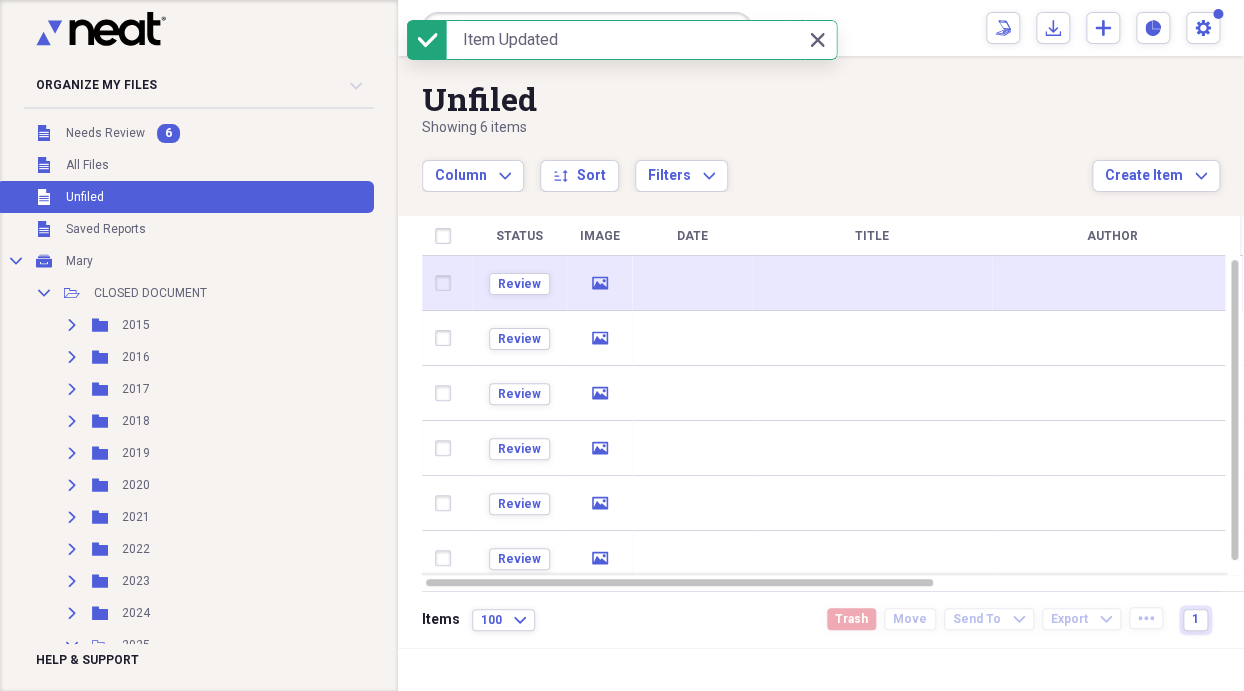 click on "media" at bounding box center (599, 283) 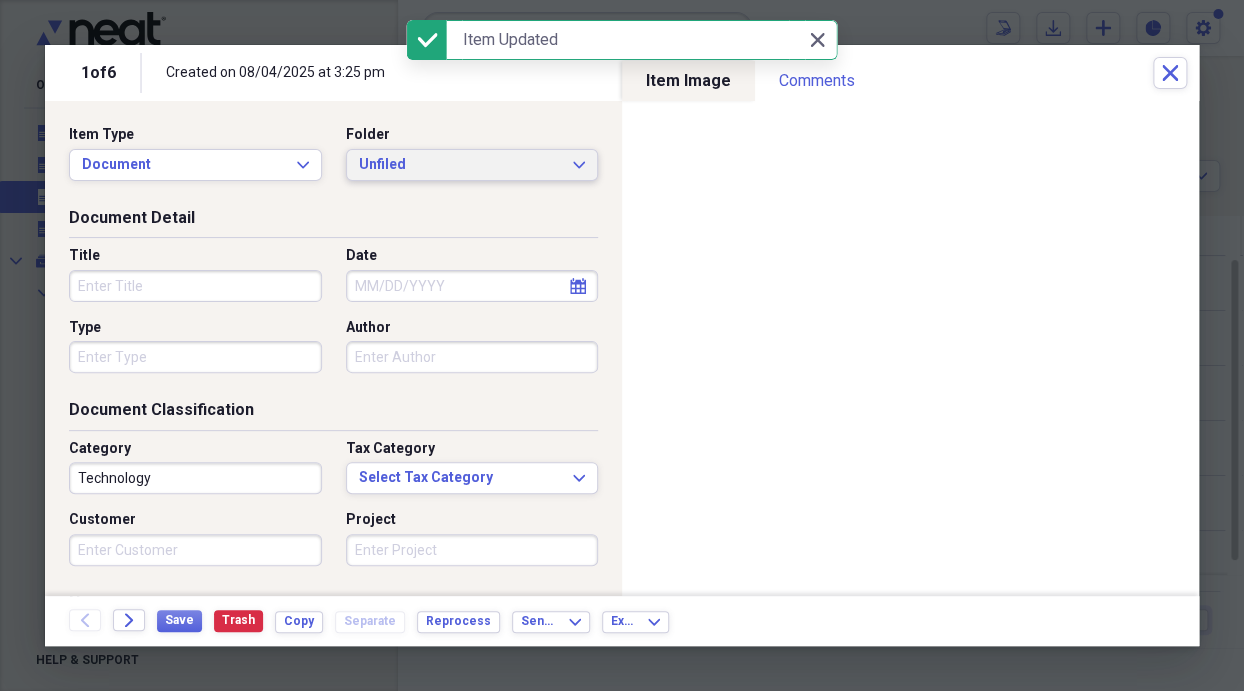 click on "Expand" 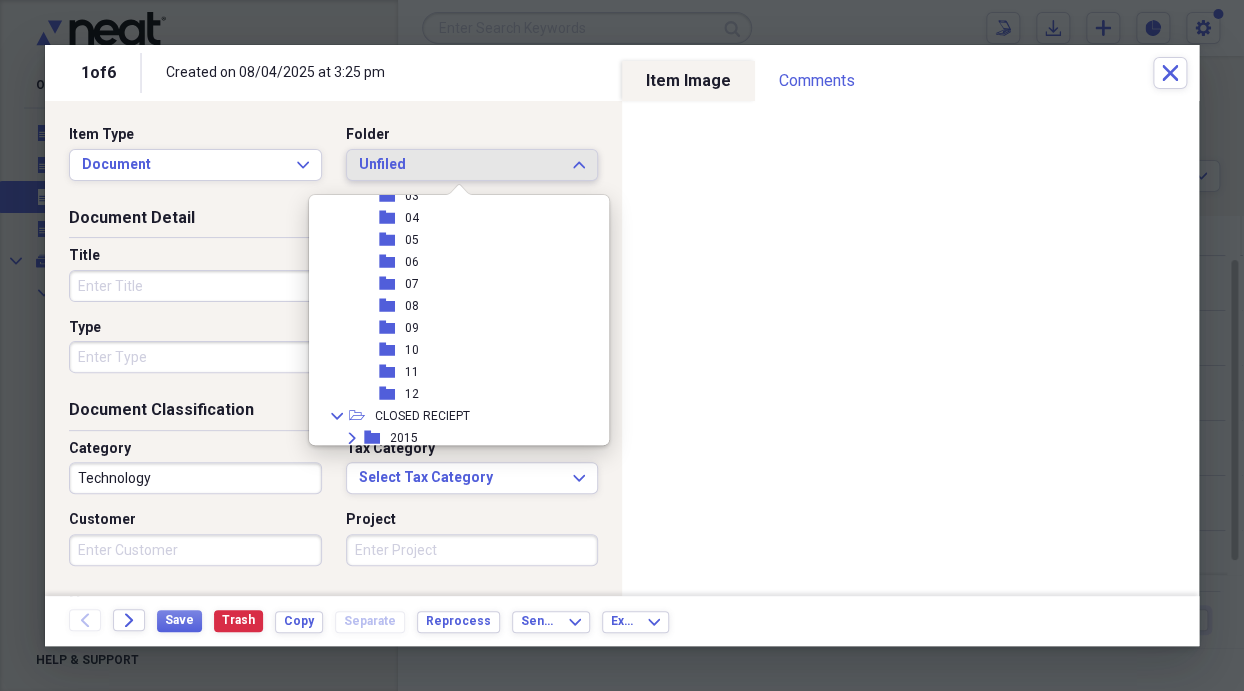 scroll, scrollTop: 400, scrollLeft: 0, axis: vertical 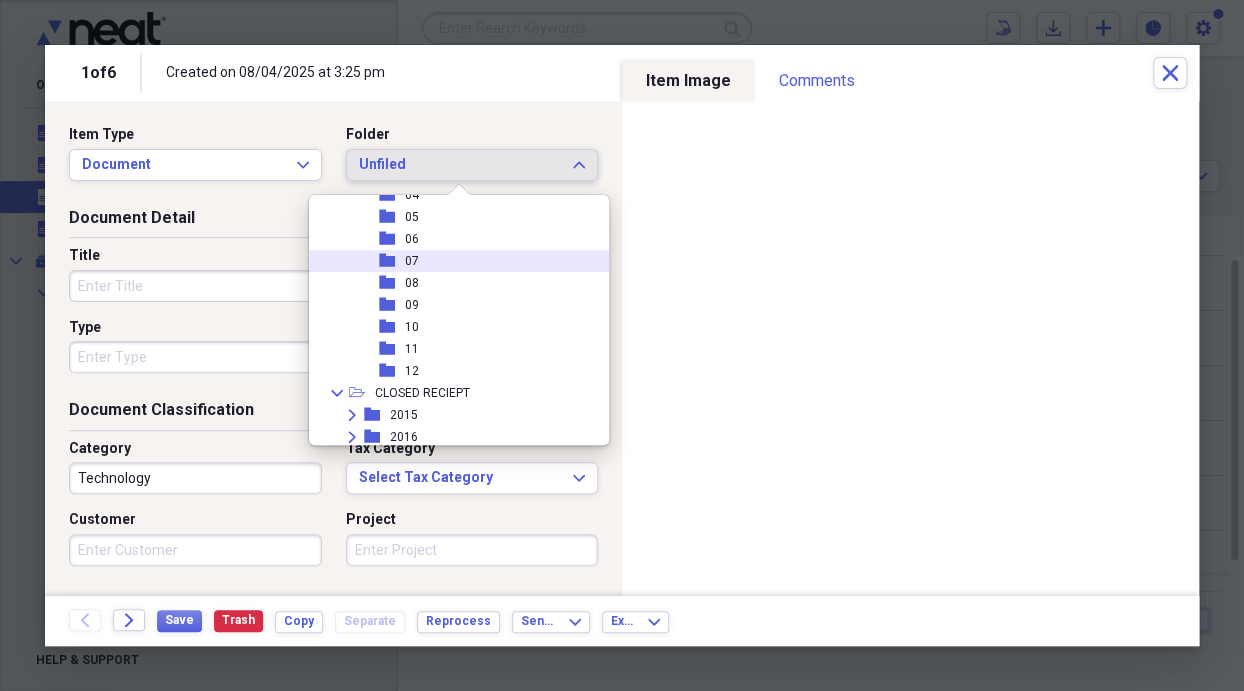 click on "07" at bounding box center (412, 261) 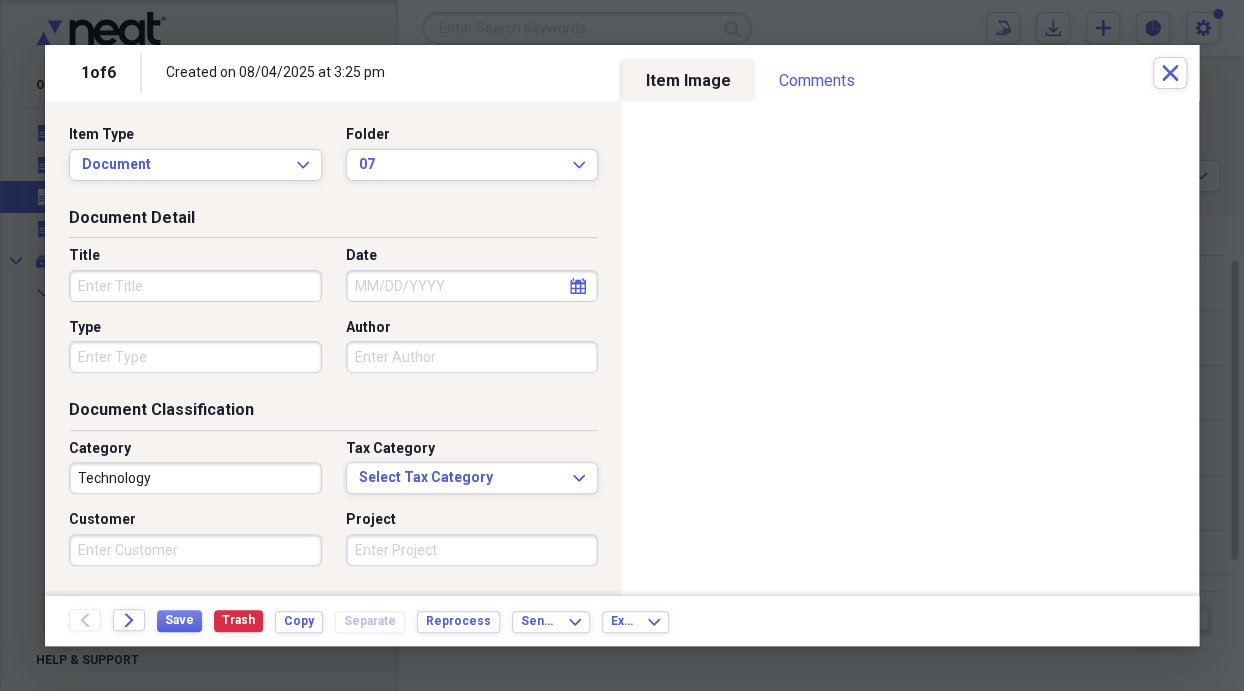 click on "calendar" 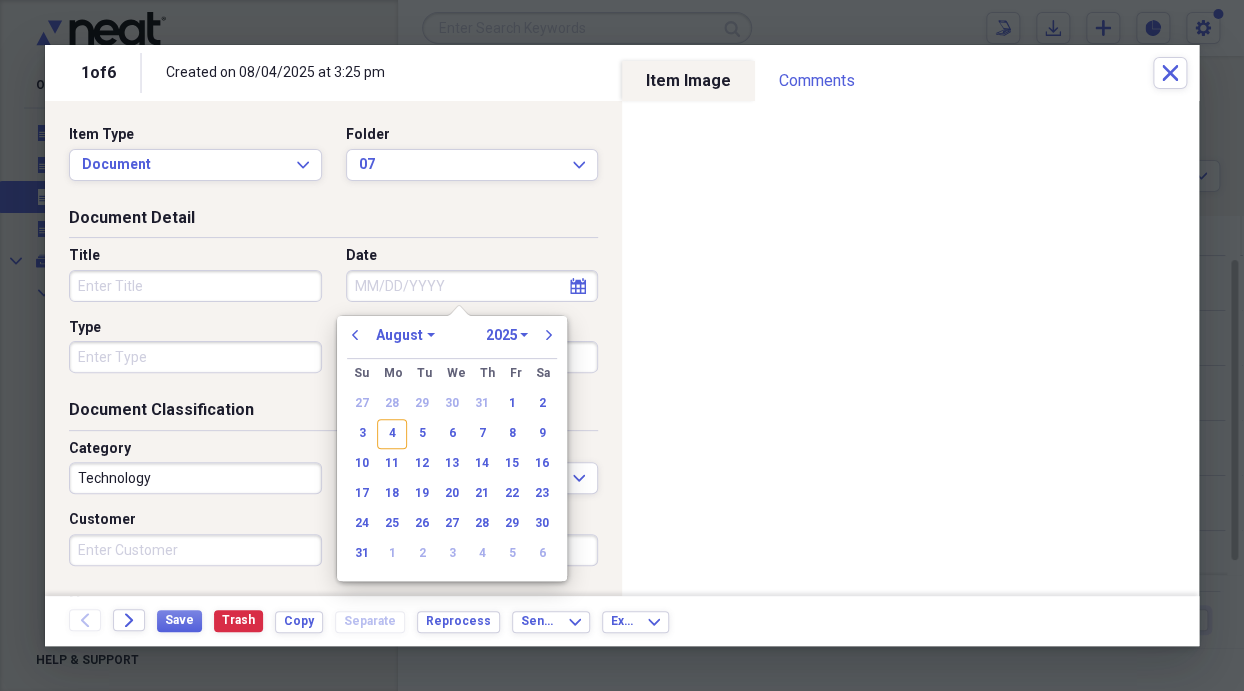 click on "January February March April May June July August September October November December" at bounding box center (405, 335) 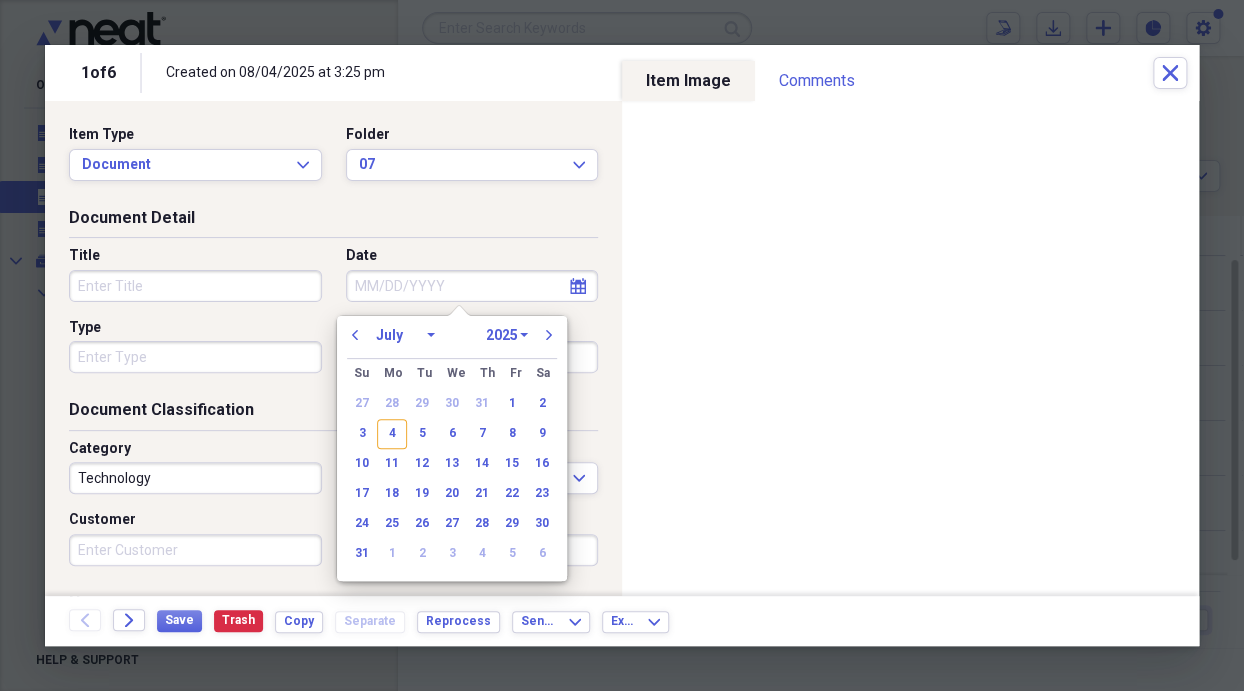 click on "January February March April May June July August September October November December" at bounding box center (405, 335) 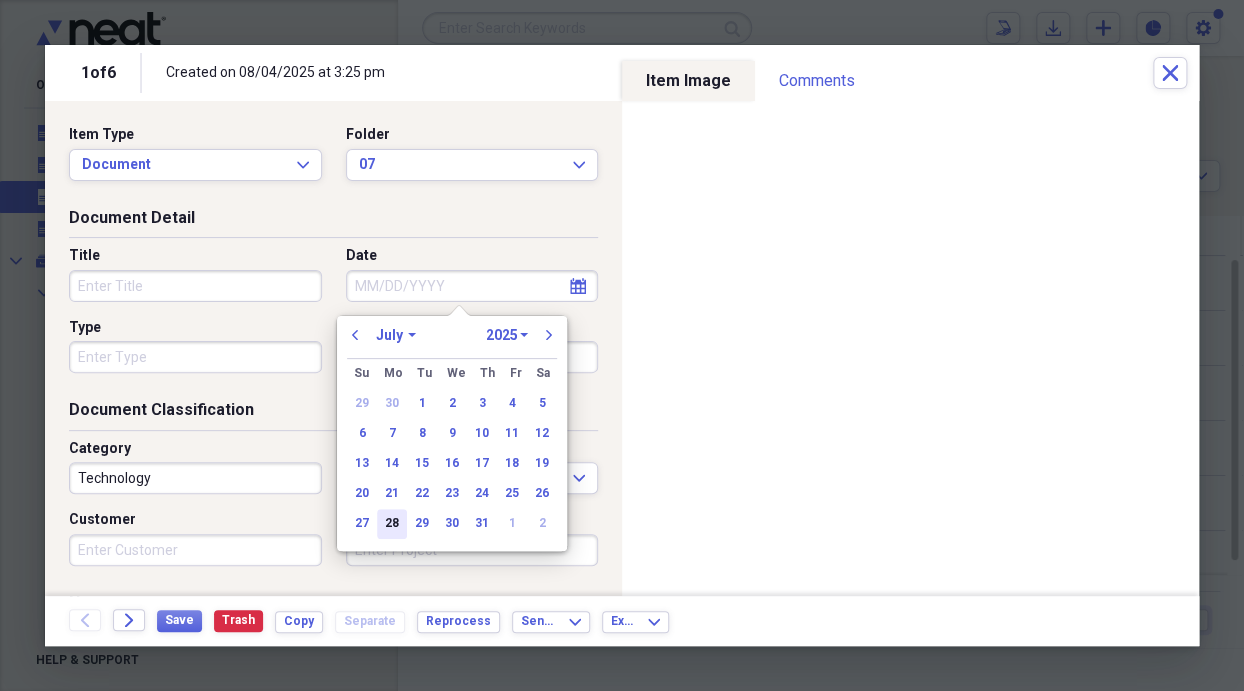 click on "28" at bounding box center [392, 524] 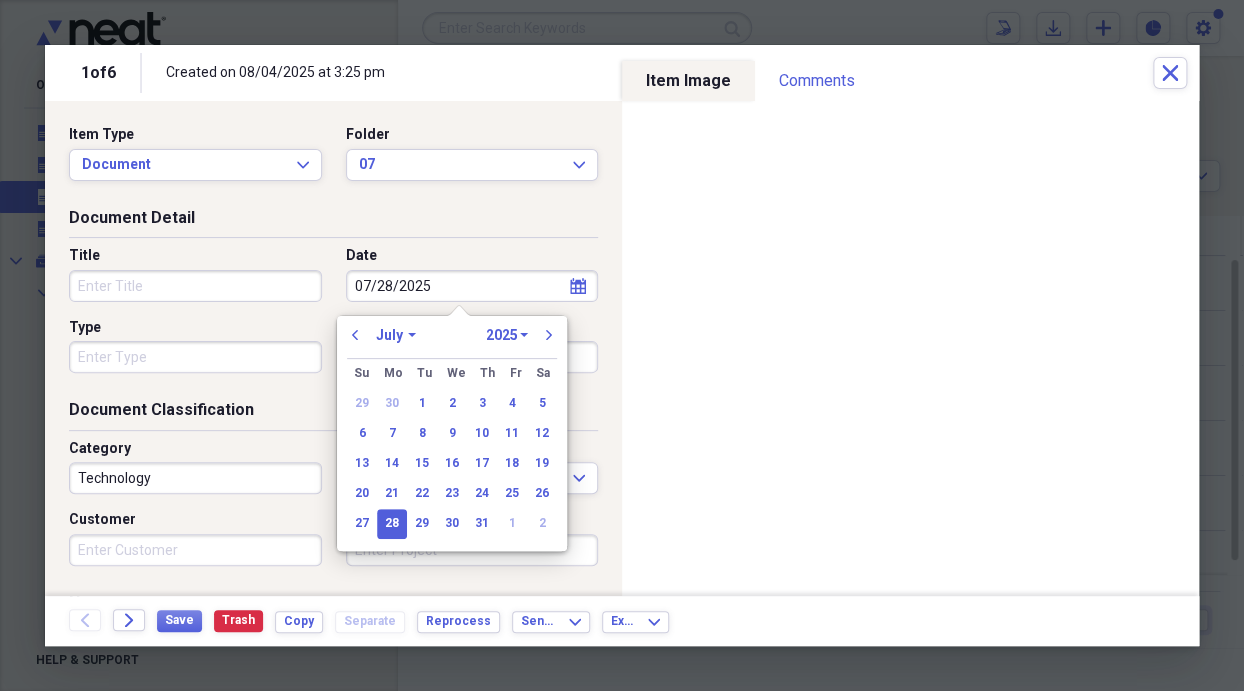 type on "07/28/2025" 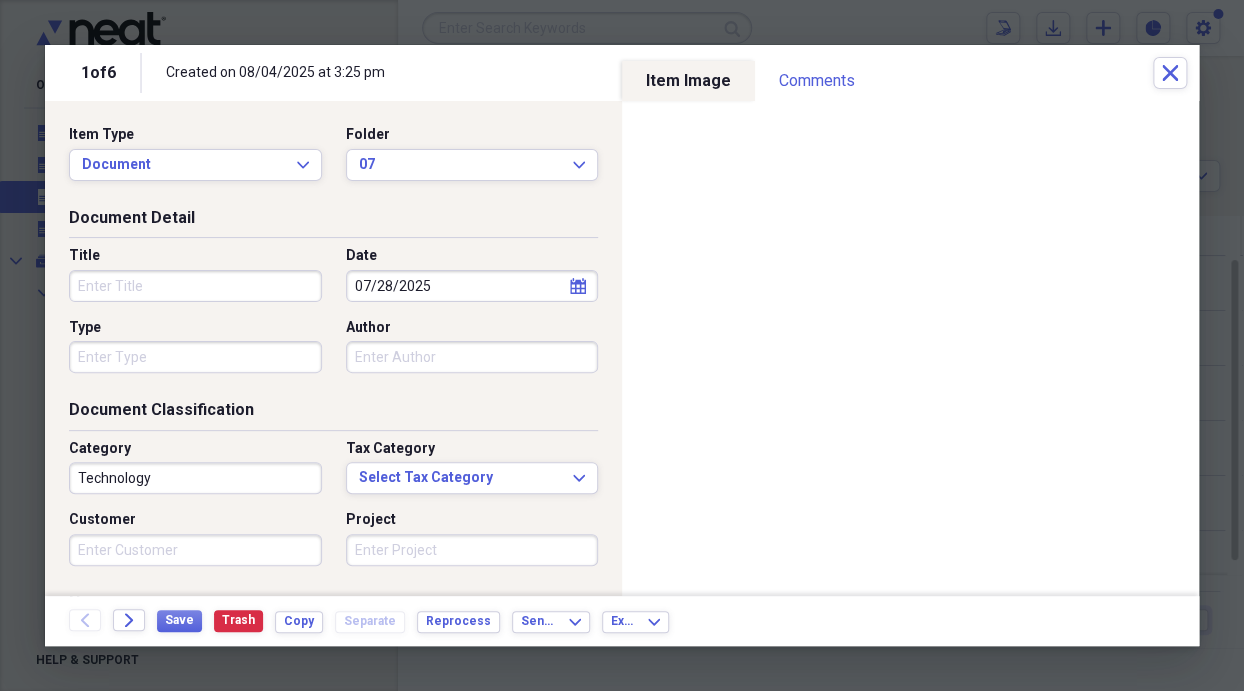 click on "Title" at bounding box center [195, 286] 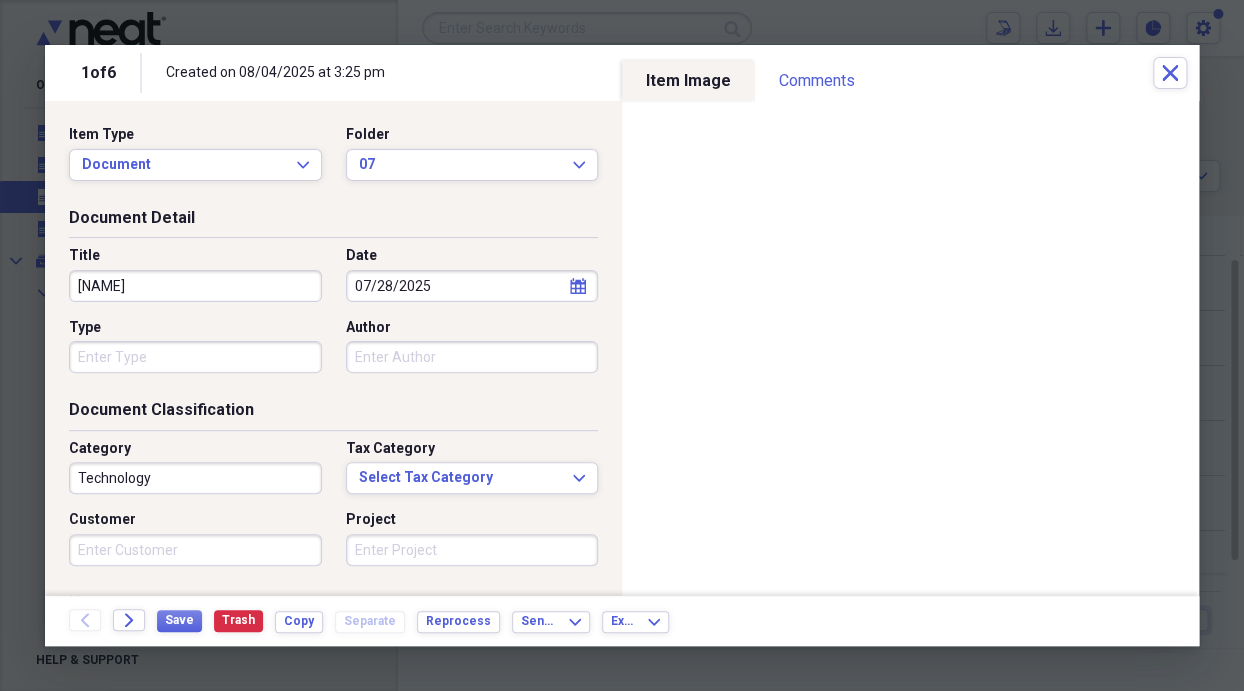 type on "[NAME]" 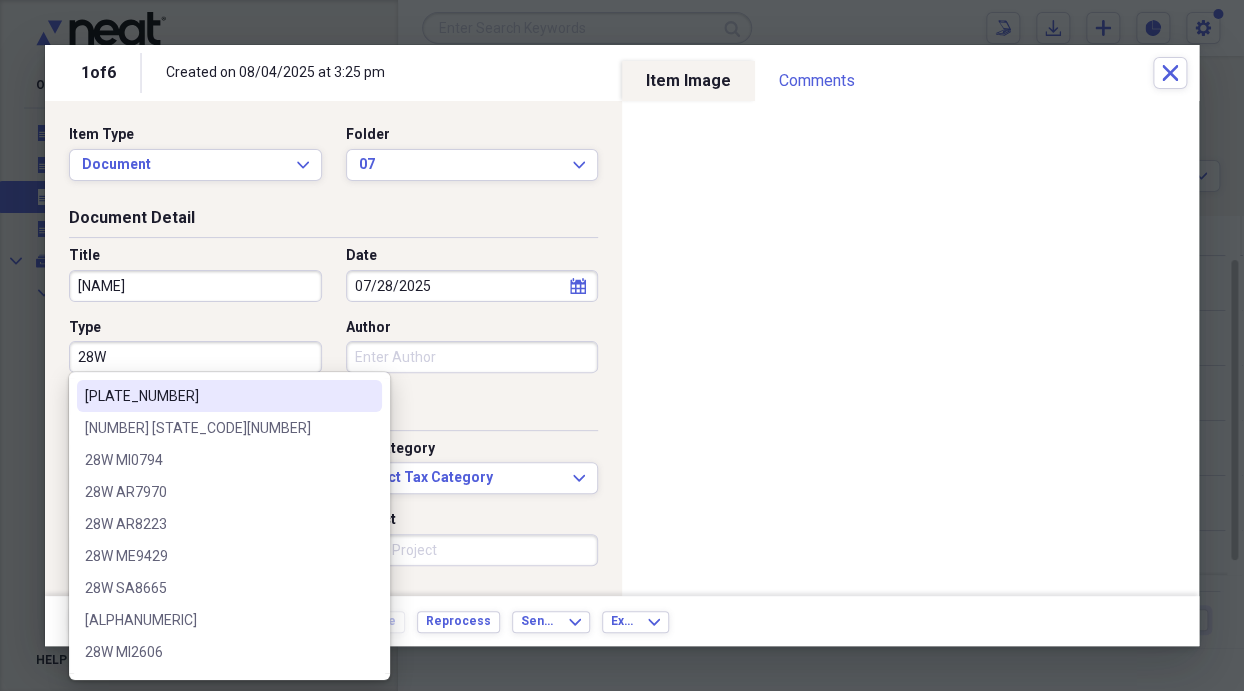 click on "28W" at bounding box center (195, 357) 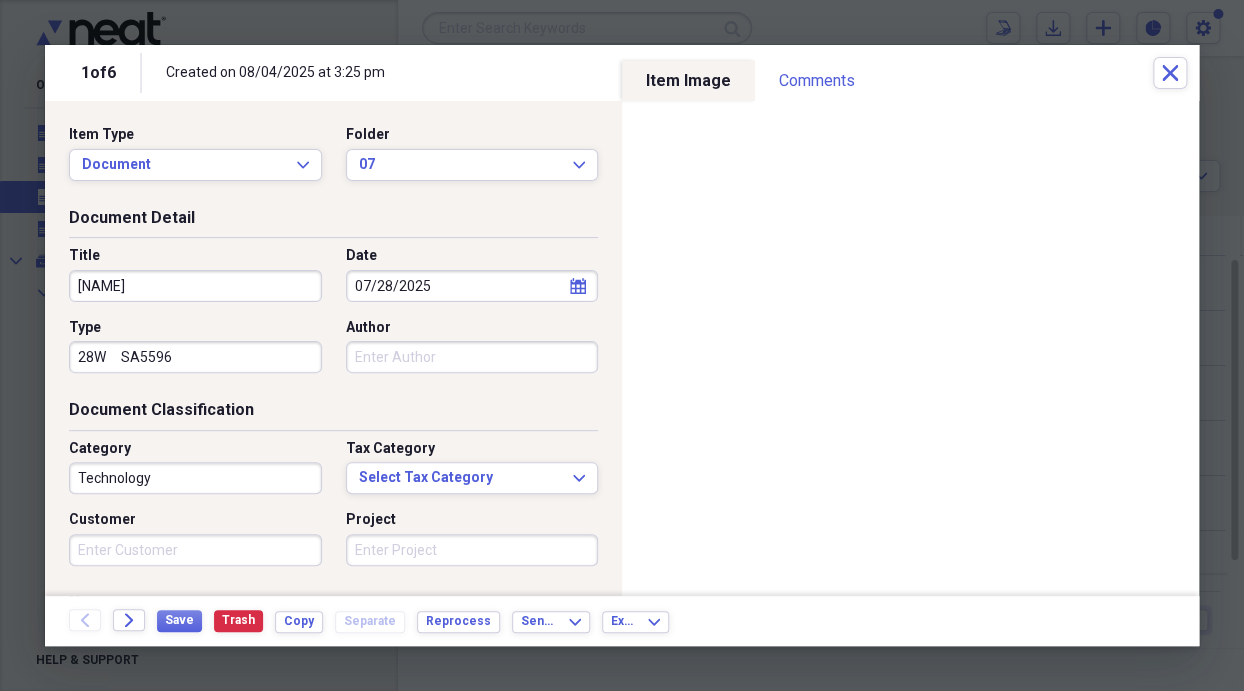 type on "28W     SA5596" 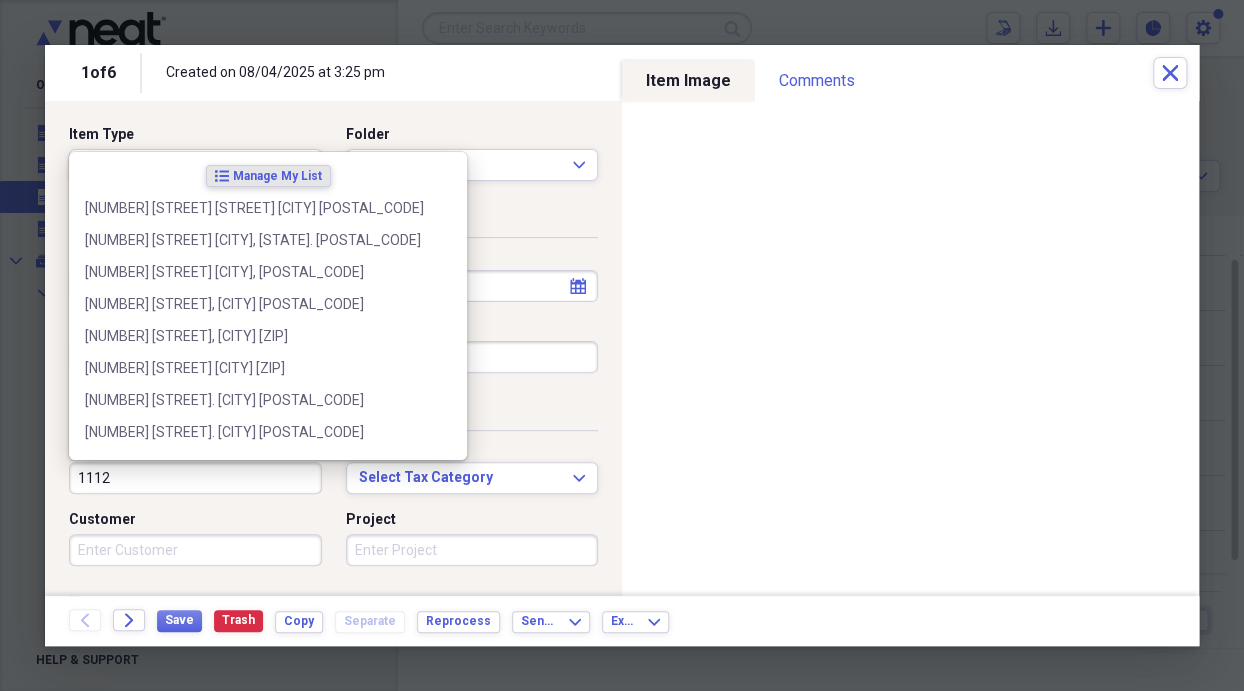 click on "1112" at bounding box center (195, 478) 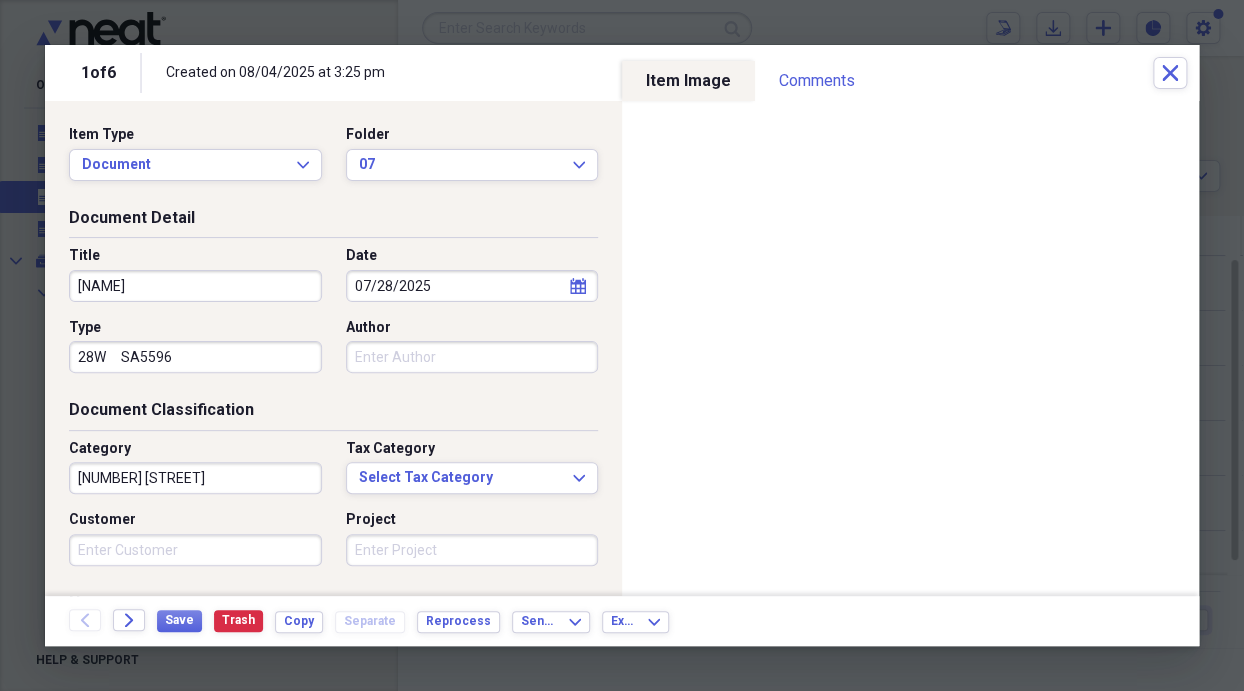 click on "[NUMBER] [STREET]" at bounding box center (195, 478) 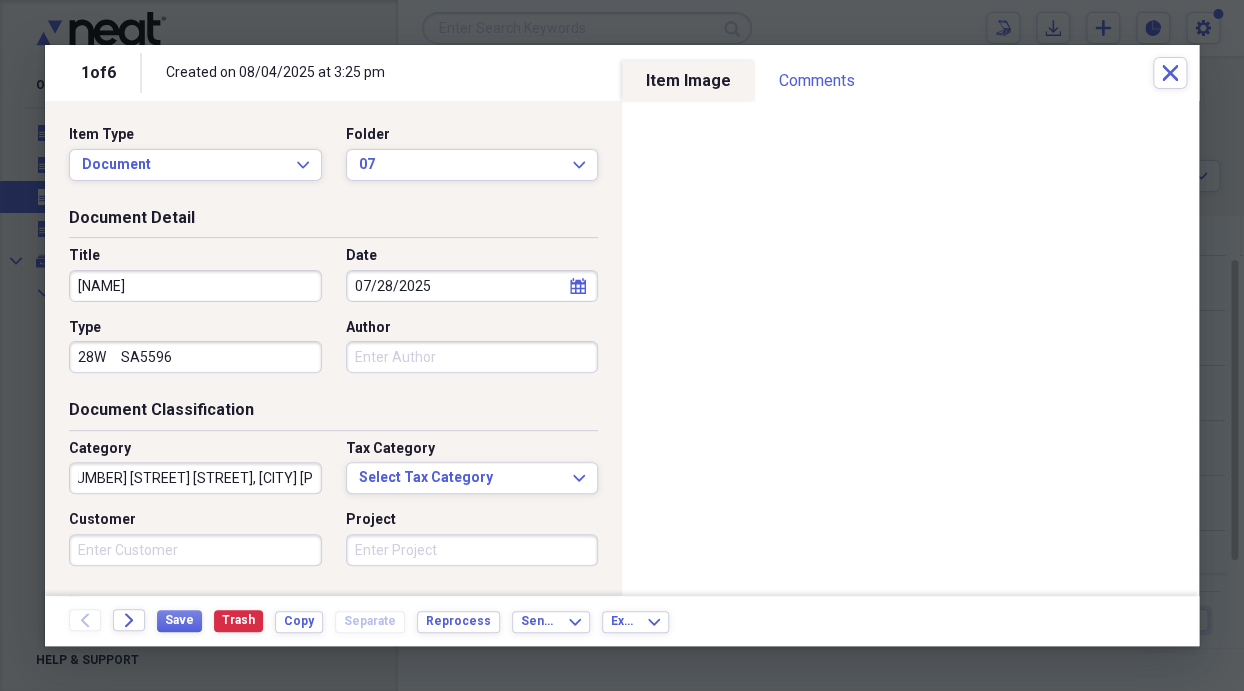 scroll, scrollTop: 0, scrollLeft: 23, axis: horizontal 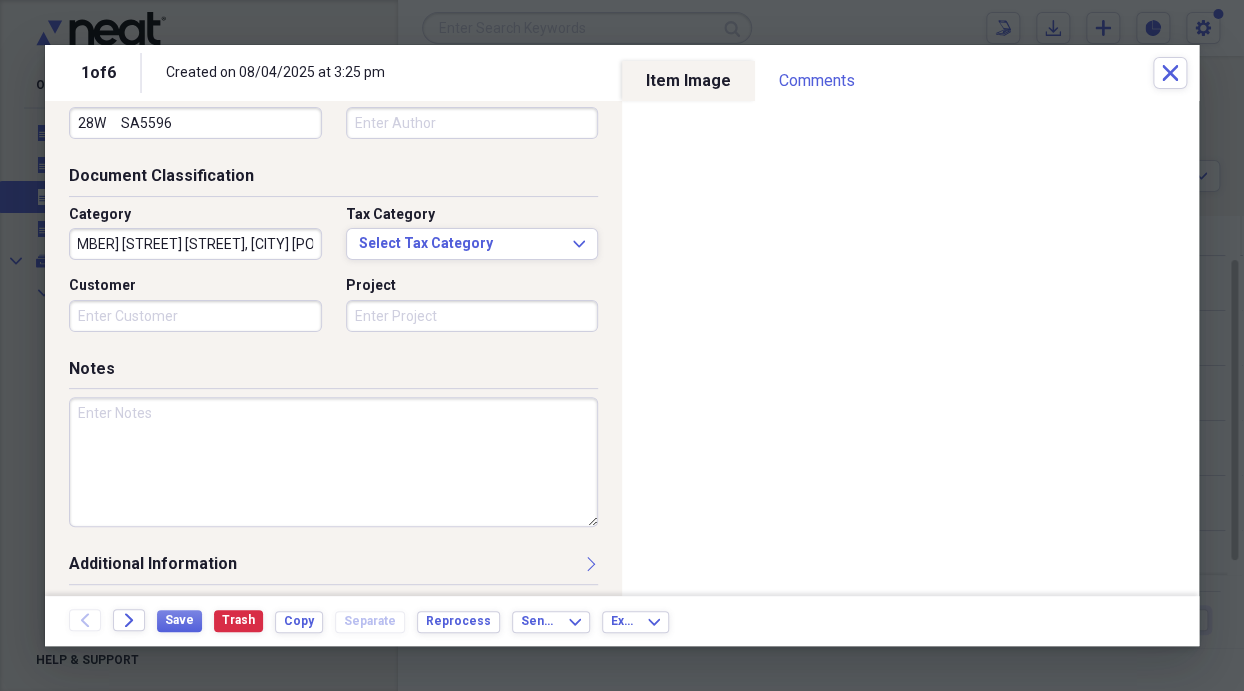 type on "[NUMBER] [STREET] [STREET], [CITY] [POSTAL_CODE]" 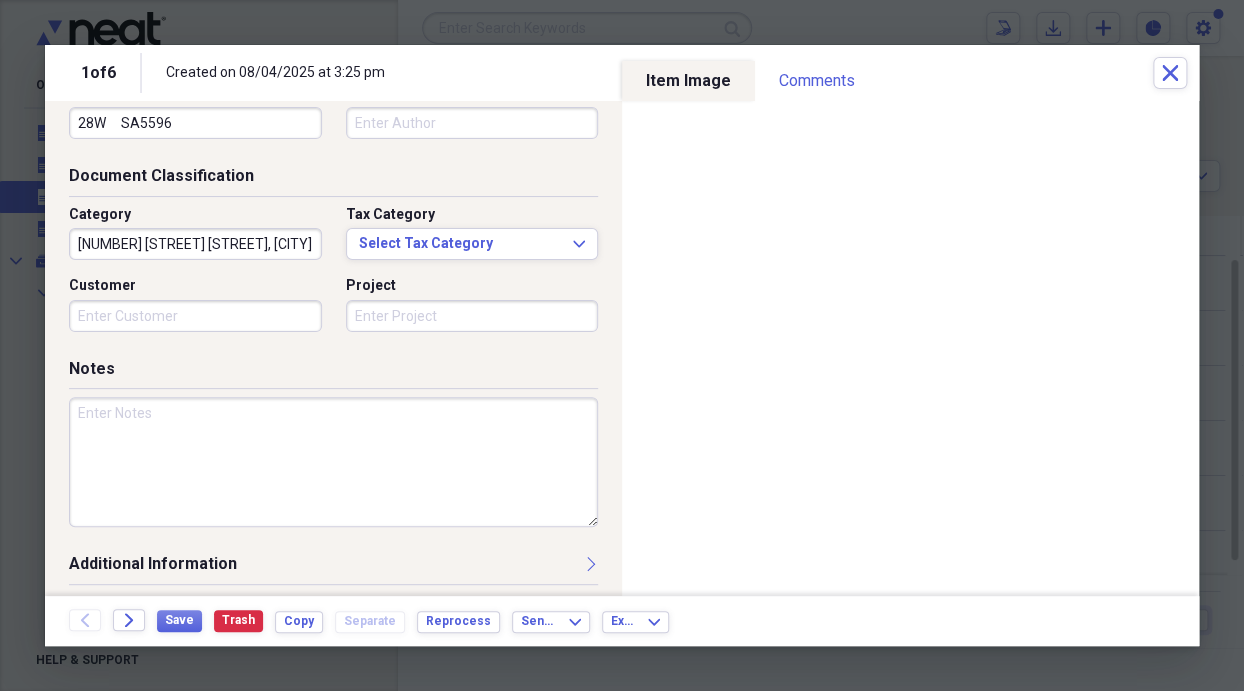 click at bounding box center [333, 462] 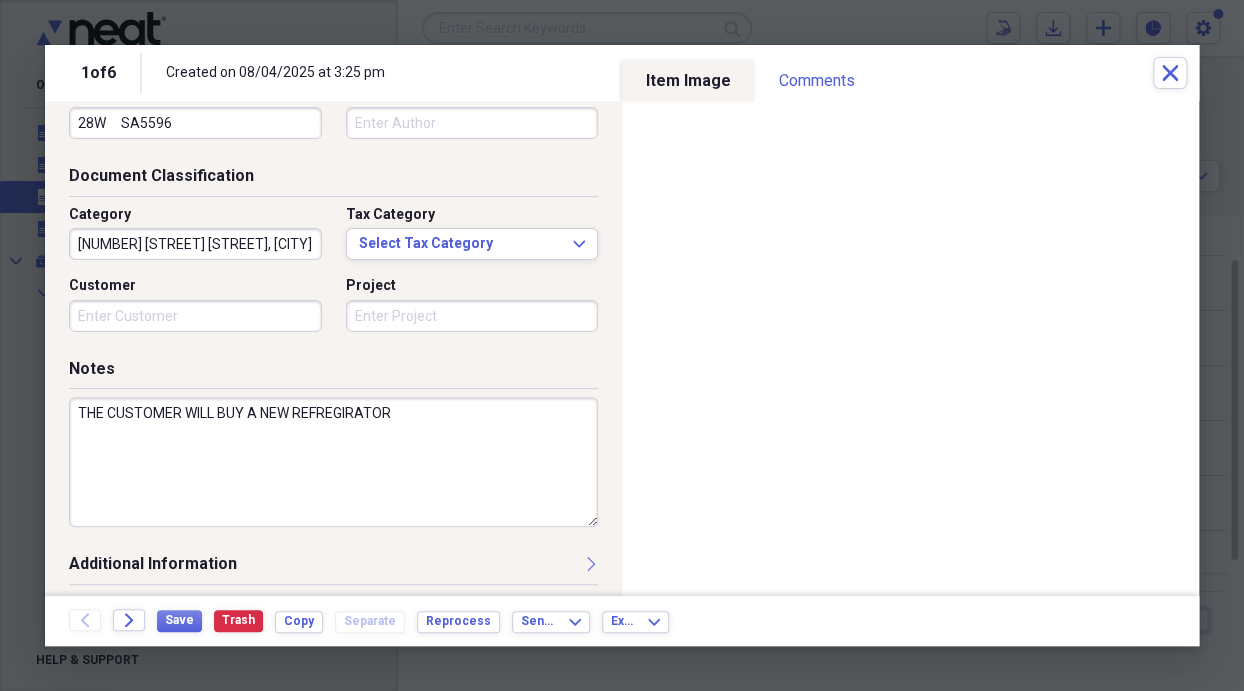 type on "THE CUSTOMER WILL BUY A NEW REFREGIRATOR" 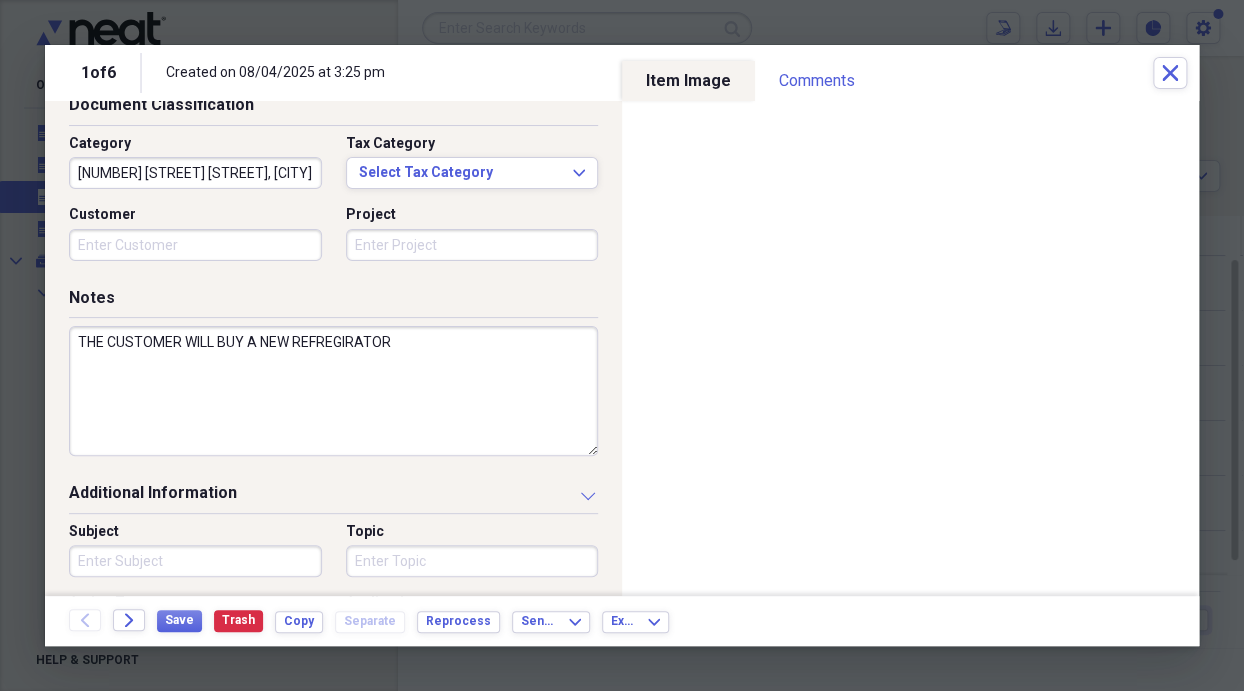 scroll, scrollTop: 434, scrollLeft: 0, axis: vertical 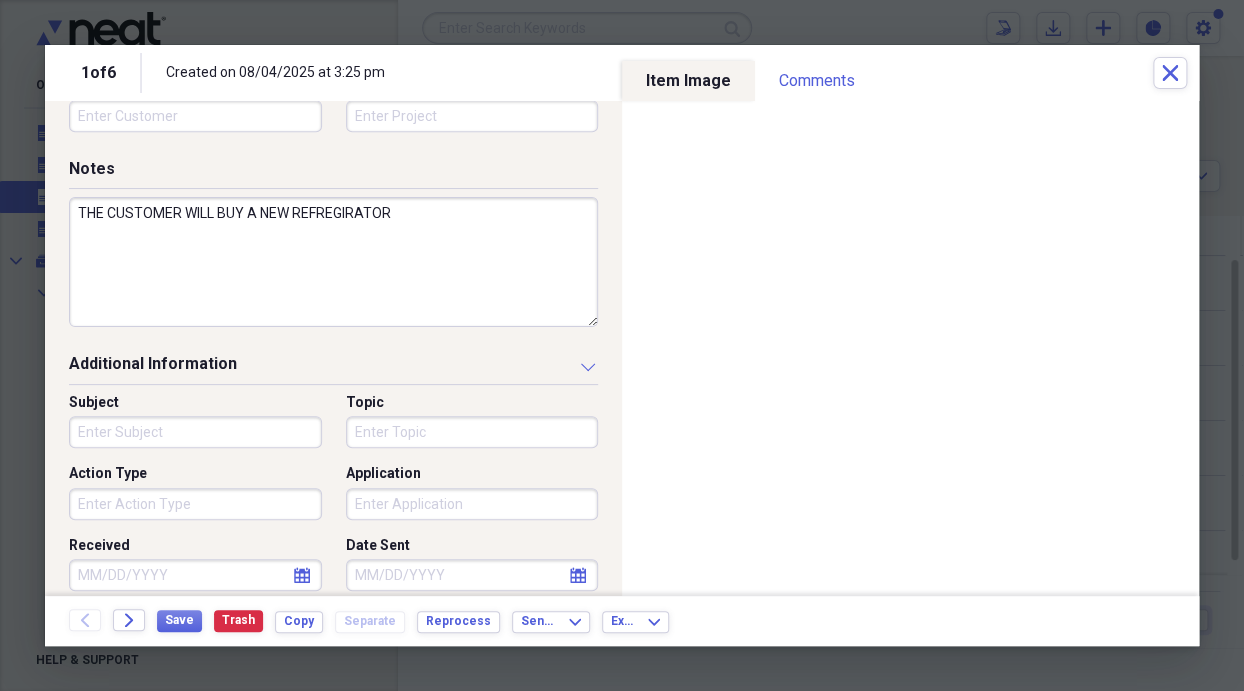 click on "Action Type" at bounding box center [195, 504] 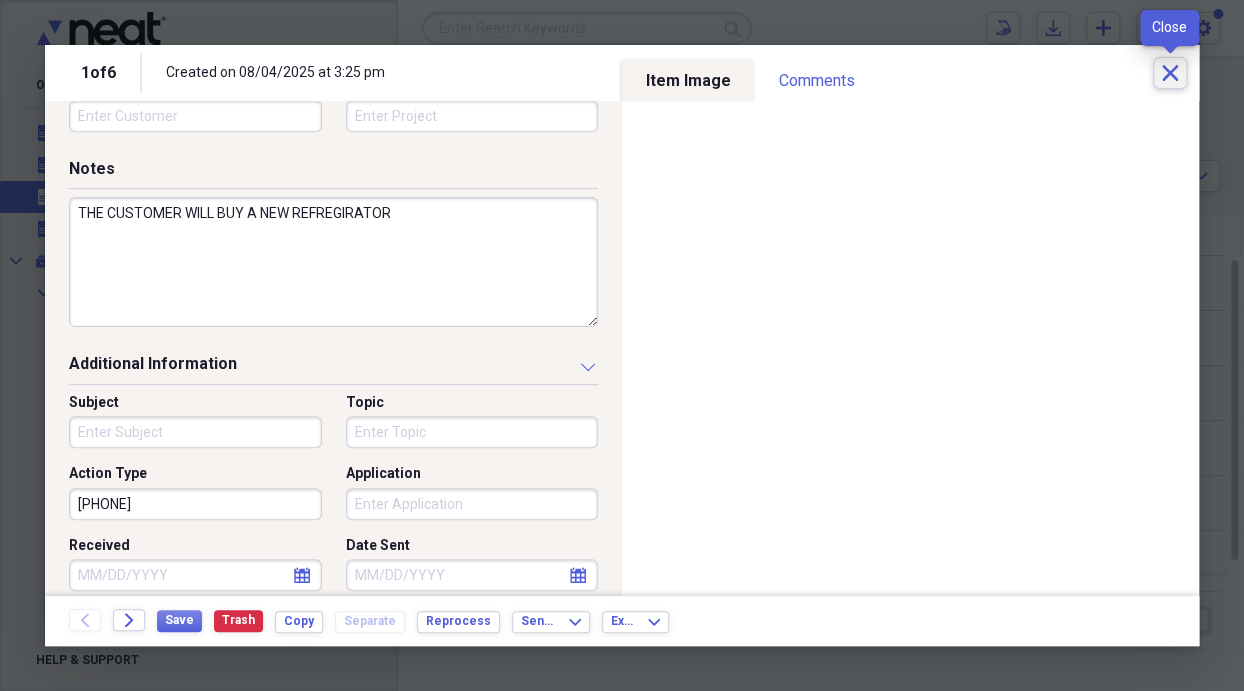 type on "[PHONE]" 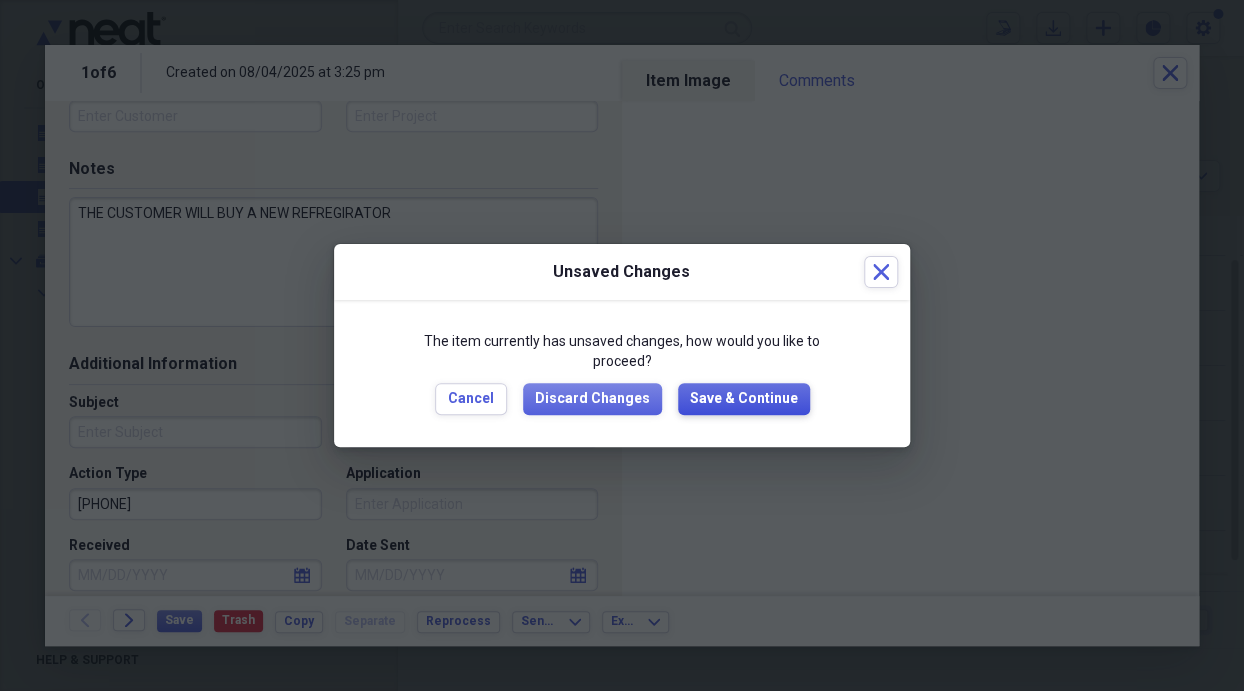 click on "Save & Continue" at bounding box center [744, 399] 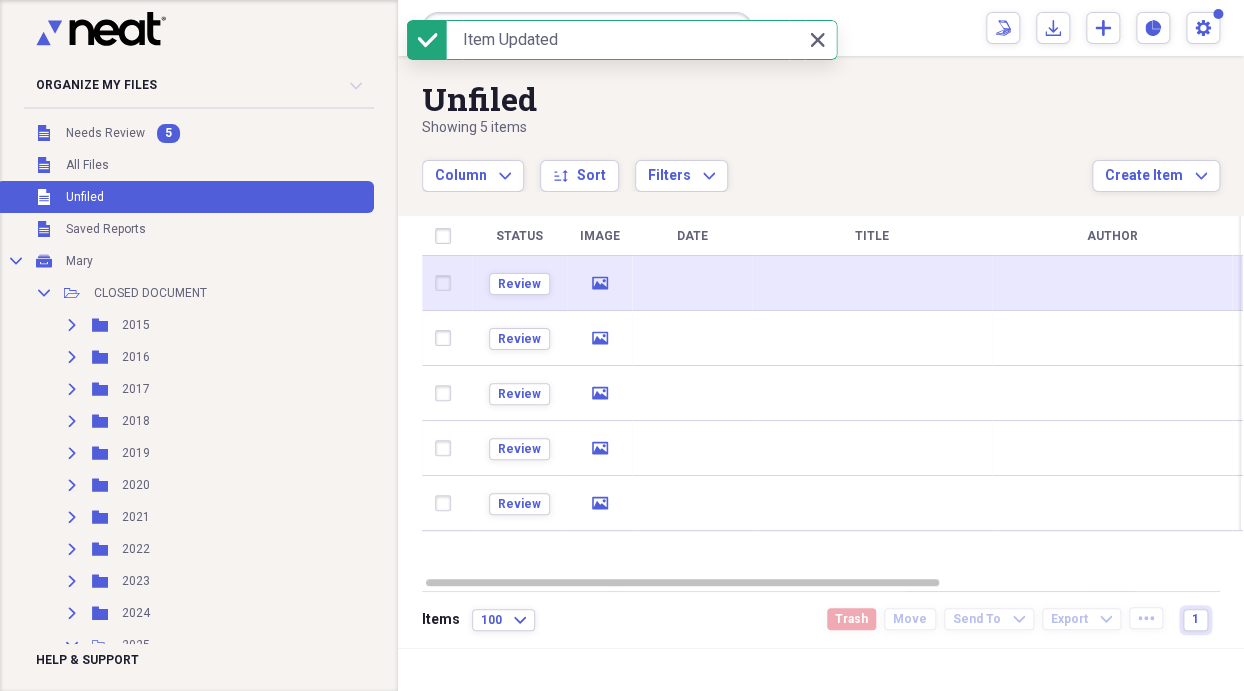 click at bounding box center [692, 283] 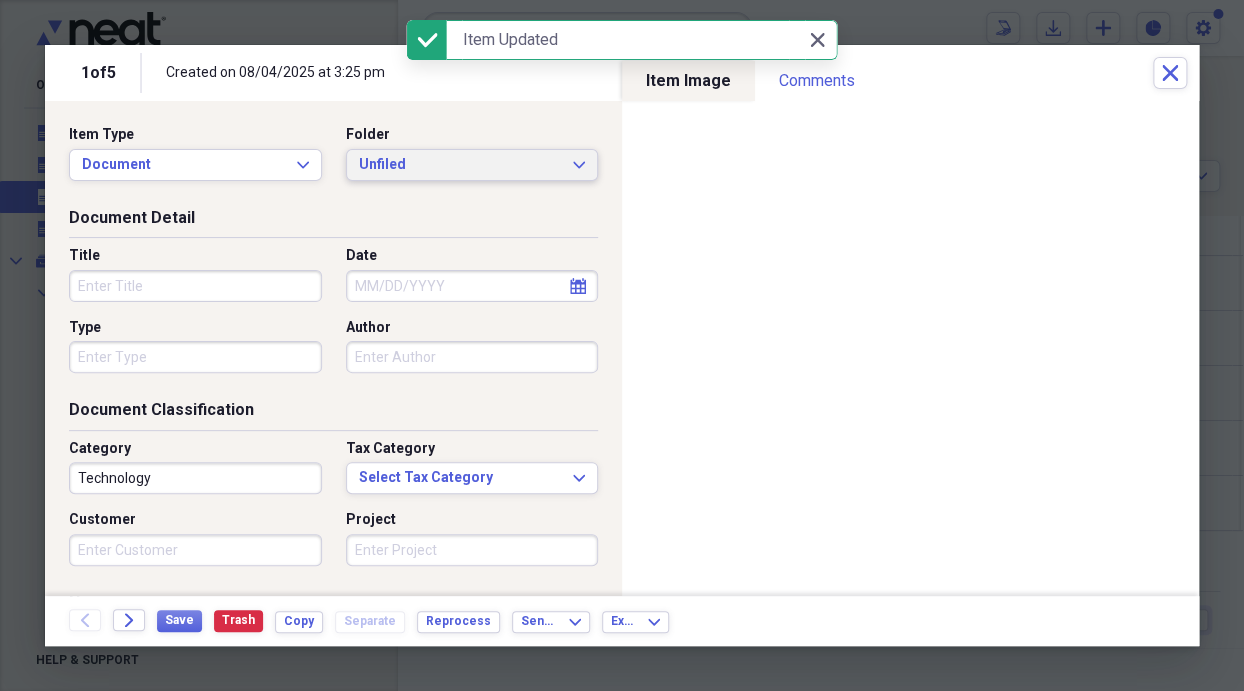 click on "Expand" 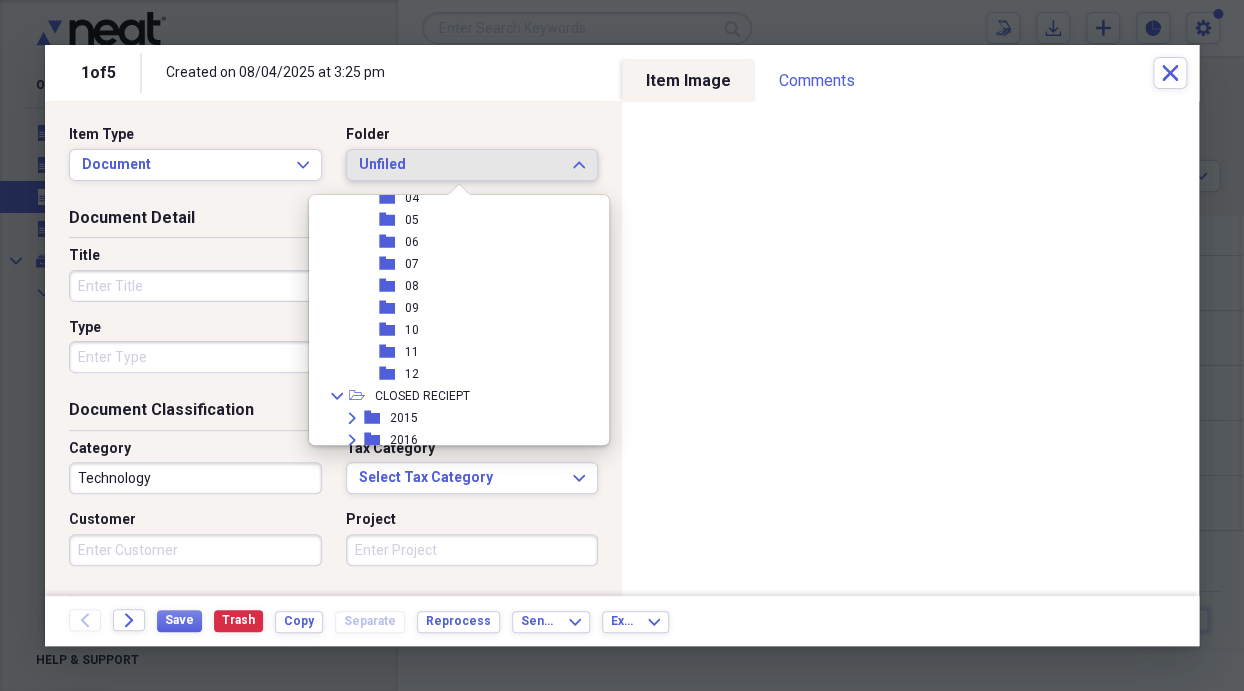 scroll, scrollTop: 400, scrollLeft: 0, axis: vertical 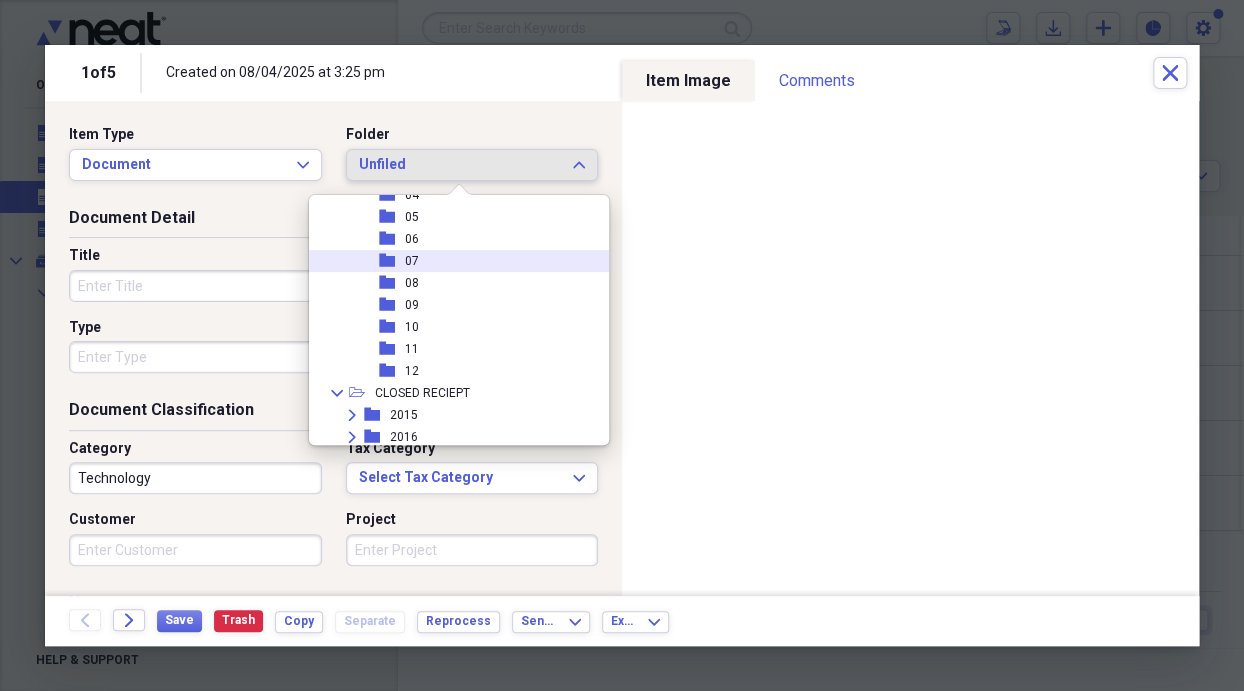 click on "folder 07" at bounding box center (451, 261) 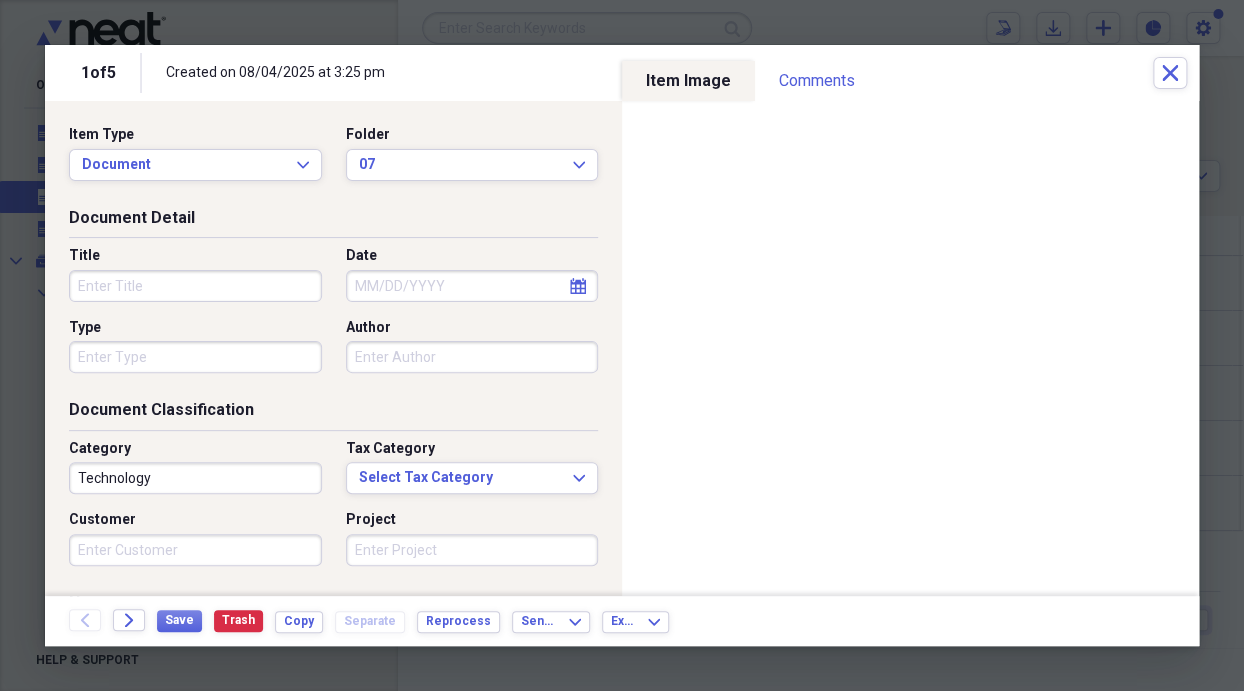 click on "calendar Calendar" at bounding box center (578, 286) 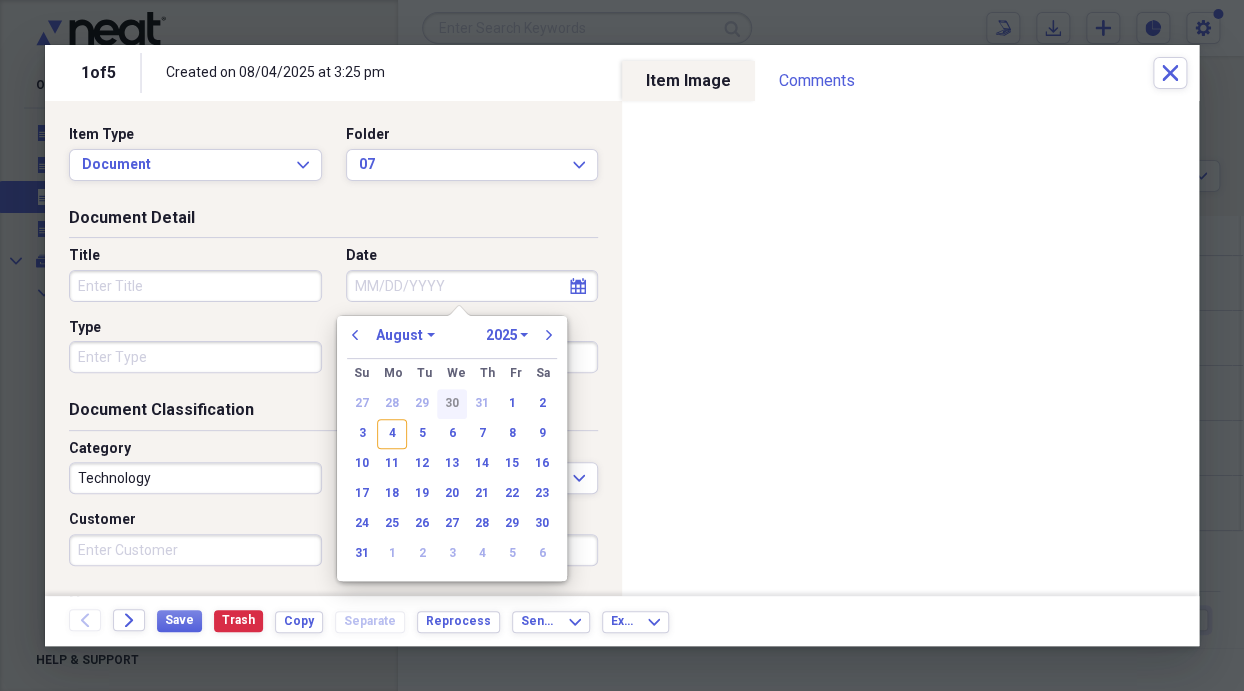 click on "30" at bounding box center [452, 404] 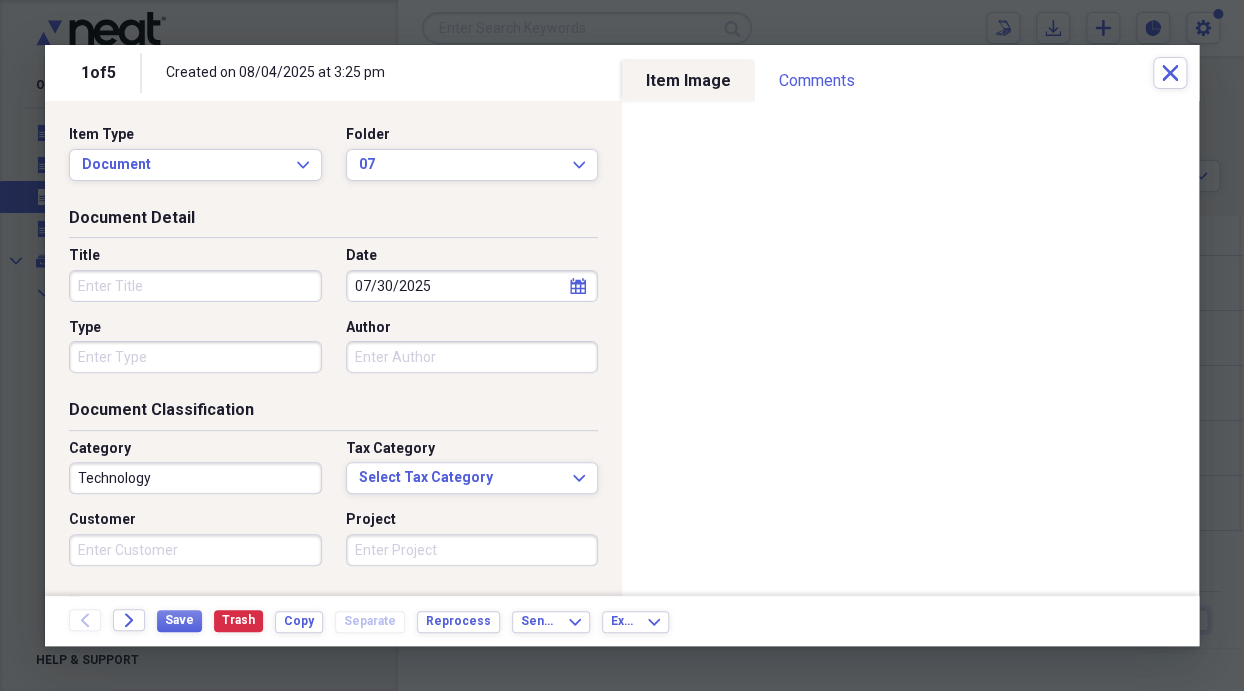 click on "Title" at bounding box center (195, 286) 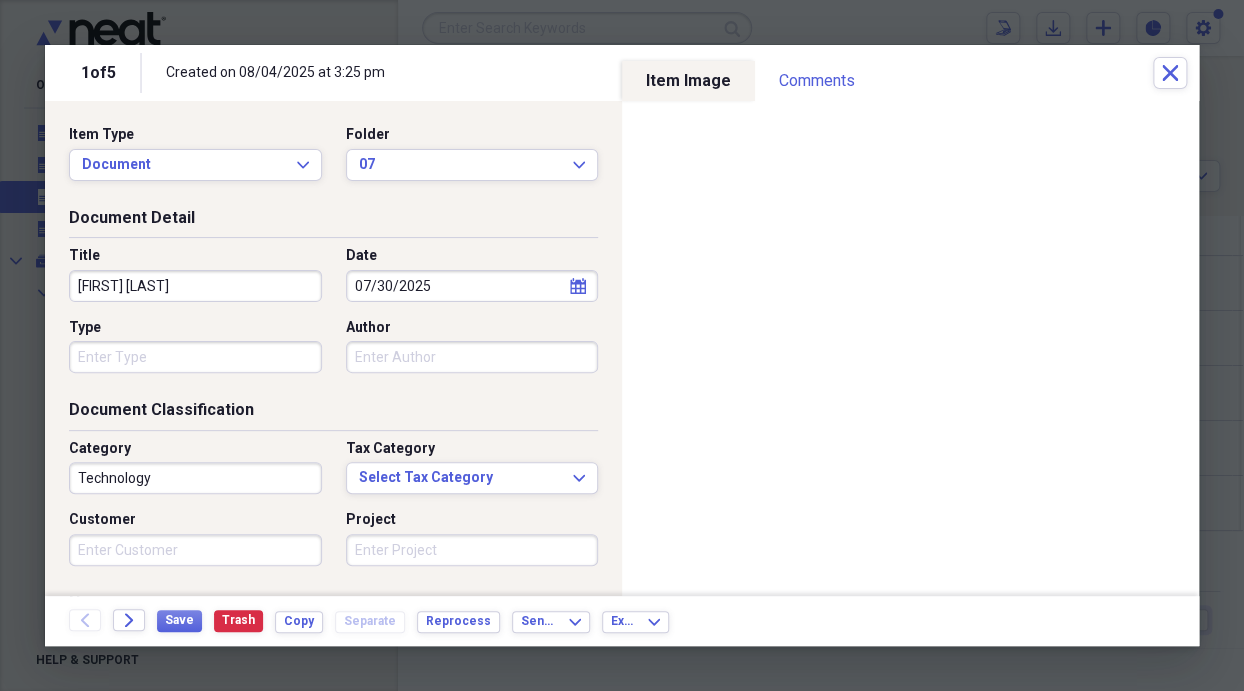 type on "[FIRST] [LAST]" 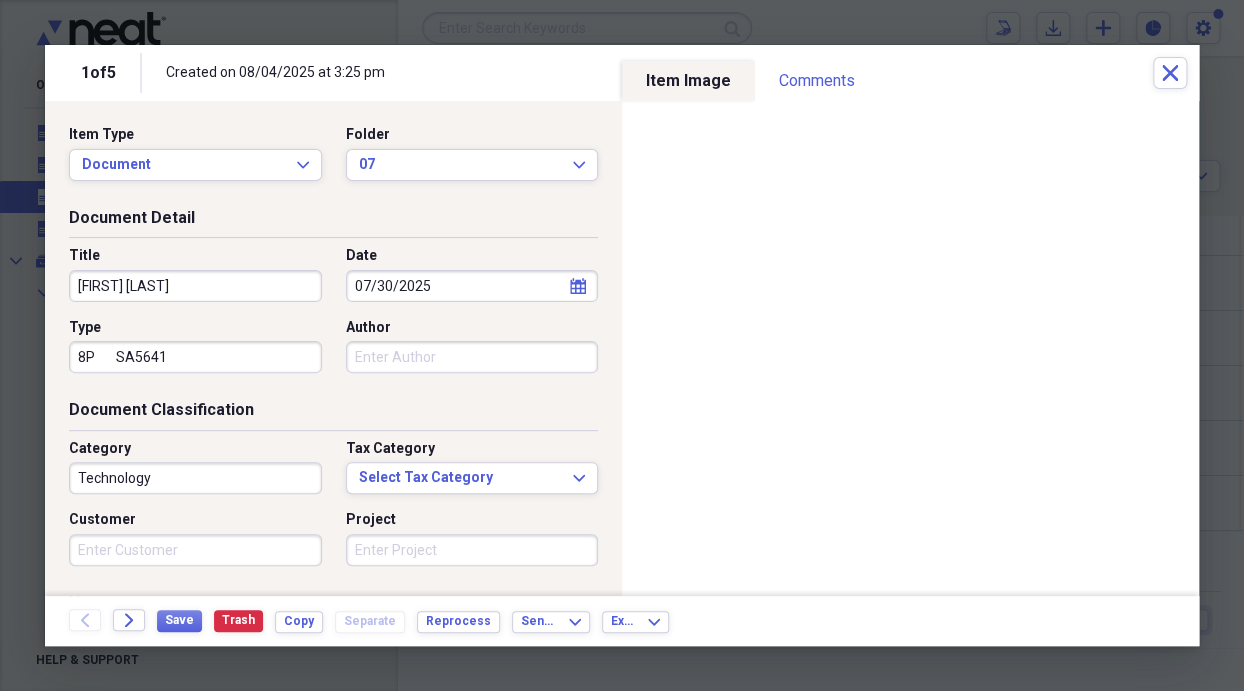 type on "8P       SA5641" 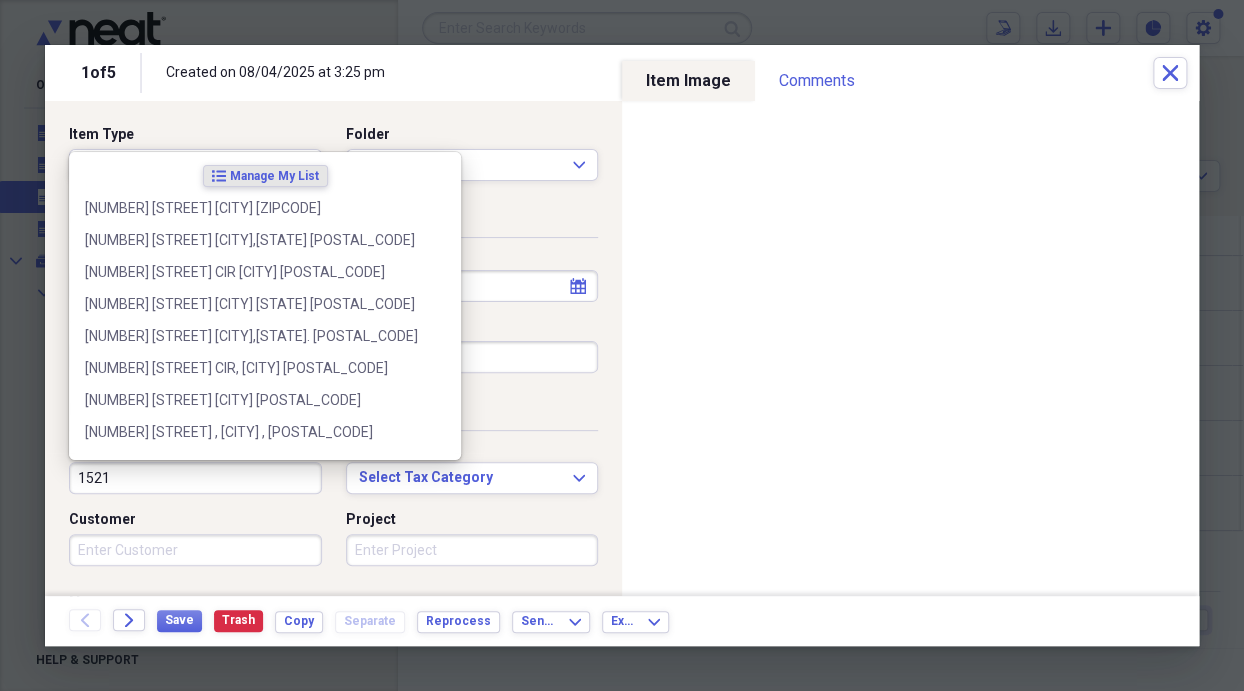 click on "1521" at bounding box center (195, 478) 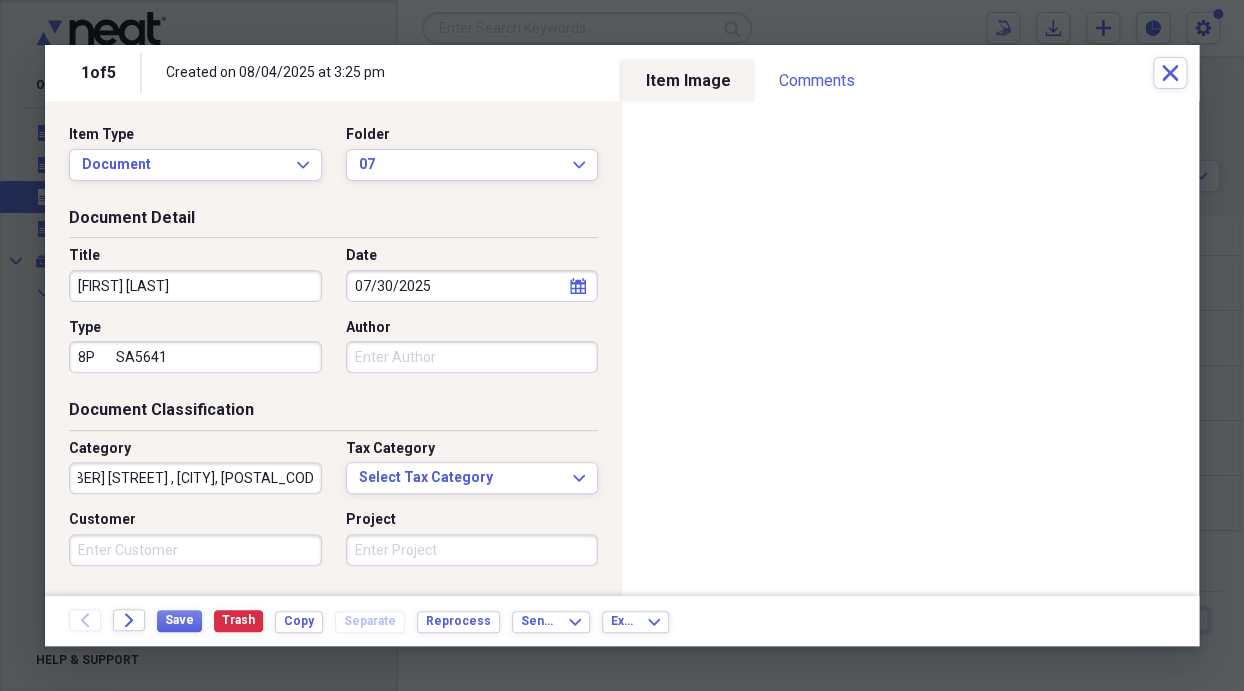 scroll, scrollTop: 0, scrollLeft: 45, axis: horizontal 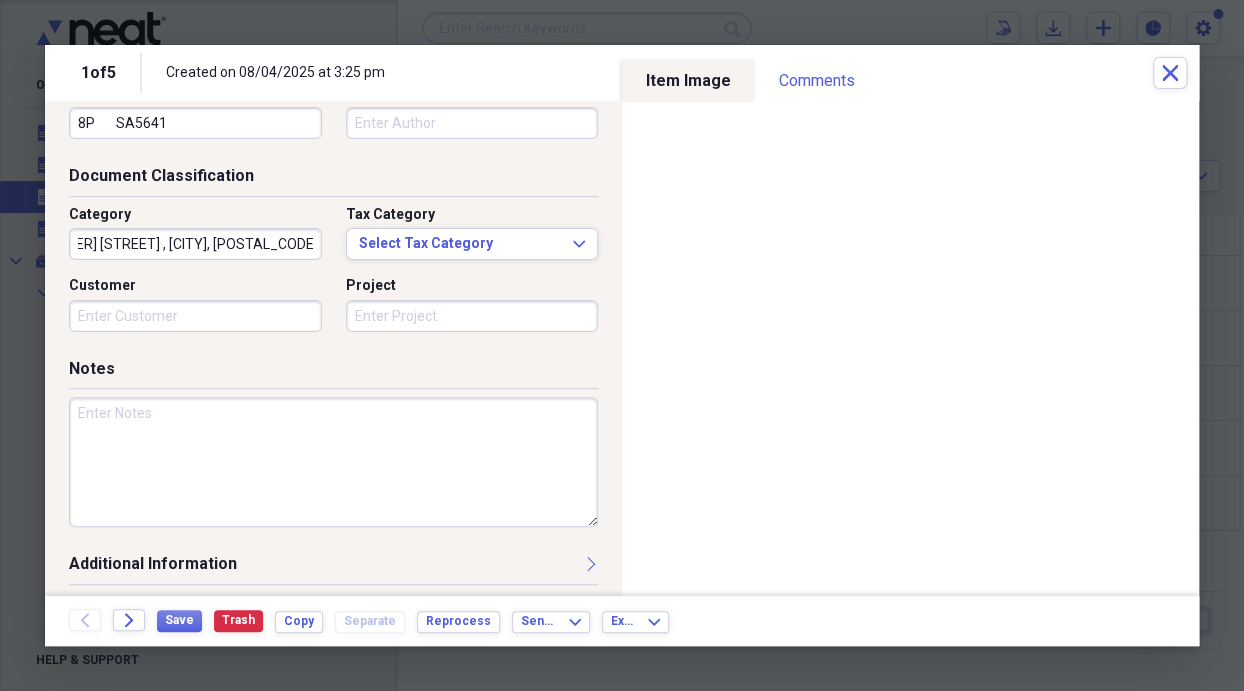 type on "[NUMBER] [STREET] , [CITY], [POSTAL_CODE]" 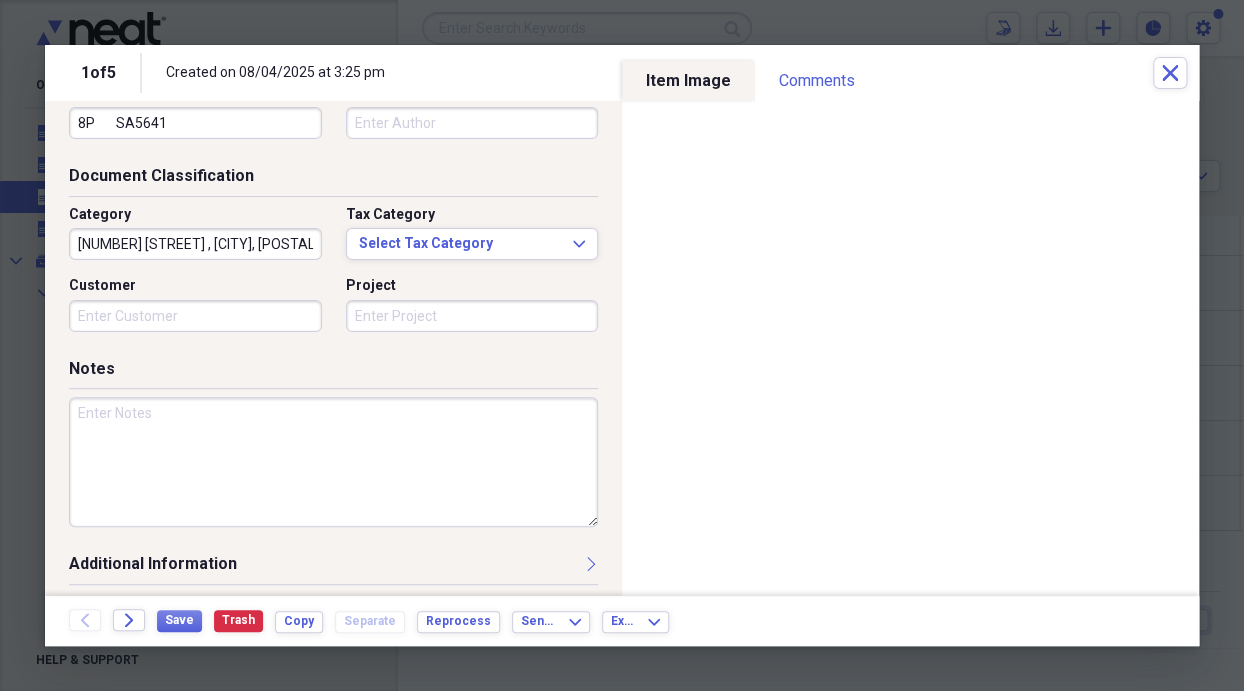 click at bounding box center (333, 462) 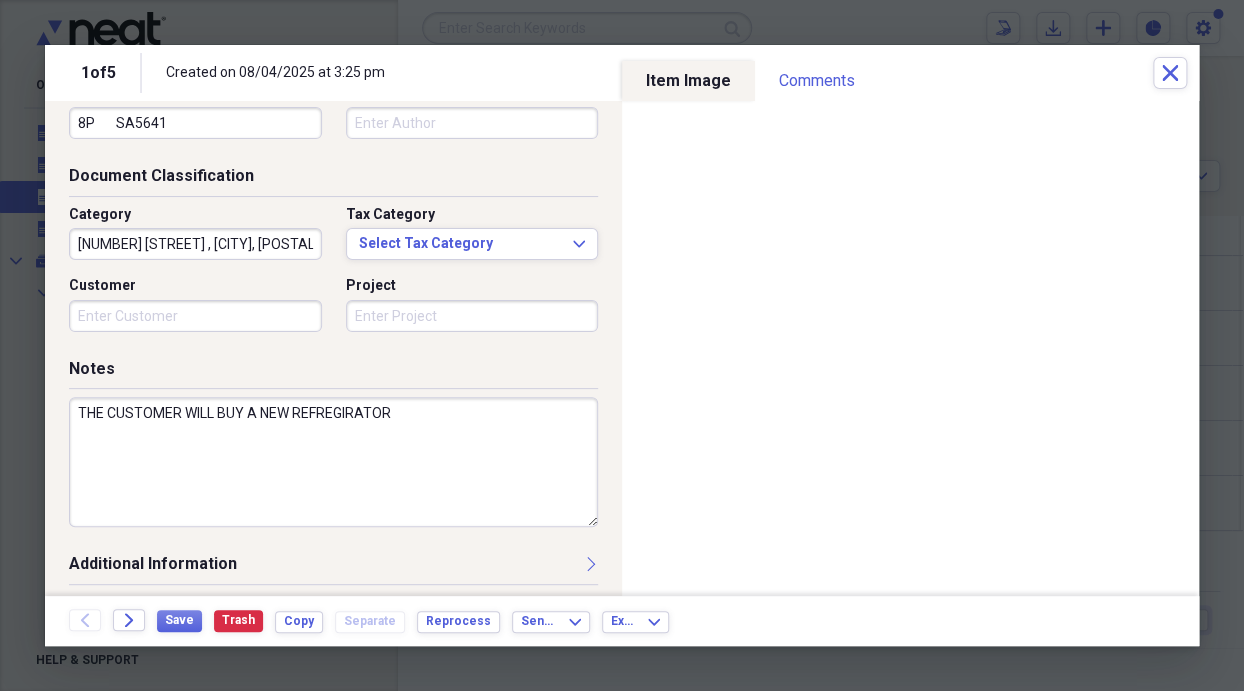 type on "THE CUSTOMER WILL BUY A NEW REFREGIRATOR" 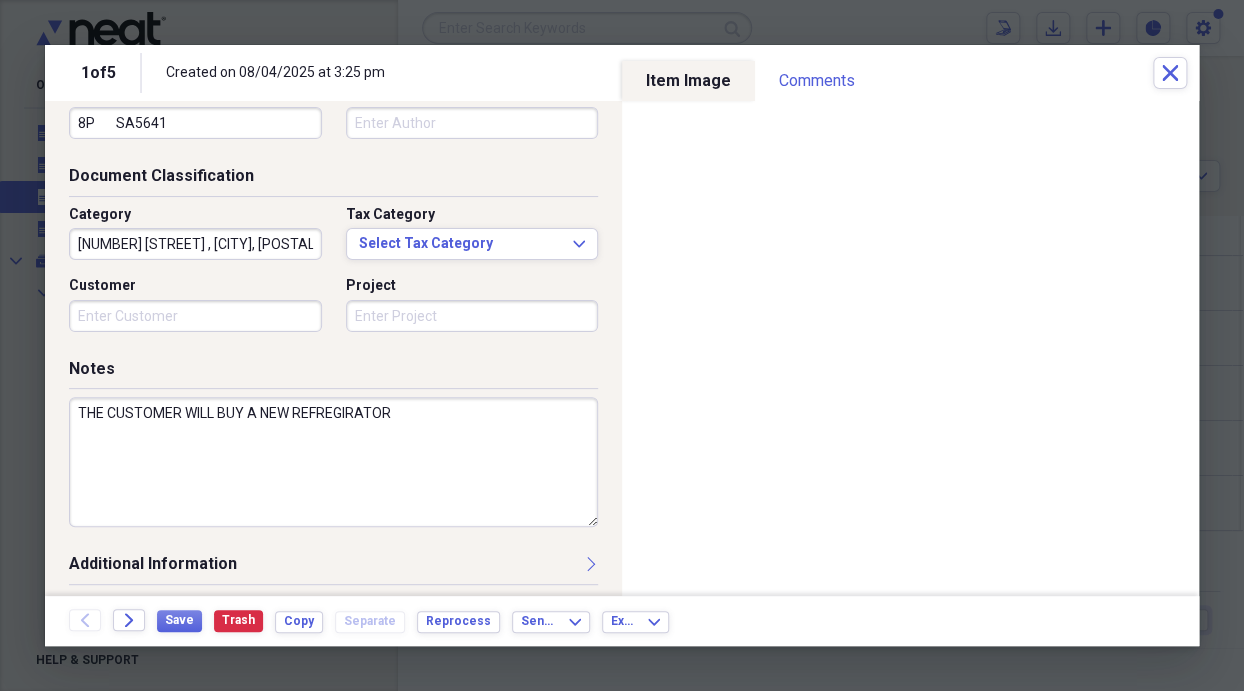 click on "Additional Information" at bounding box center (333, 568) 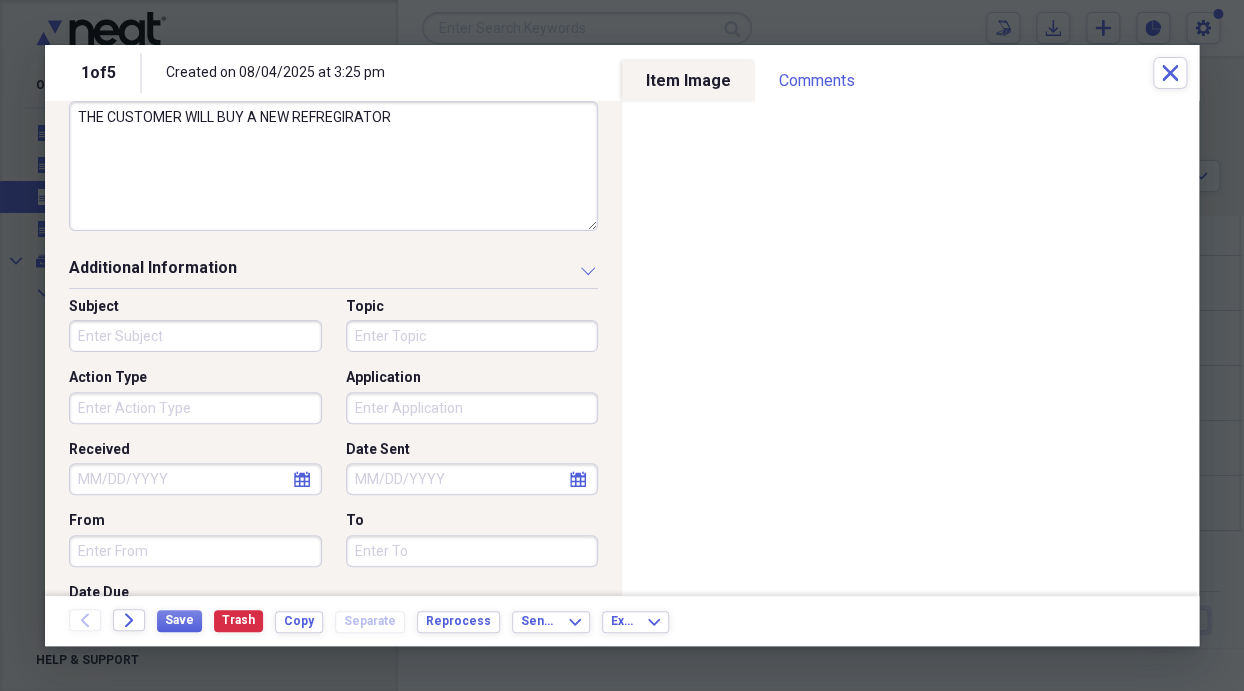 scroll, scrollTop: 490, scrollLeft: 0, axis: vertical 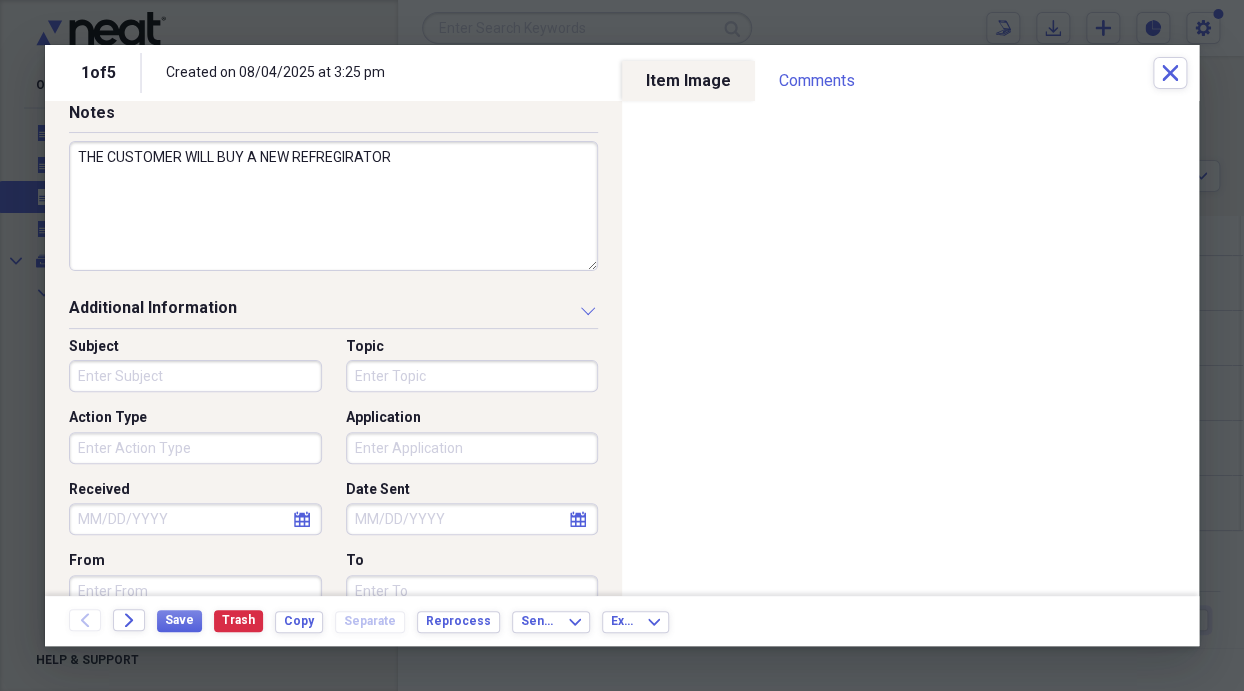 click on "Action Type" at bounding box center (195, 448) 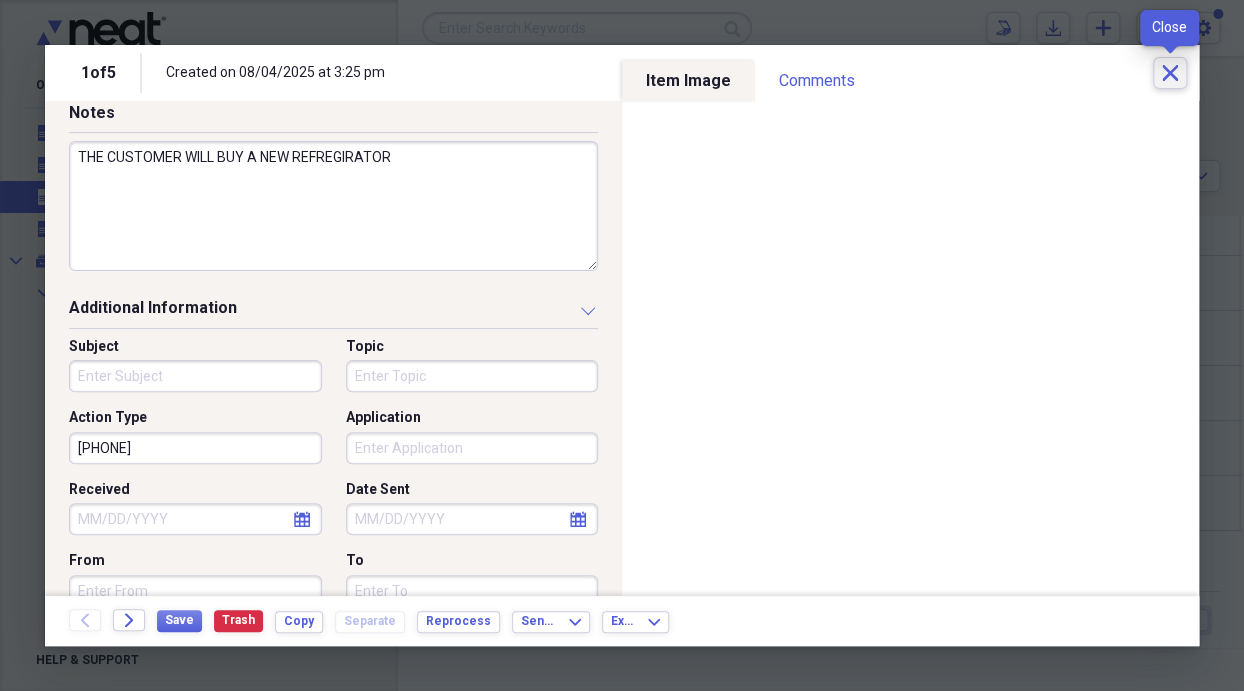 type on "[PHONE]" 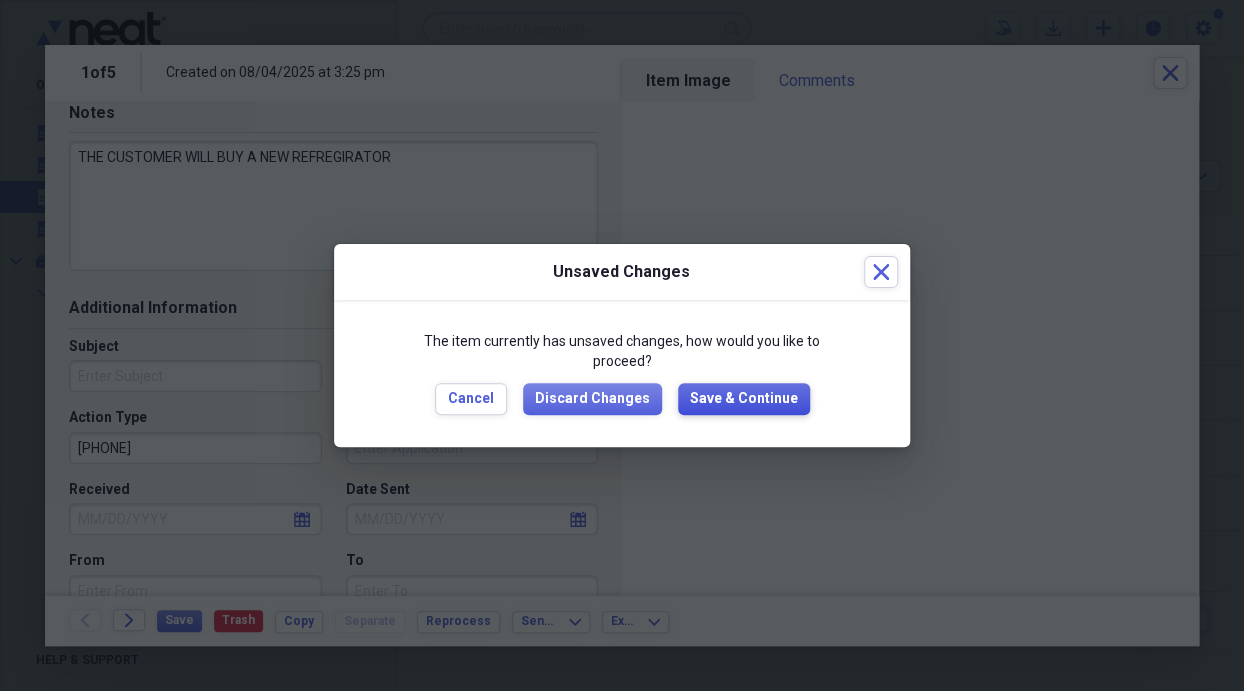 click on "Save & Continue" at bounding box center (744, 399) 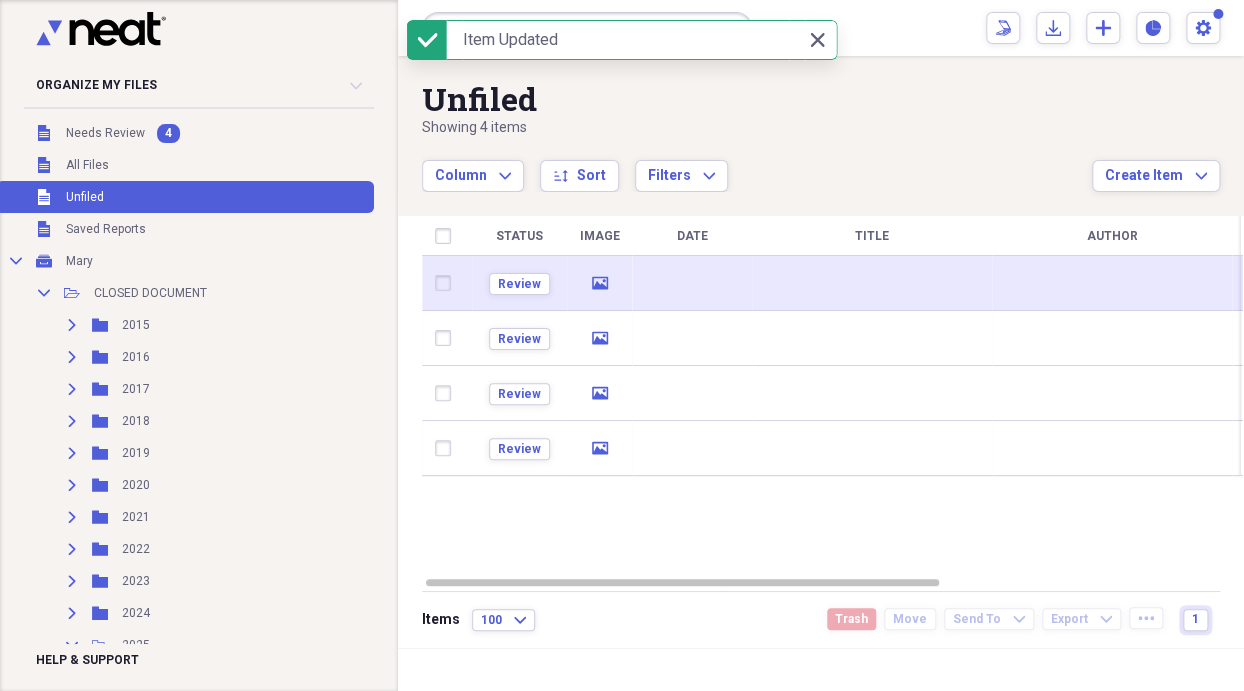 click at bounding box center [872, 283] 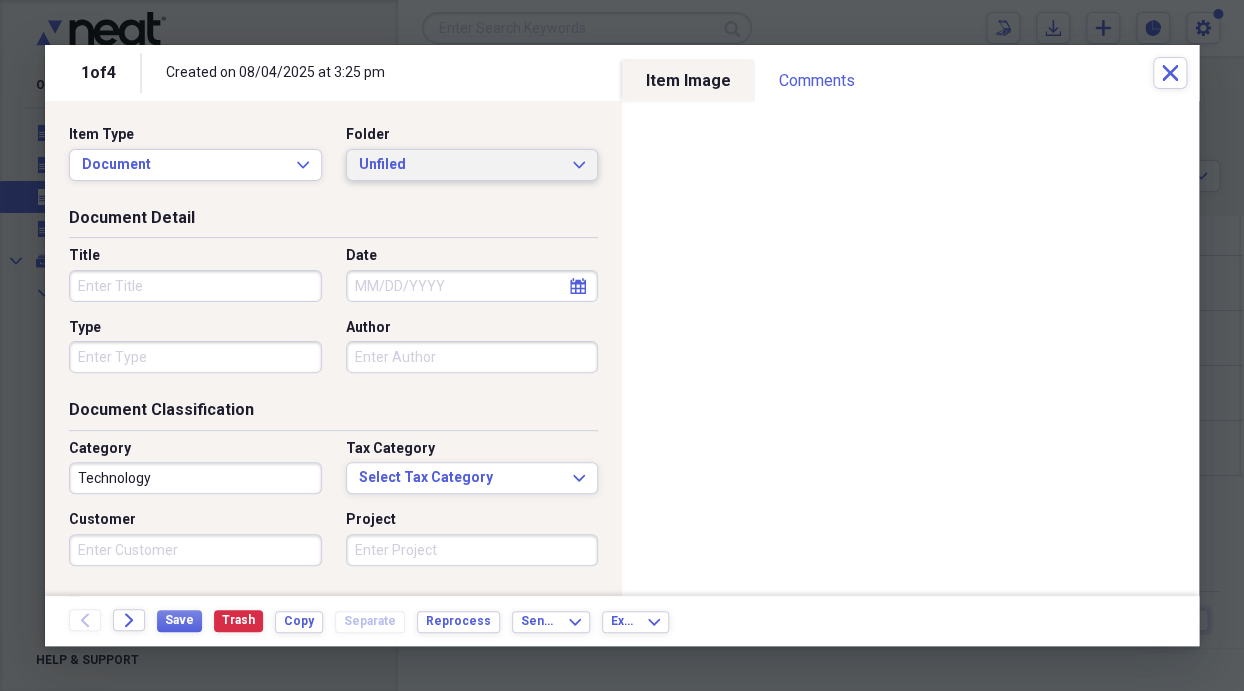 click on "Unfiled Expand" at bounding box center (472, 165) 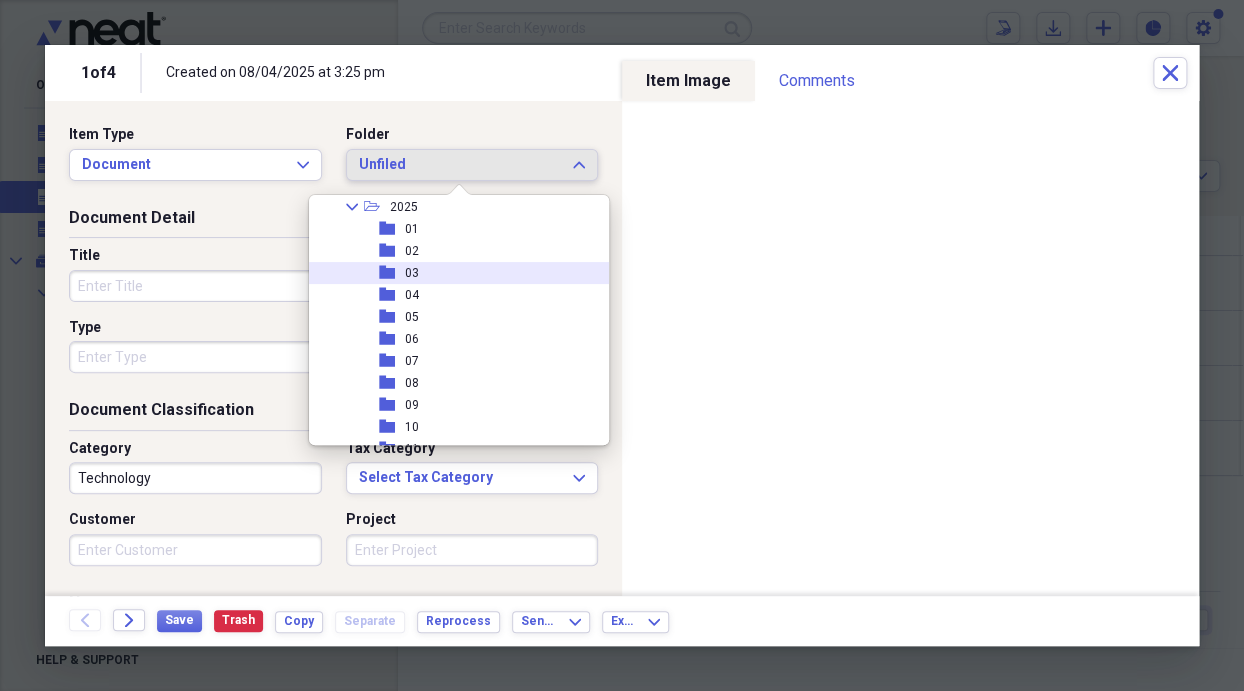 scroll, scrollTop: 400, scrollLeft: 0, axis: vertical 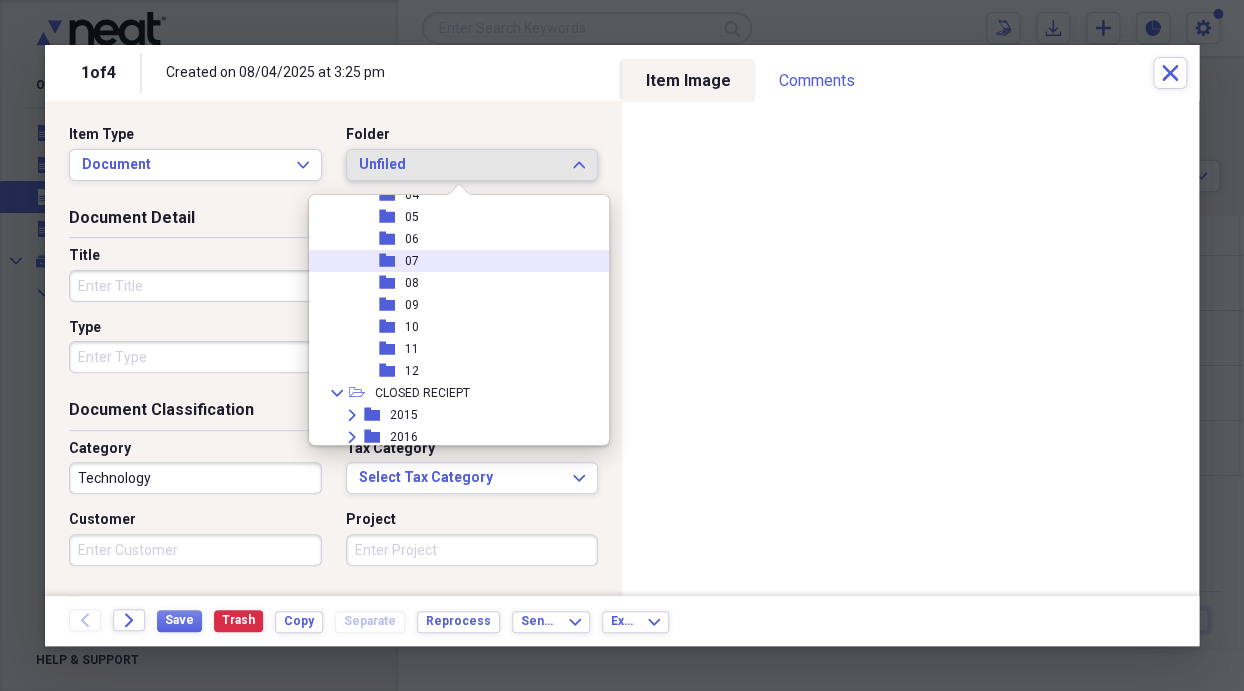 click on "folder 07" at bounding box center (451, 261) 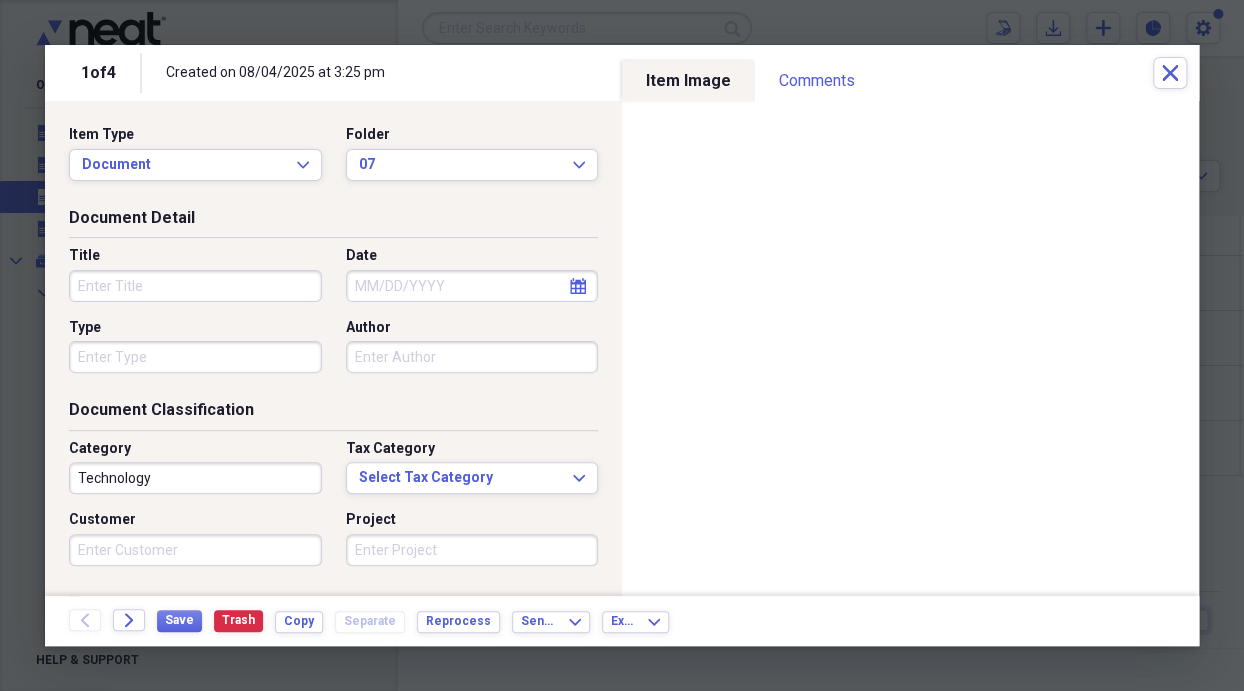 click on "calendar Calendar" at bounding box center [578, 286] 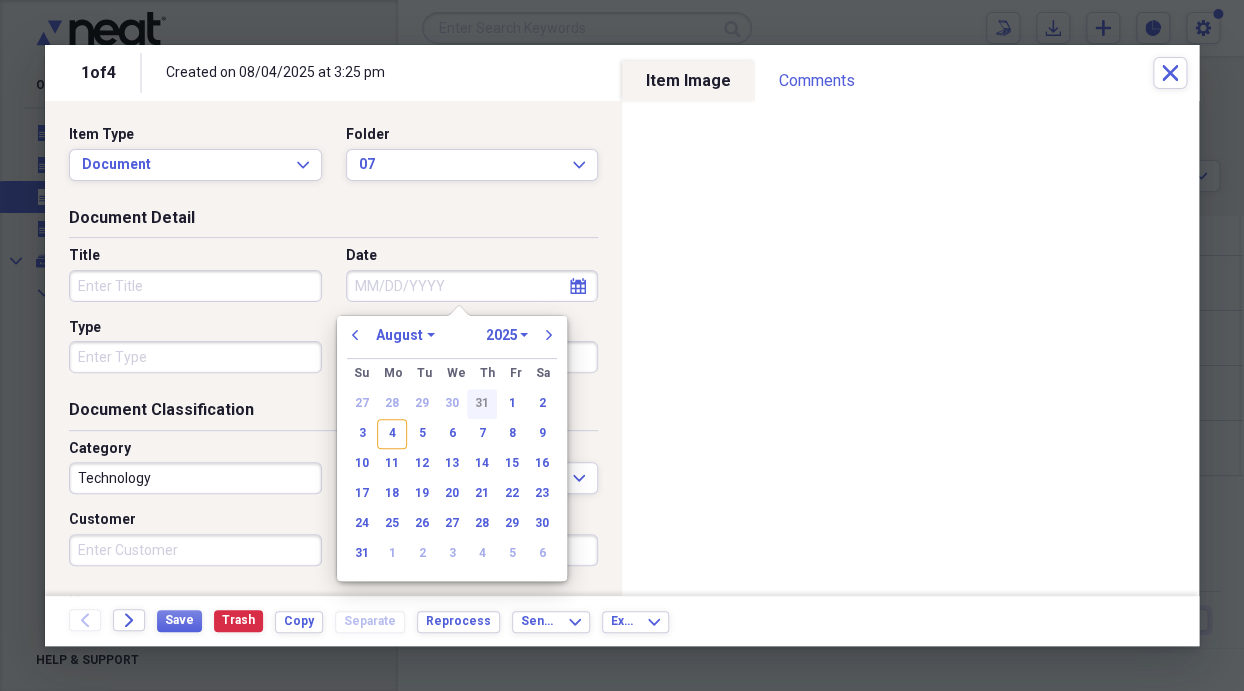 click on "31" at bounding box center (482, 404) 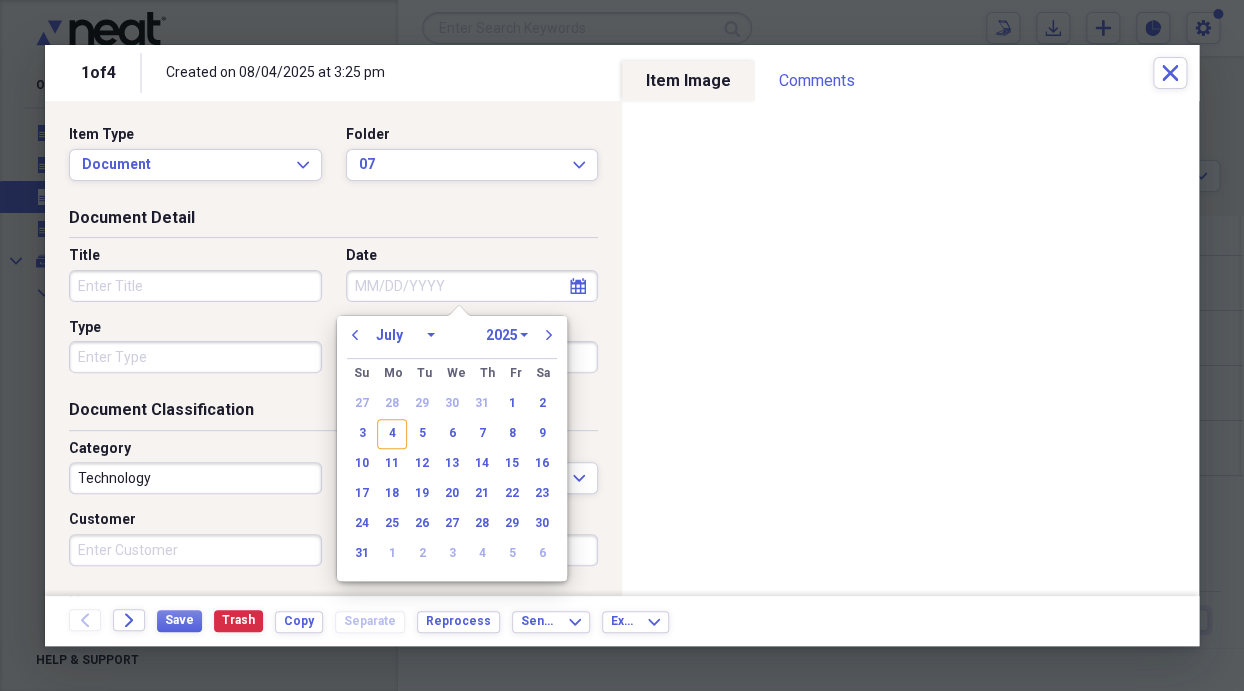 type on "07/31/2025" 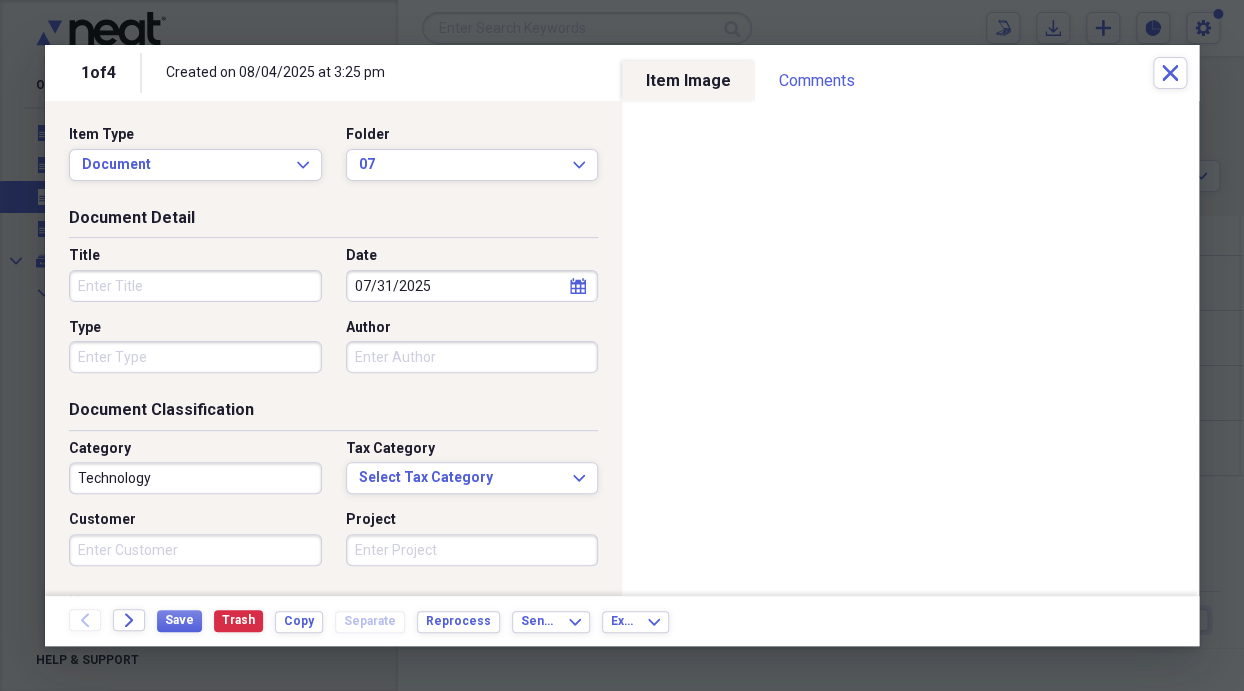 click on "Title" at bounding box center (195, 286) 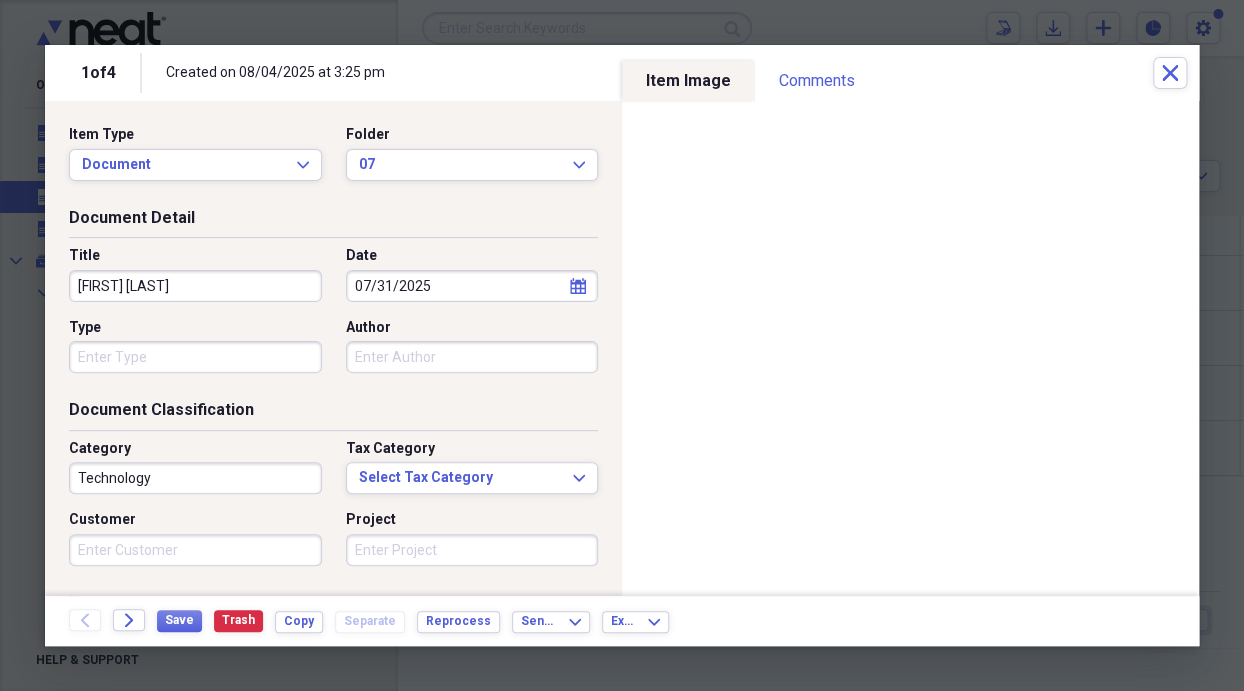 type on "[FIRST] [LAST]" 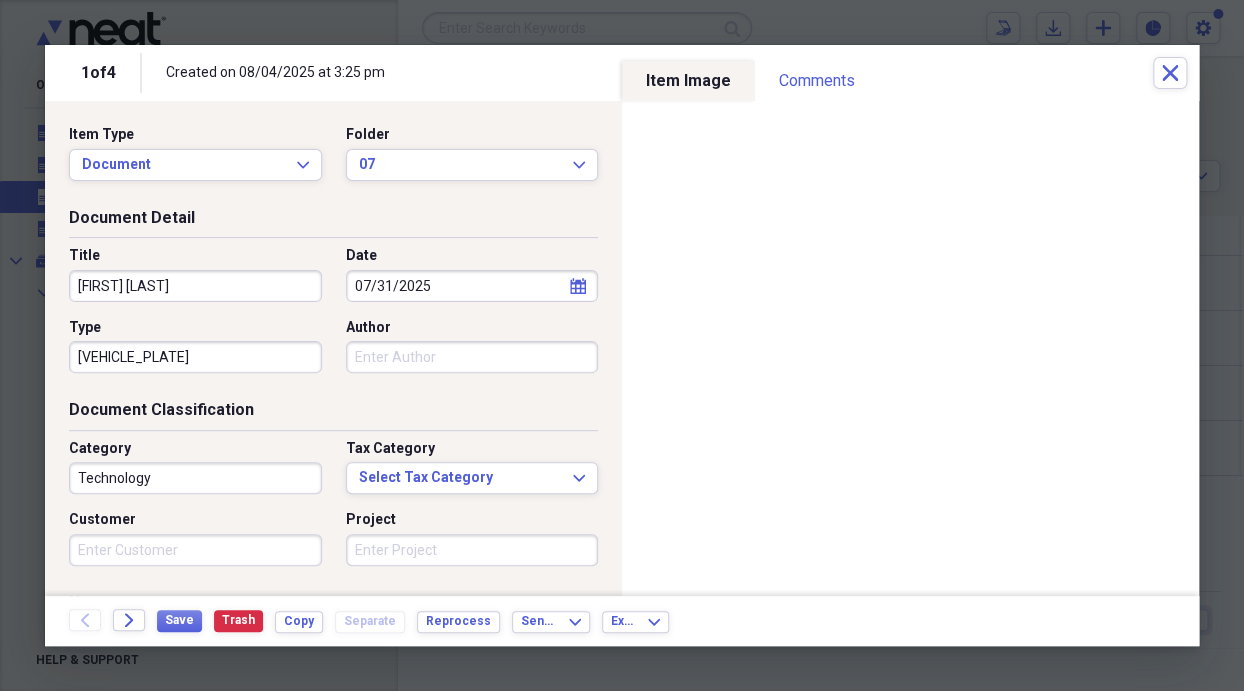 type on "[VEHICLE_PLATE]" 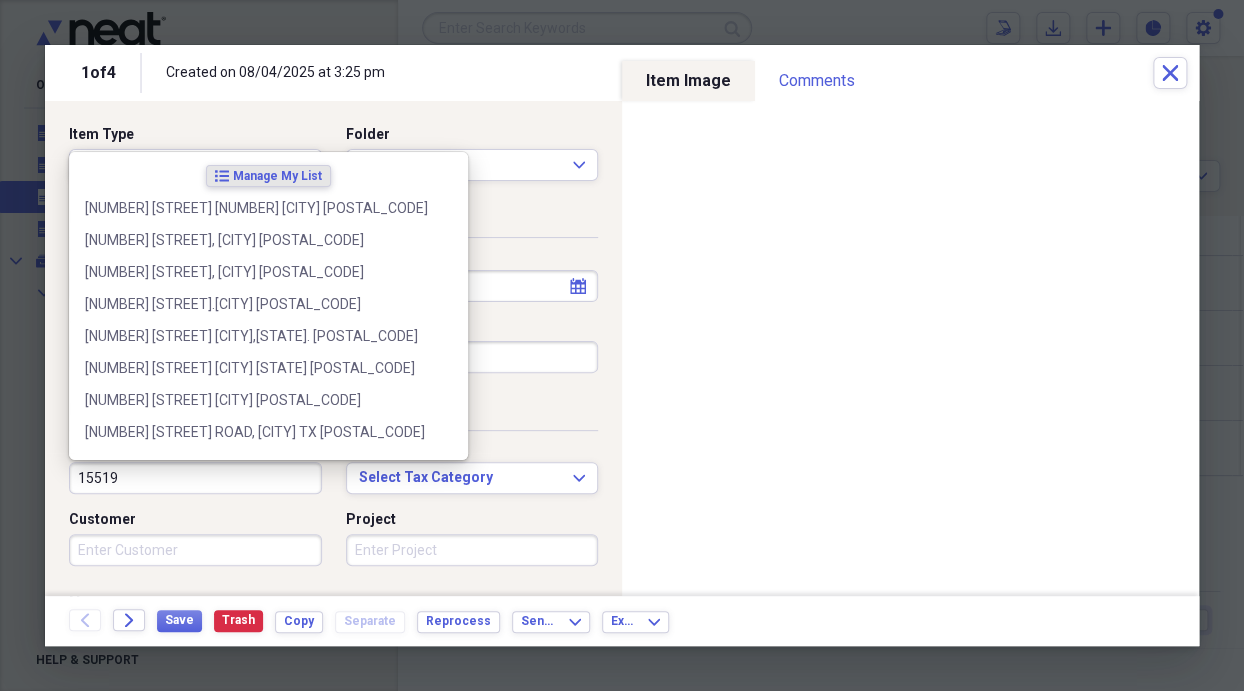 click on "15519" at bounding box center (195, 478) 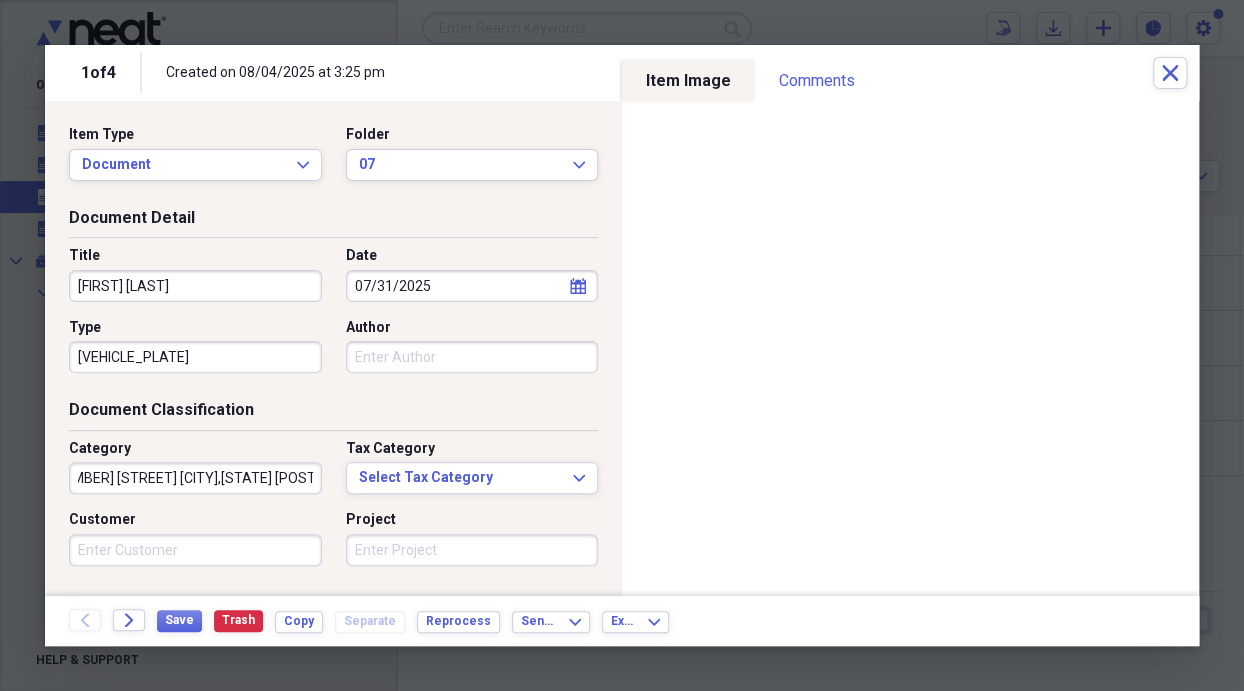 scroll, scrollTop: 0, scrollLeft: 36, axis: horizontal 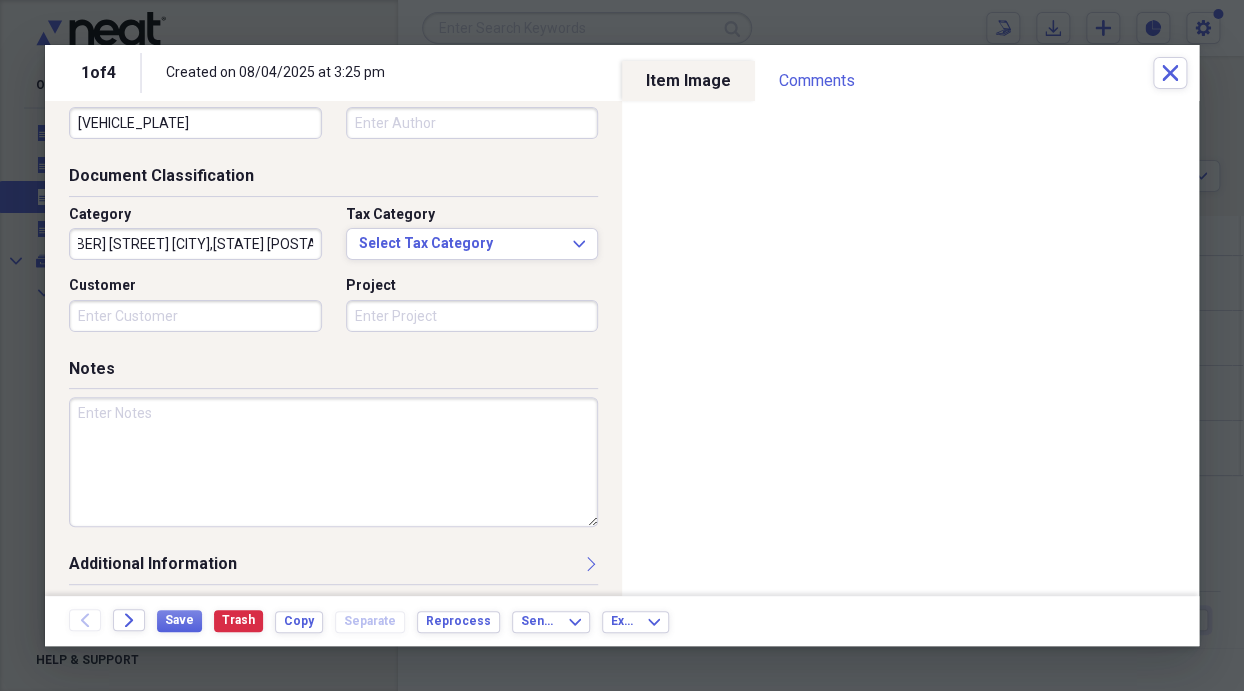 type on "[NUMBER] [STREET] [CITY],[STATE] [POSTAL_CODE]" 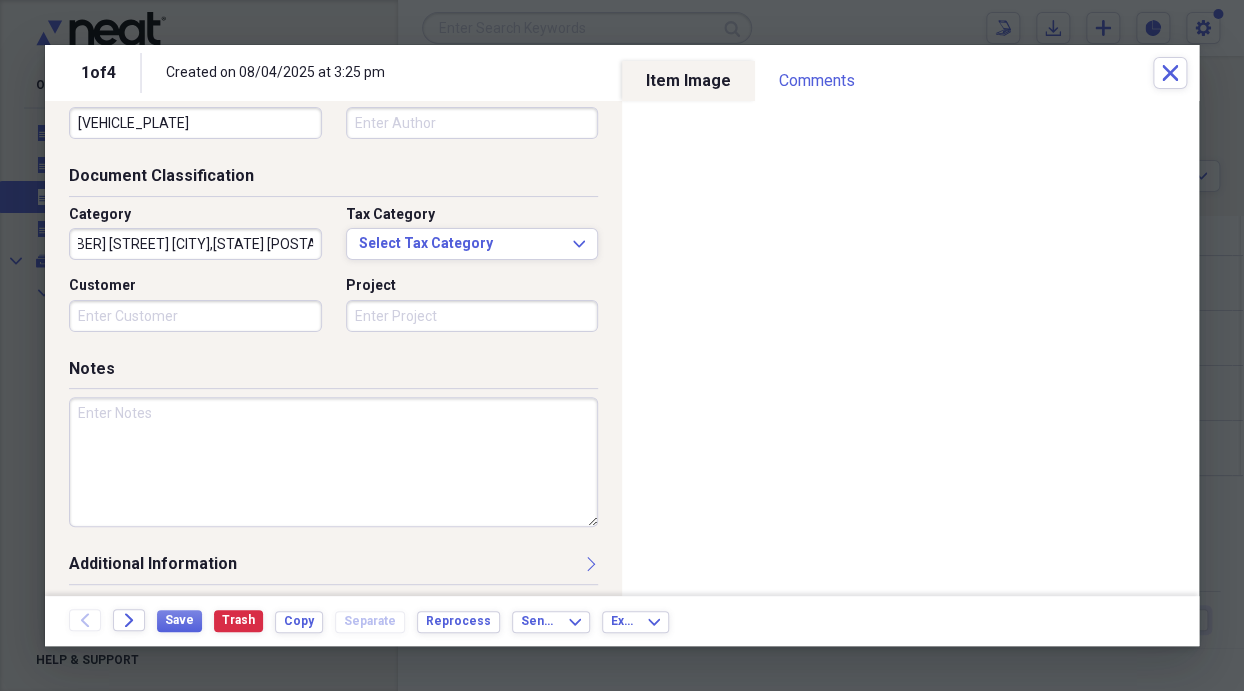 scroll, scrollTop: 0, scrollLeft: 0, axis: both 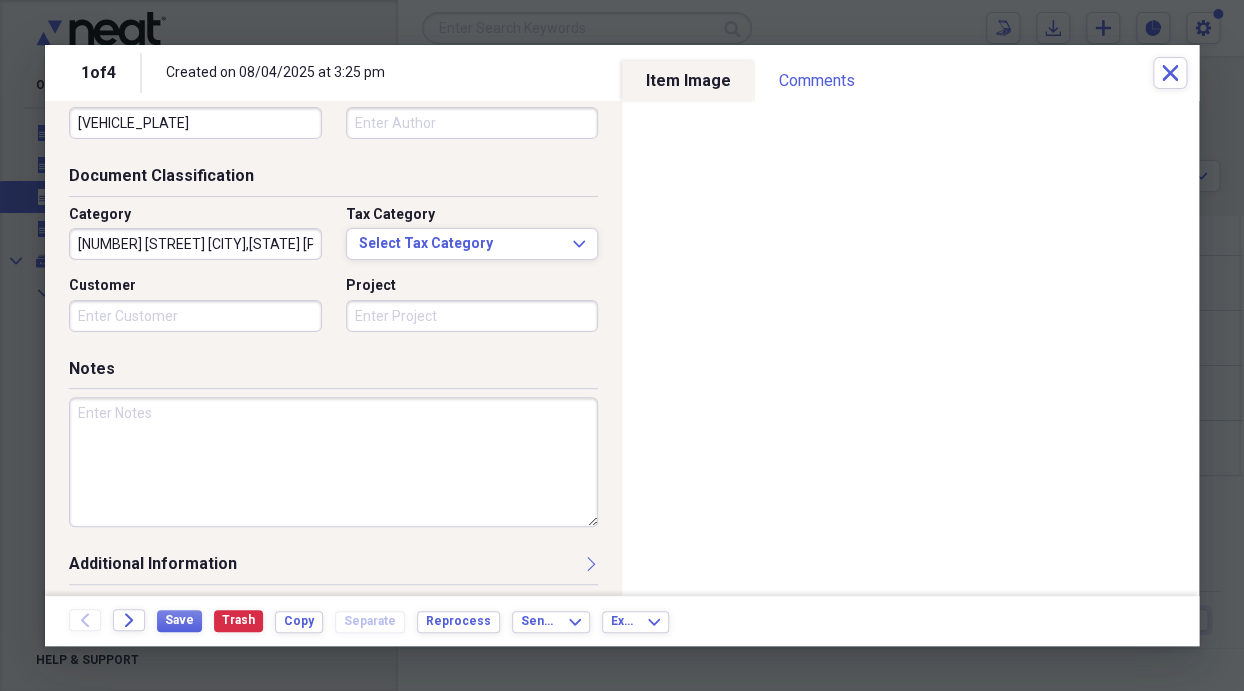click at bounding box center [333, 462] 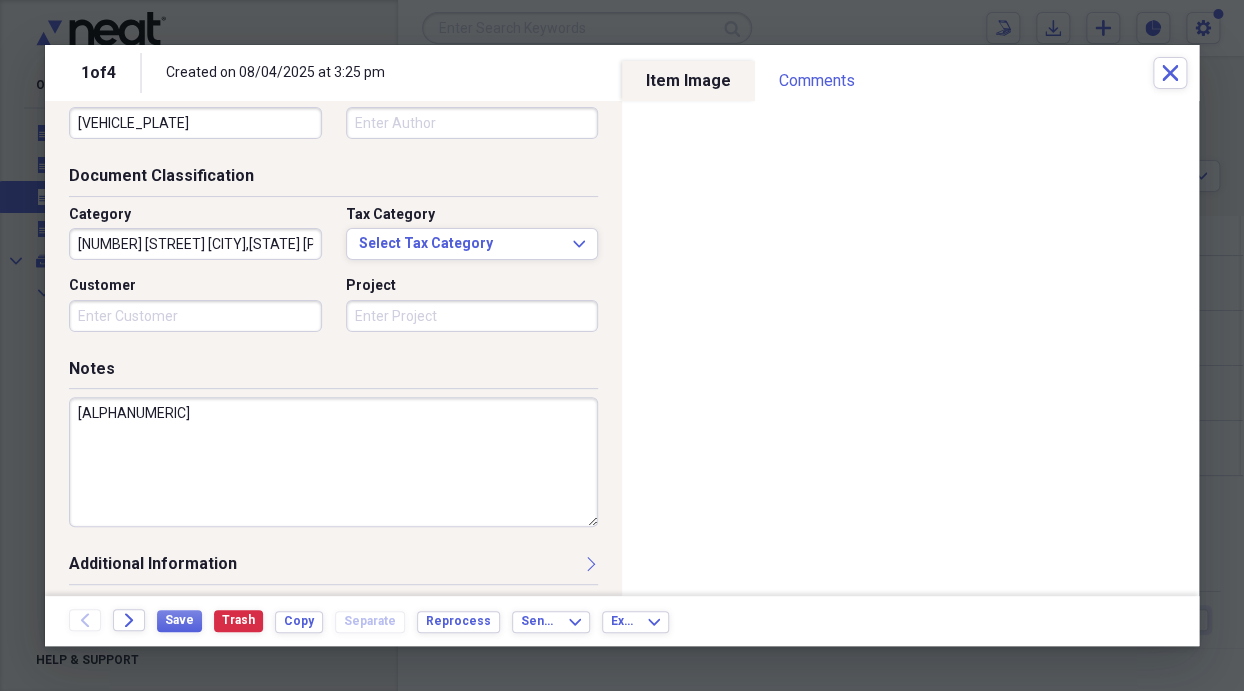 type on "[ALPHANUMERIC]" 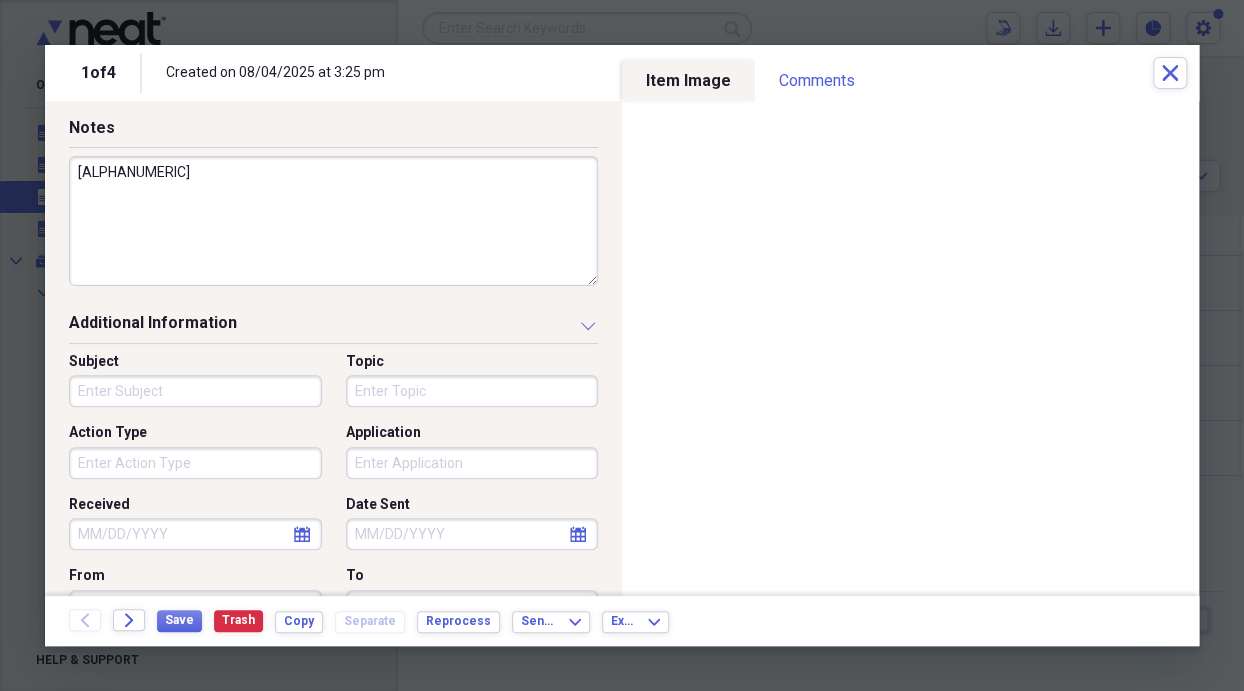 scroll, scrollTop: 590, scrollLeft: 0, axis: vertical 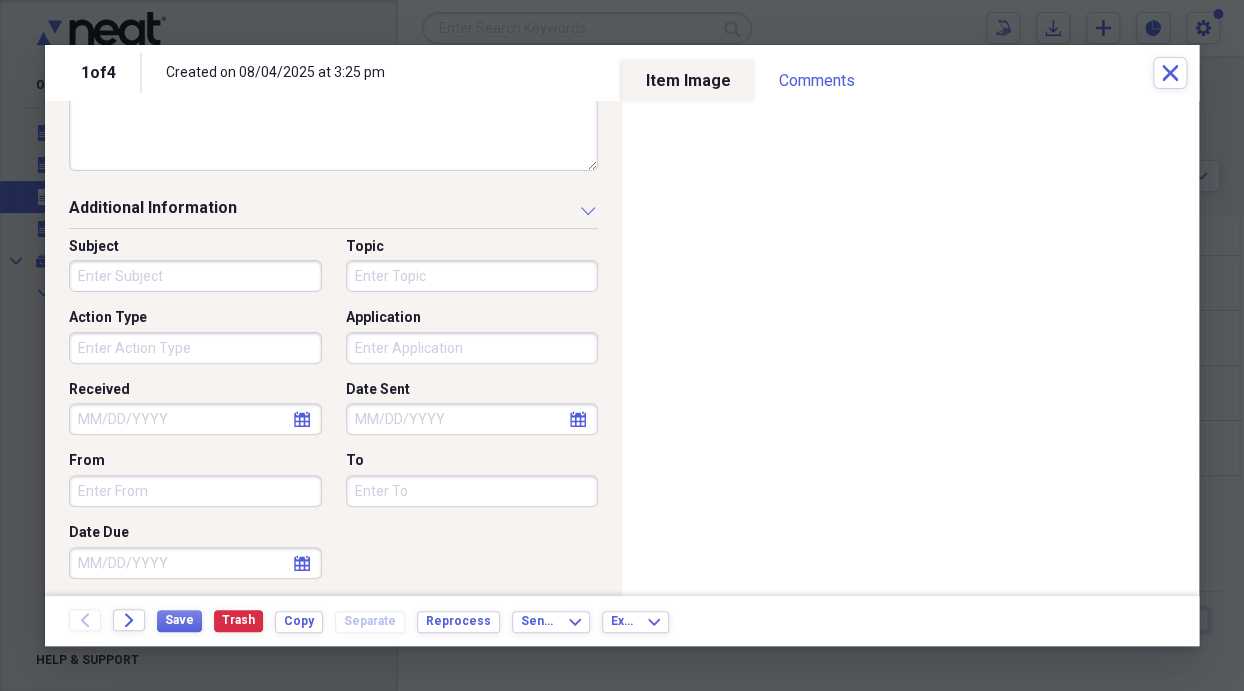 click on "Action Type" at bounding box center [195, 348] 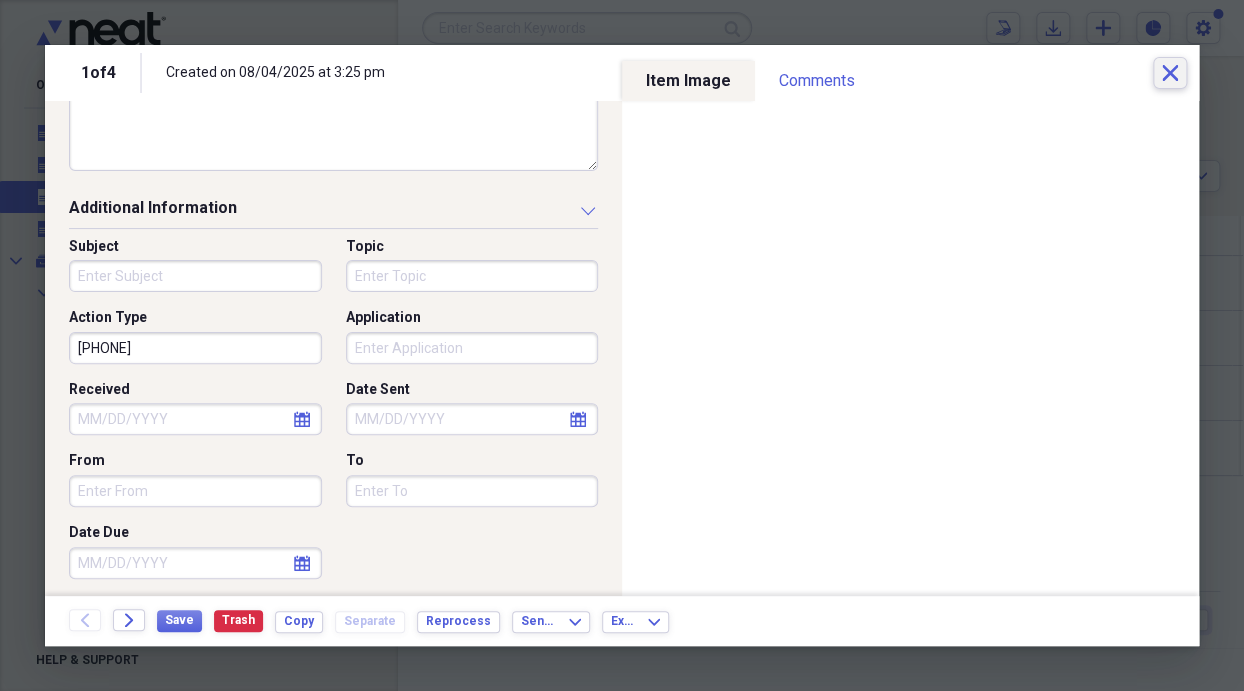 type on "[PHONE]" 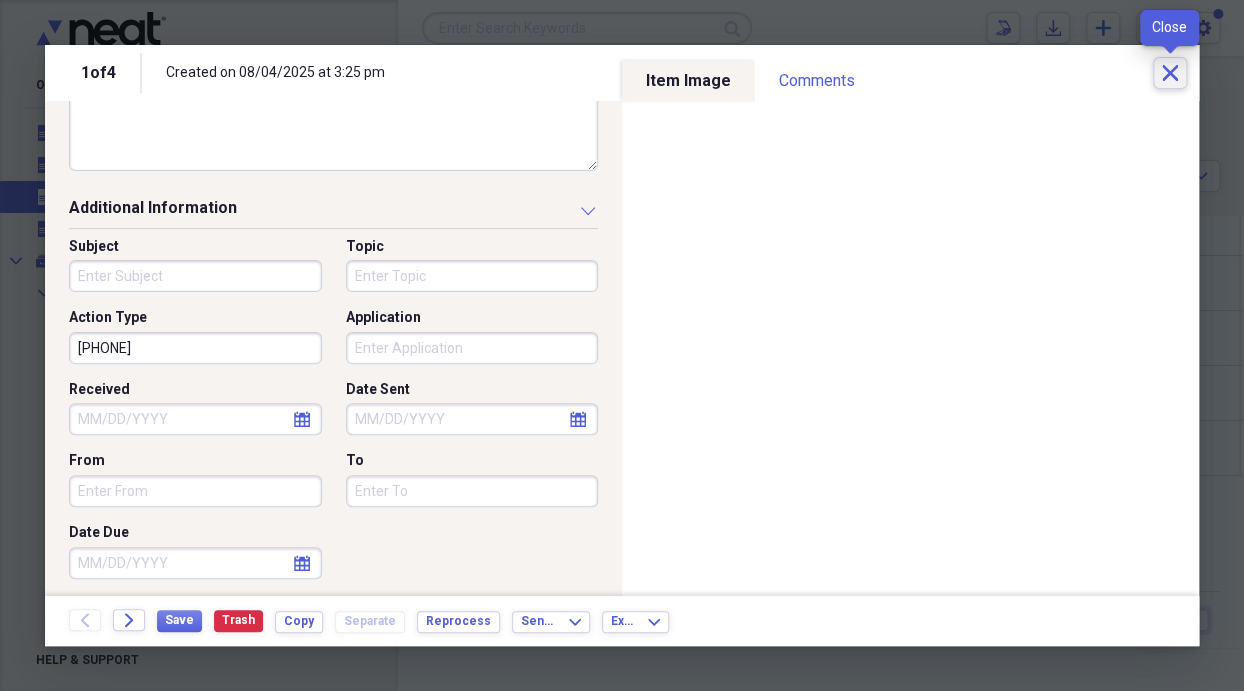 click on "Close" 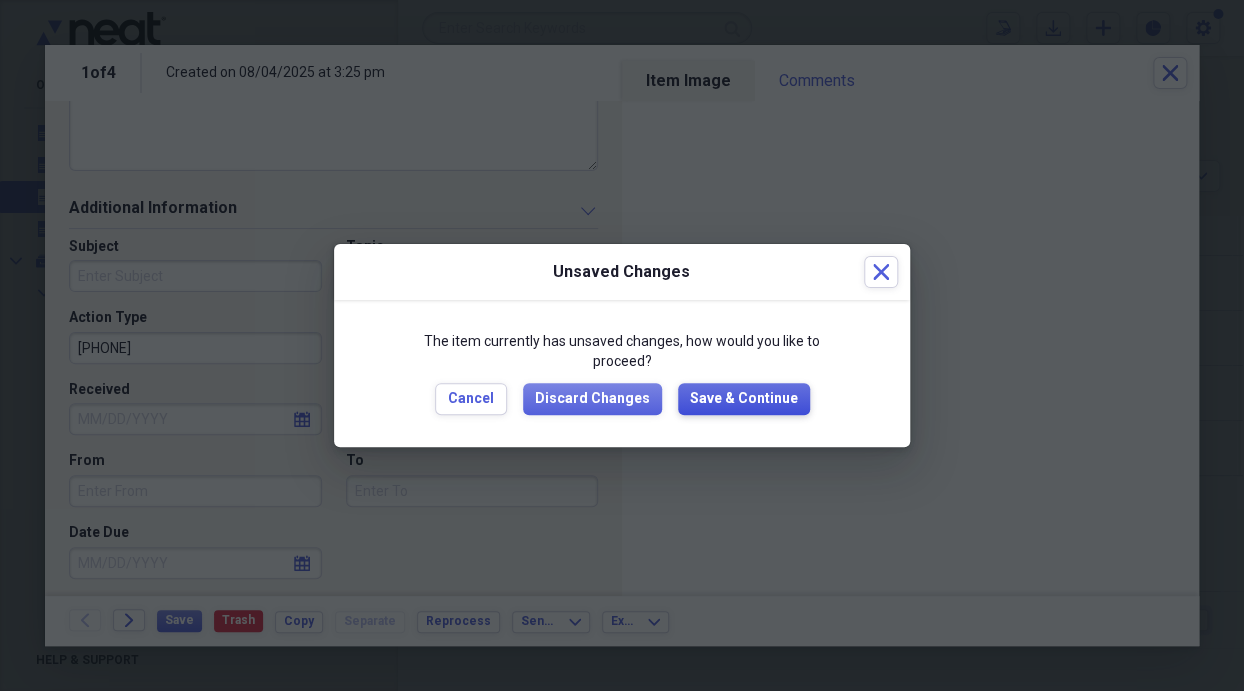 click on "Save & Continue" at bounding box center [744, 399] 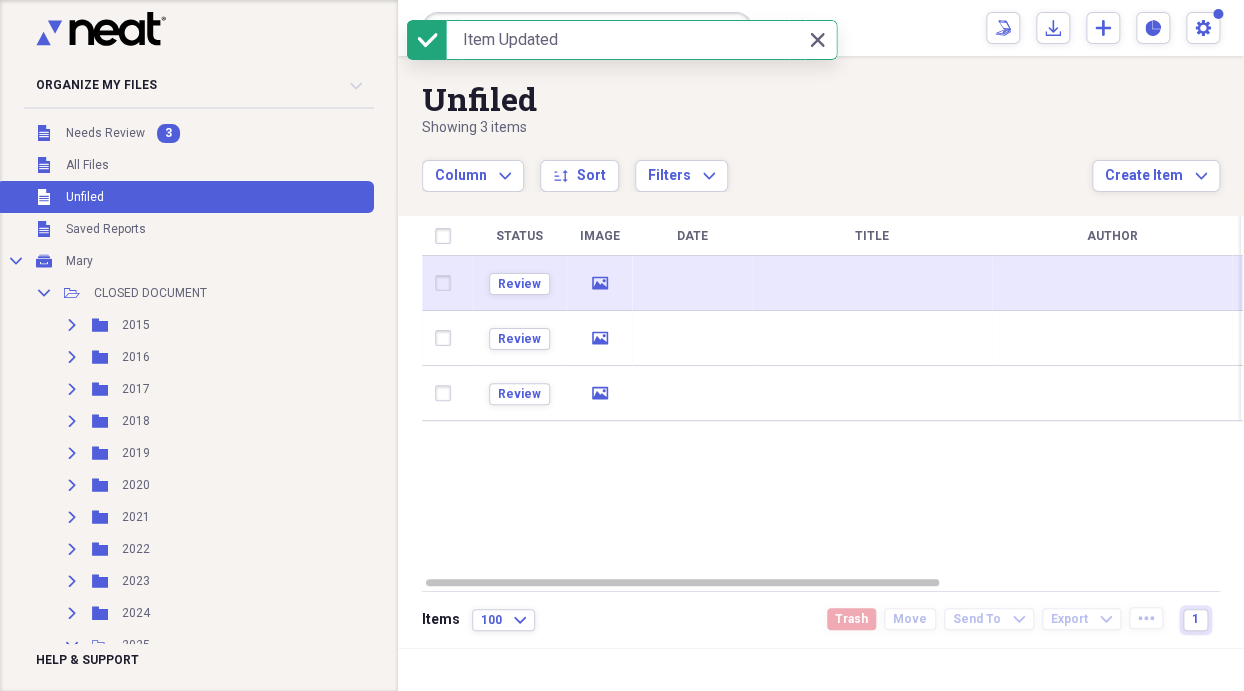 click on "media" 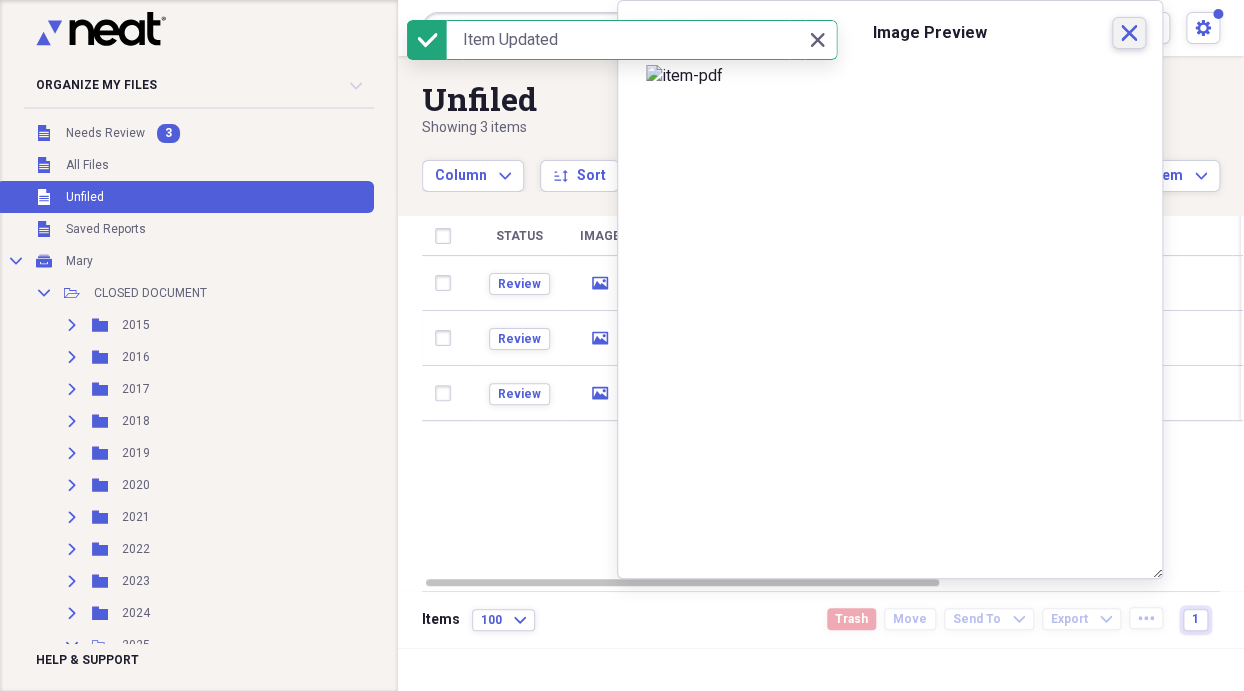 click 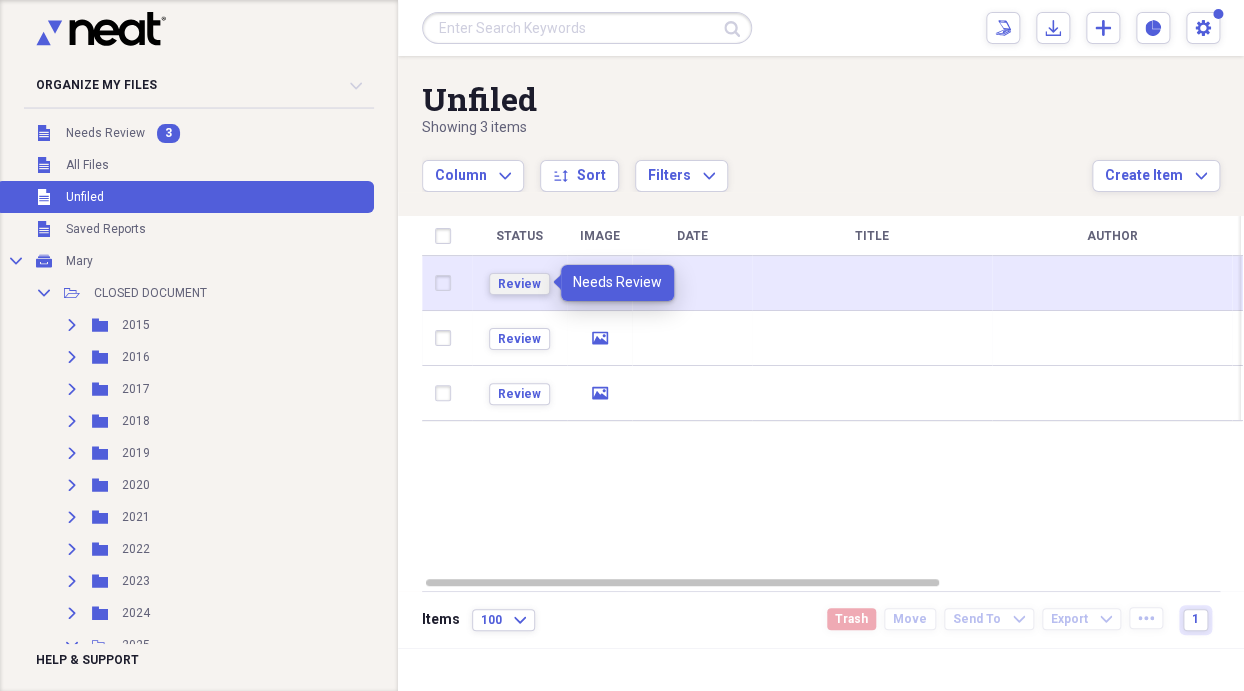 click on "Review" at bounding box center [519, 284] 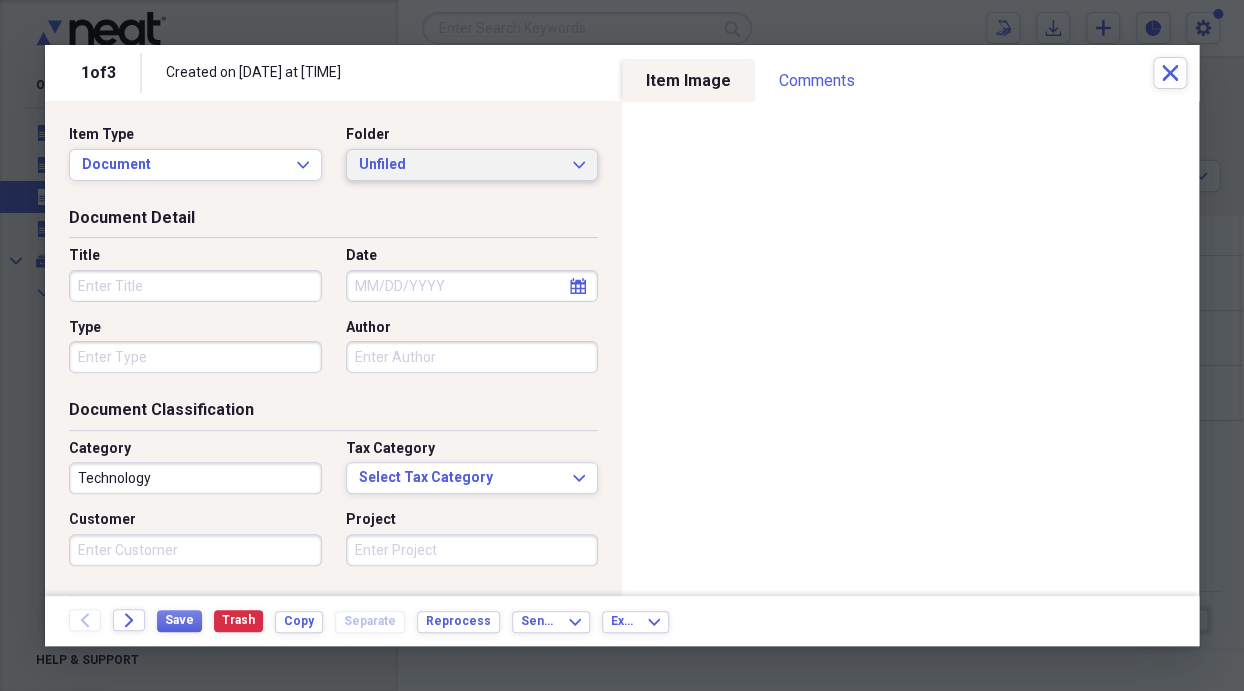 click on "Expand" 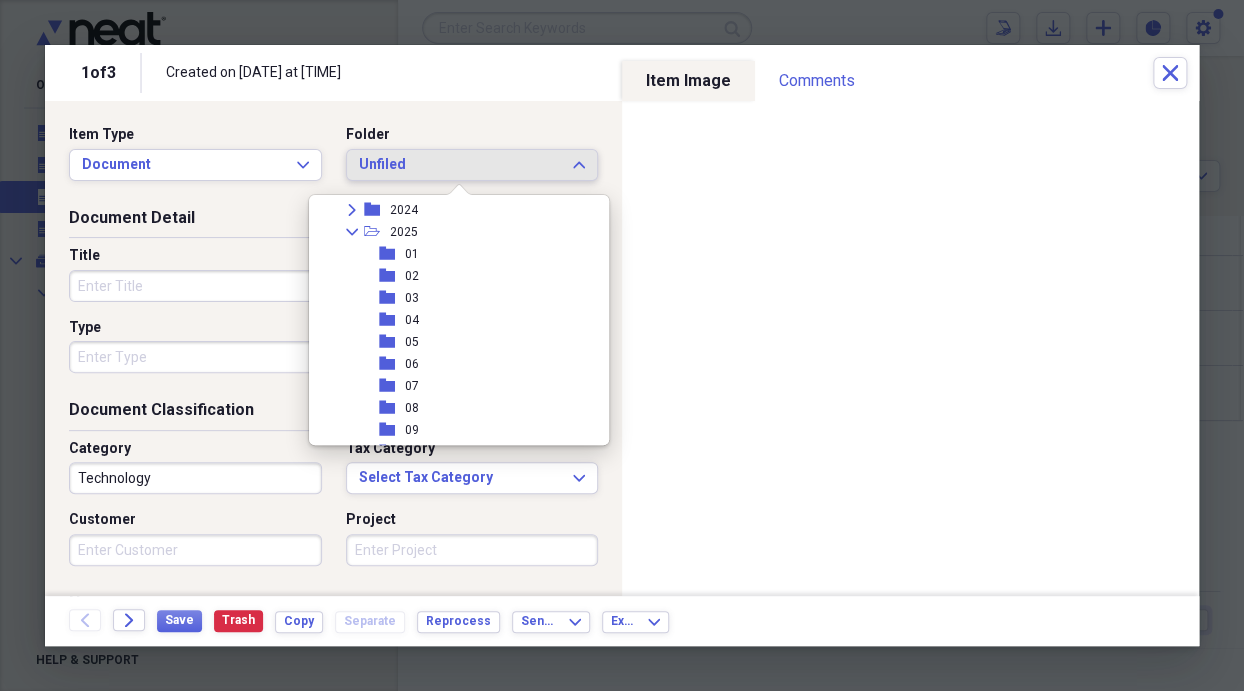 scroll, scrollTop: 300, scrollLeft: 0, axis: vertical 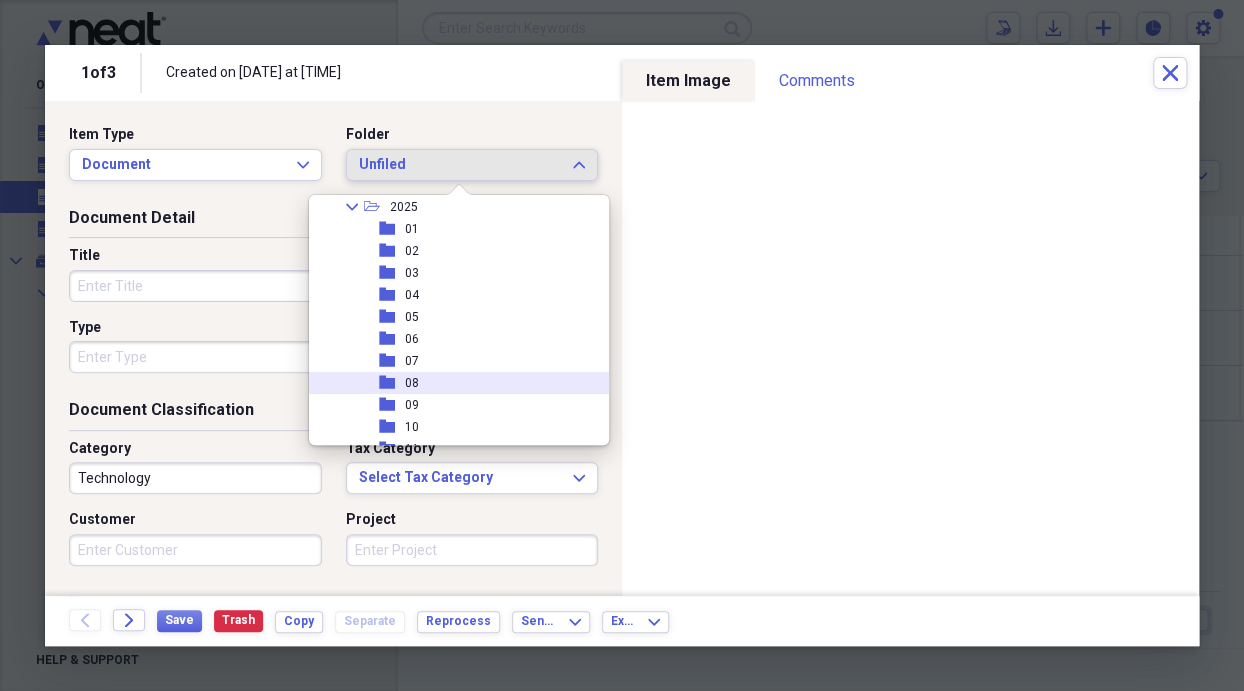 click on "folder 08" at bounding box center (451, 383) 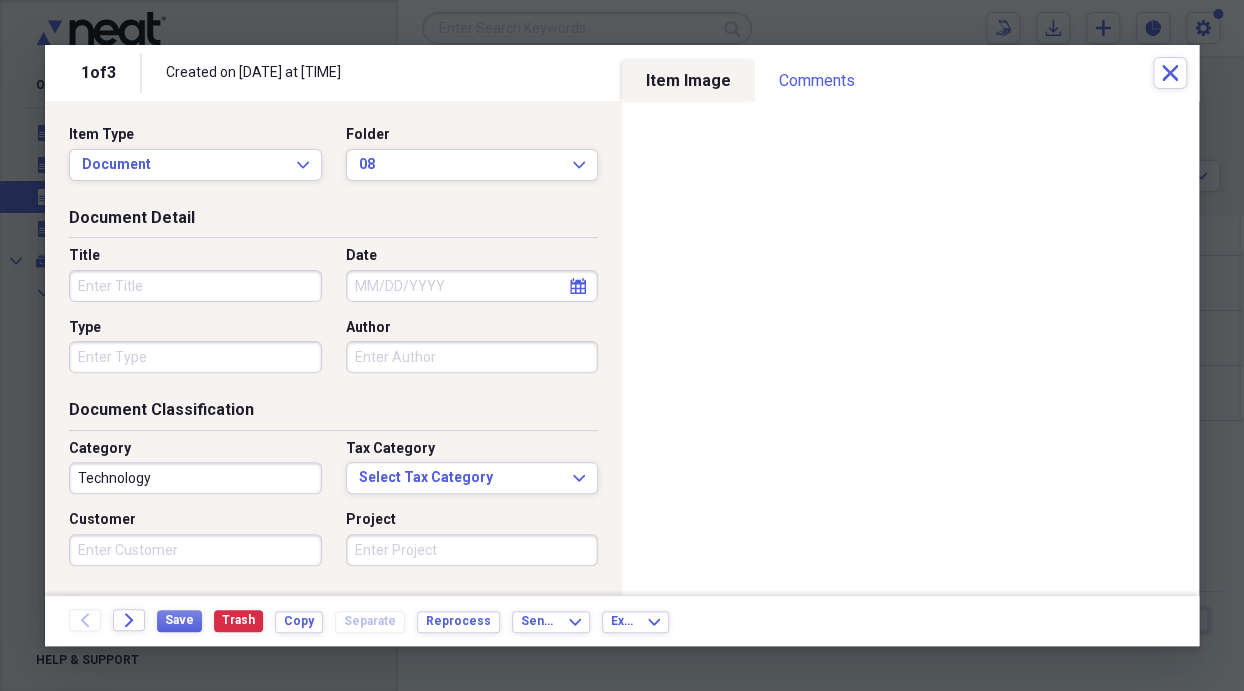 click on "calendar Calendar" at bounding box center [578, 286] 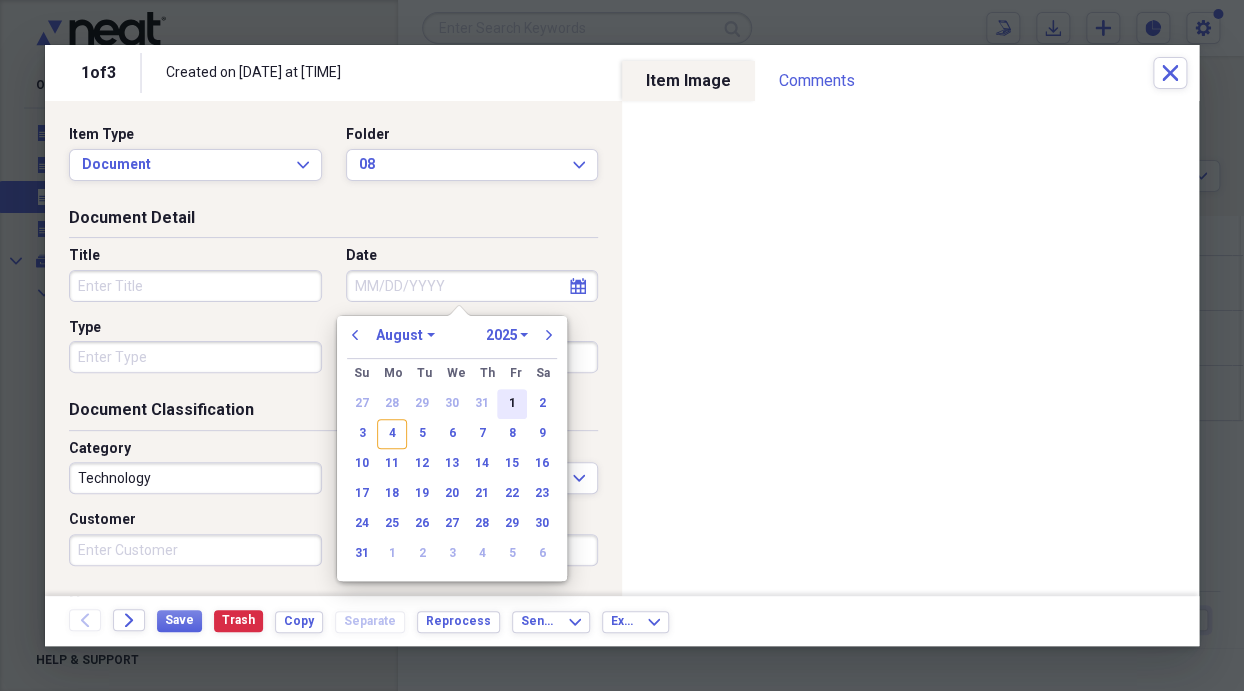 click on "1" at bounding box center [512, 404] 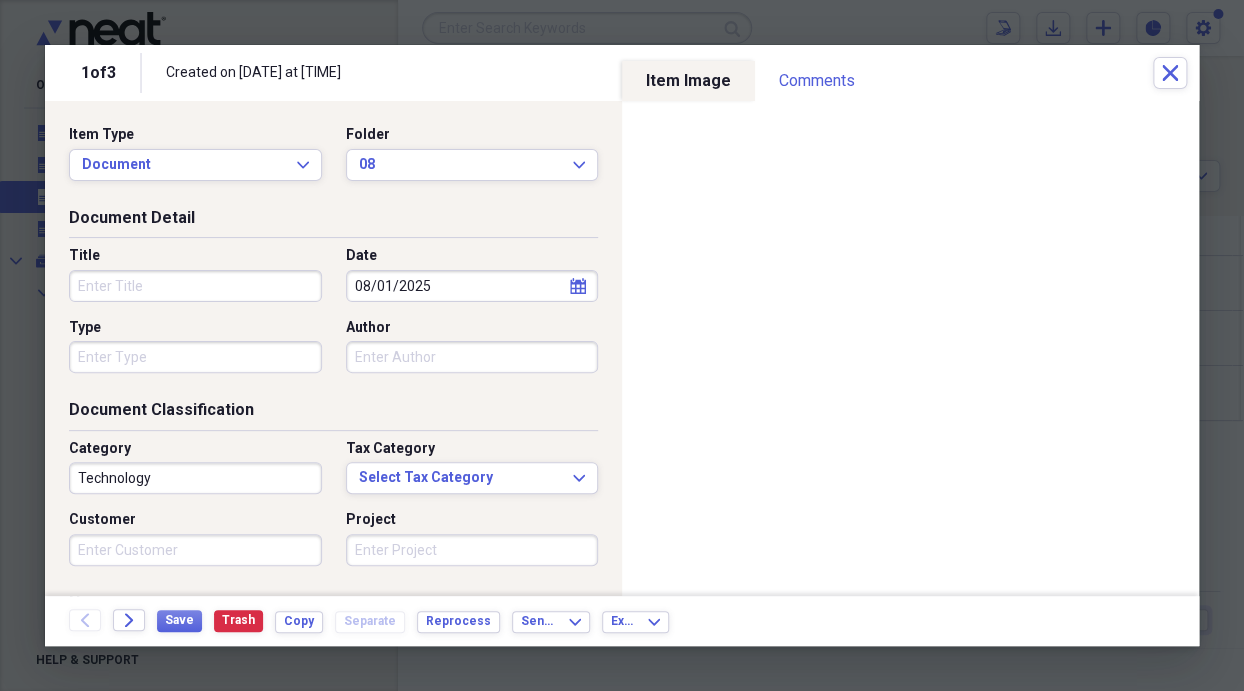 click on "Title" at bounding box center [195, 286] 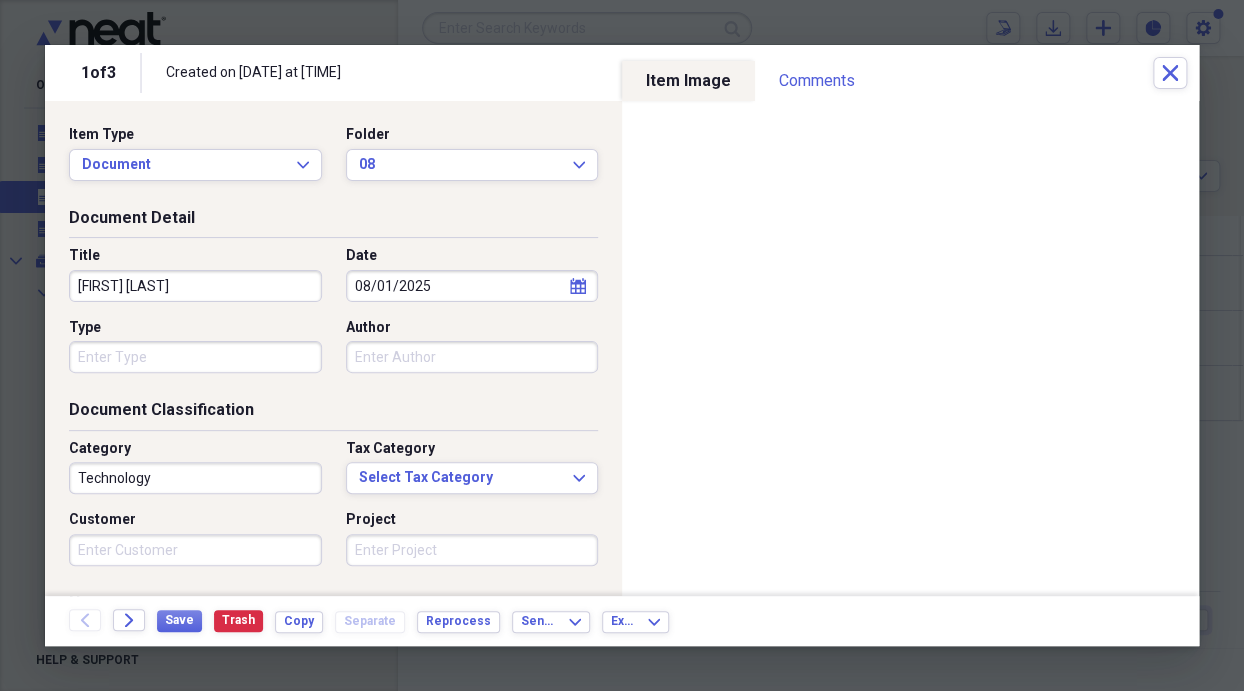 type on "[FIRST] [LAST]" 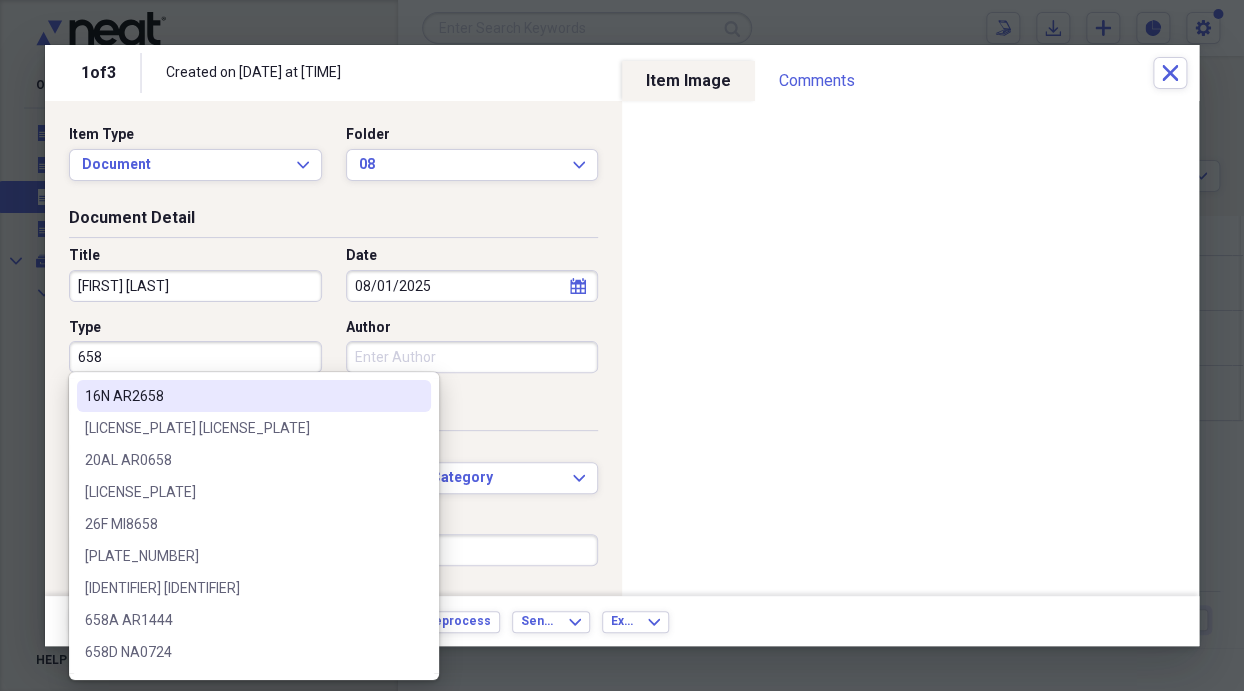 click on "658" at bounding box center (195, 357) 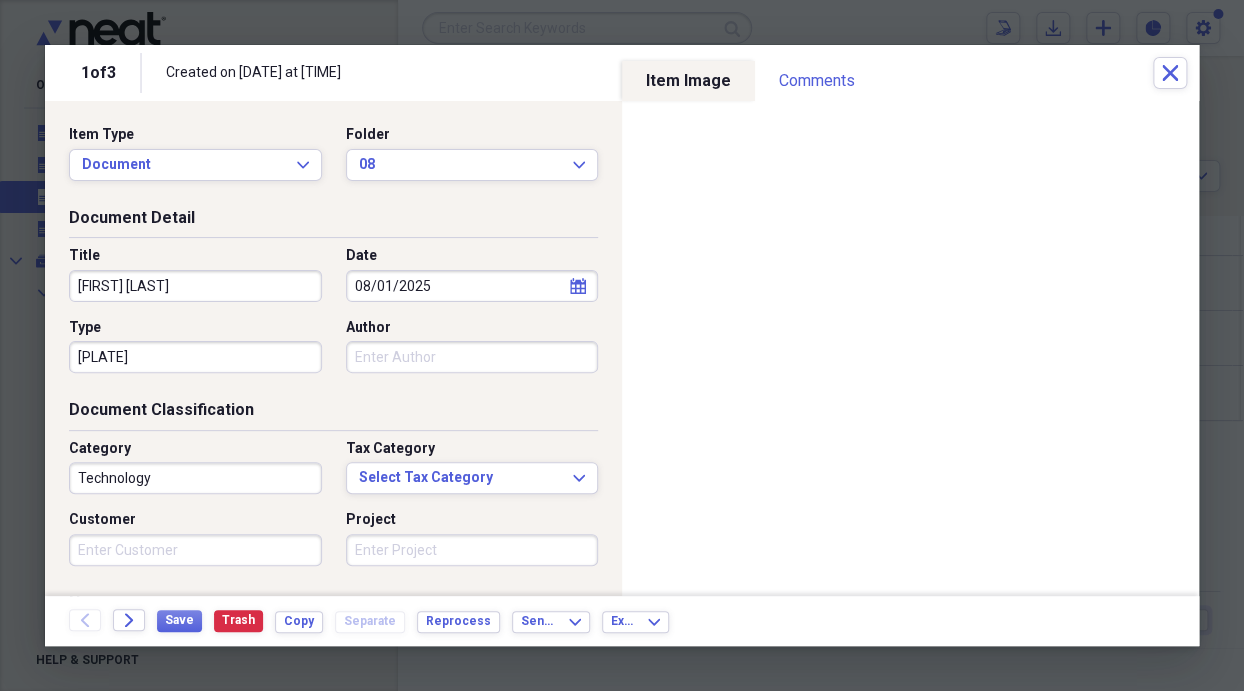 type on "[PLATE]" 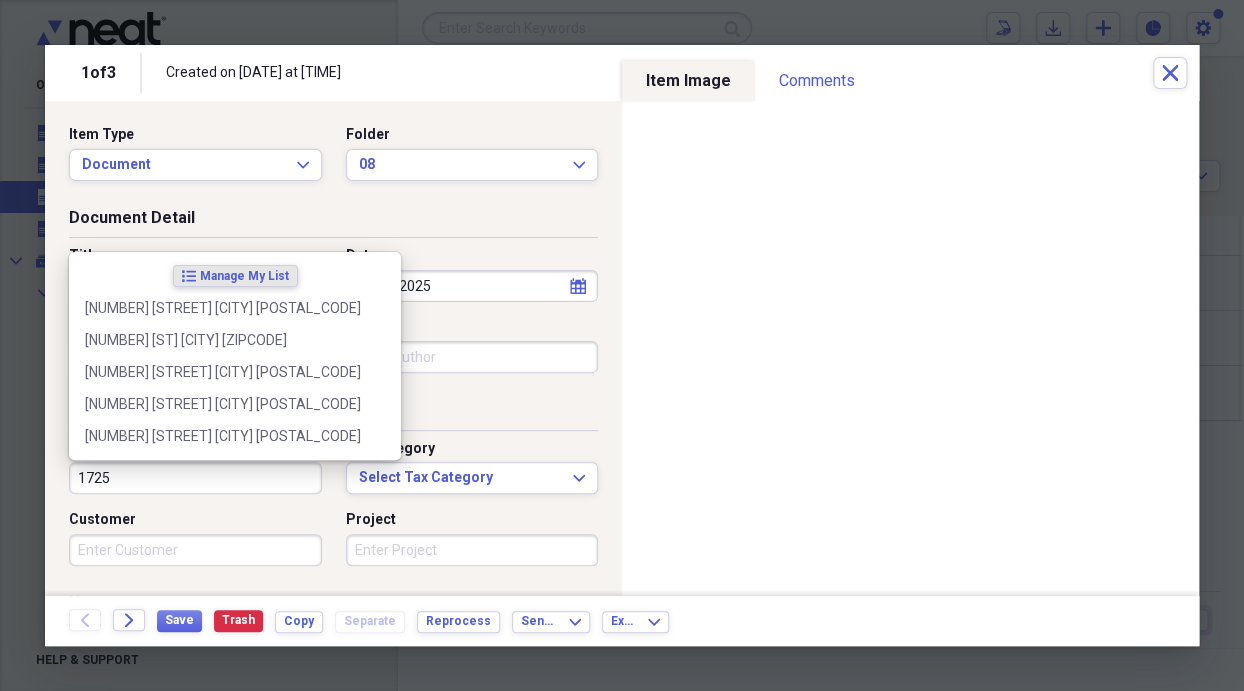 click on "1725" at bounding box center (195, 478) 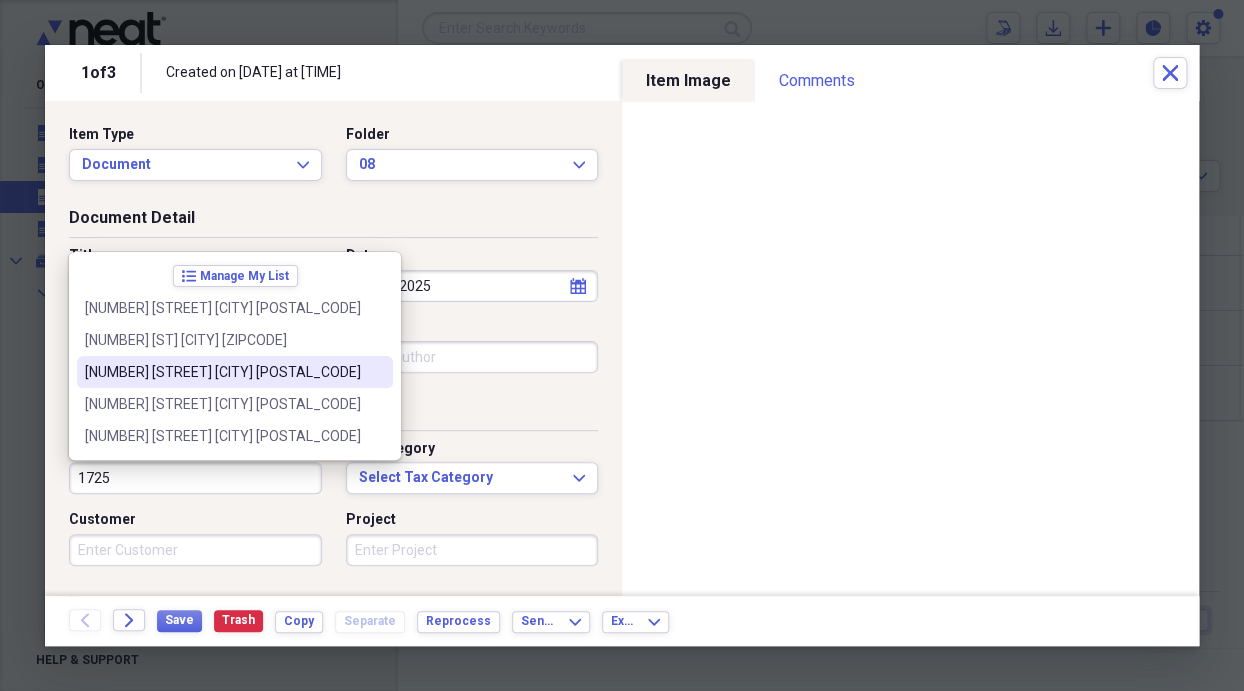 click on "[NUMBER] [STREET] [CITY]  [POSTAL_CODE]" at bounding box center [223, 372] 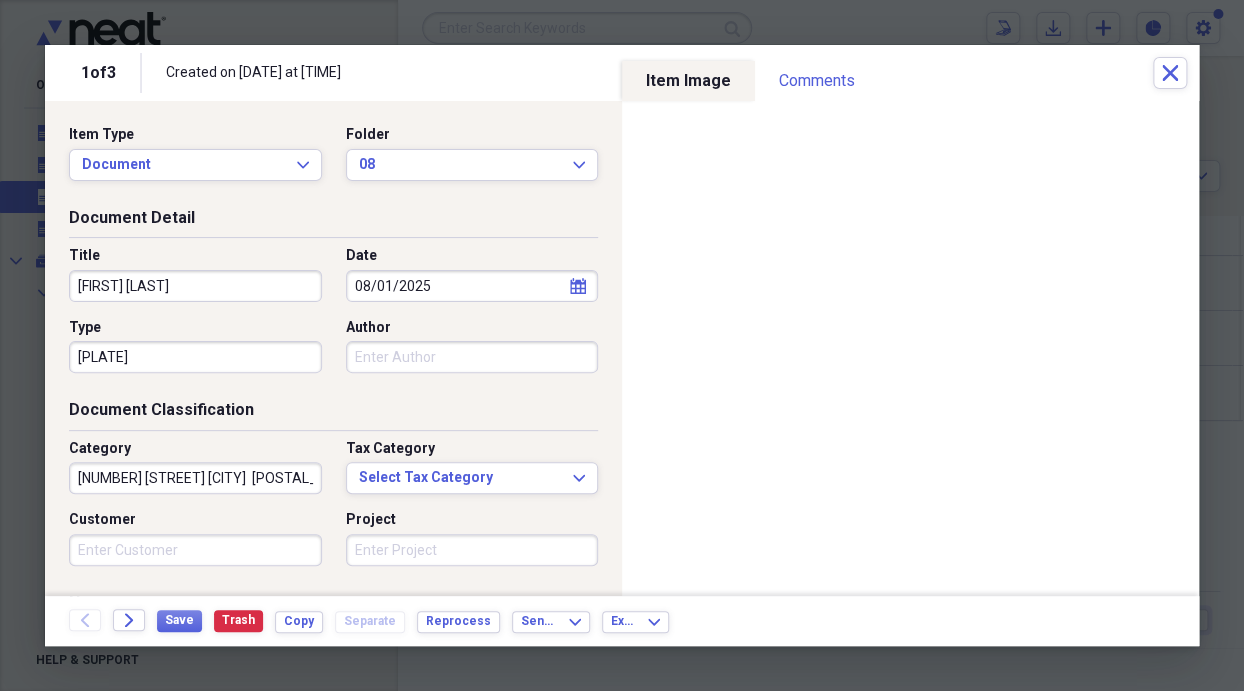 click on "Document Detail Title [NAME] [LASTNAME] Date [DATE] calendar Calendar Type [PLATE] Author" at bounding box center [333, 303] 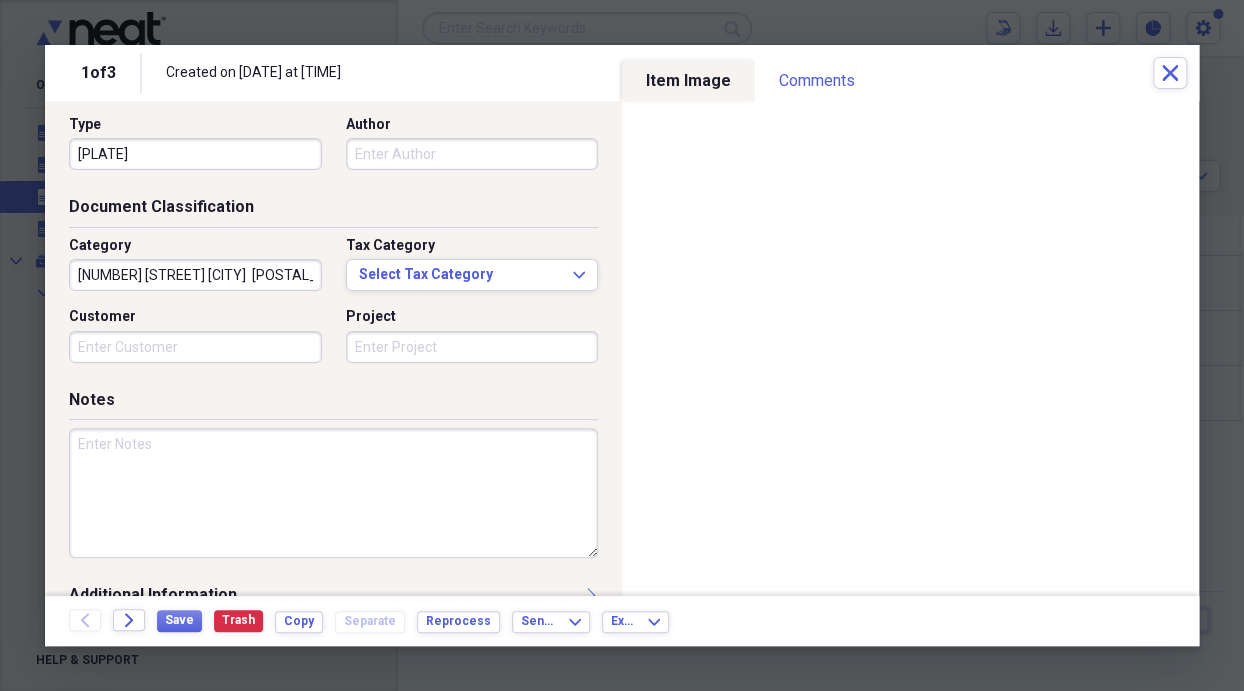 scroll, scrollTop: 234, scrollLeft: 0, axis: vertical 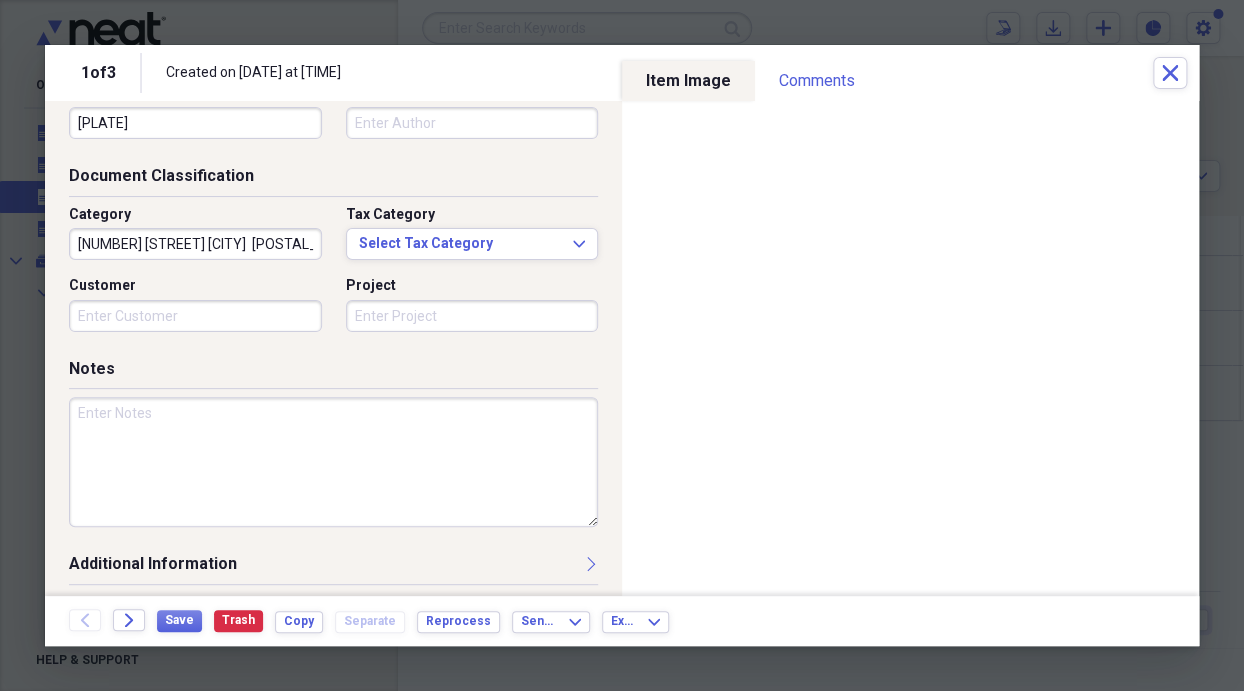 click at bounding box center (333, 462) 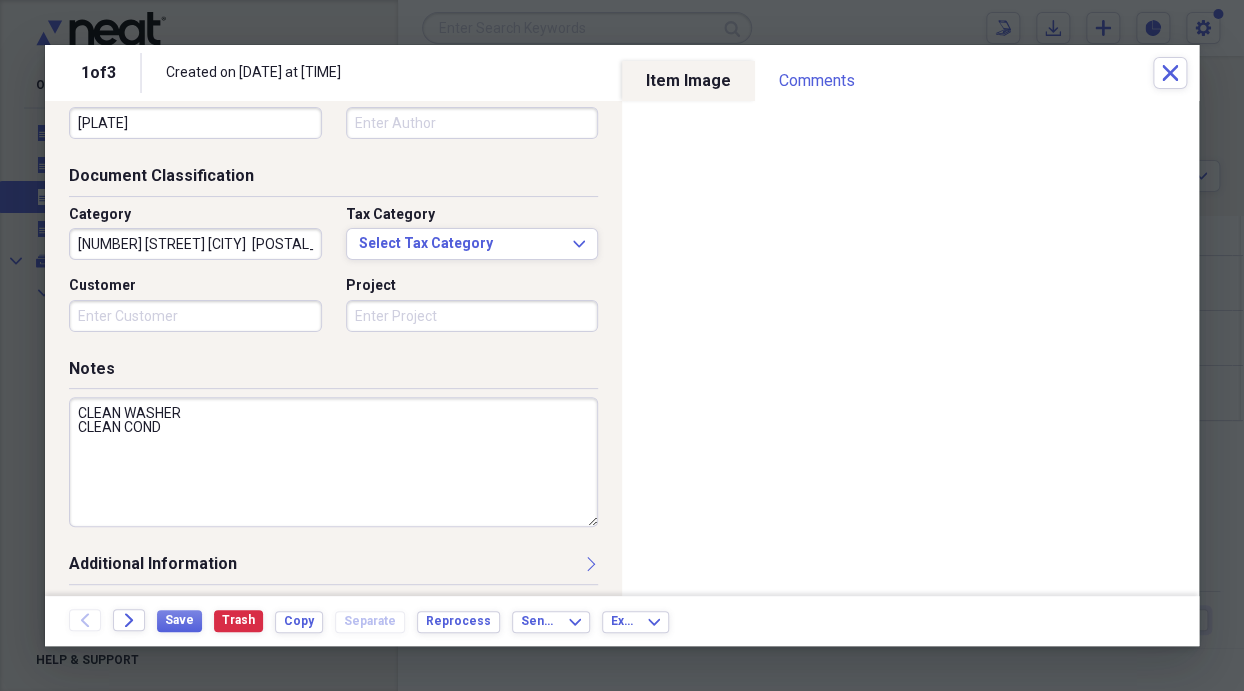 type on "CLEAN WASHER
CLEAN COND" 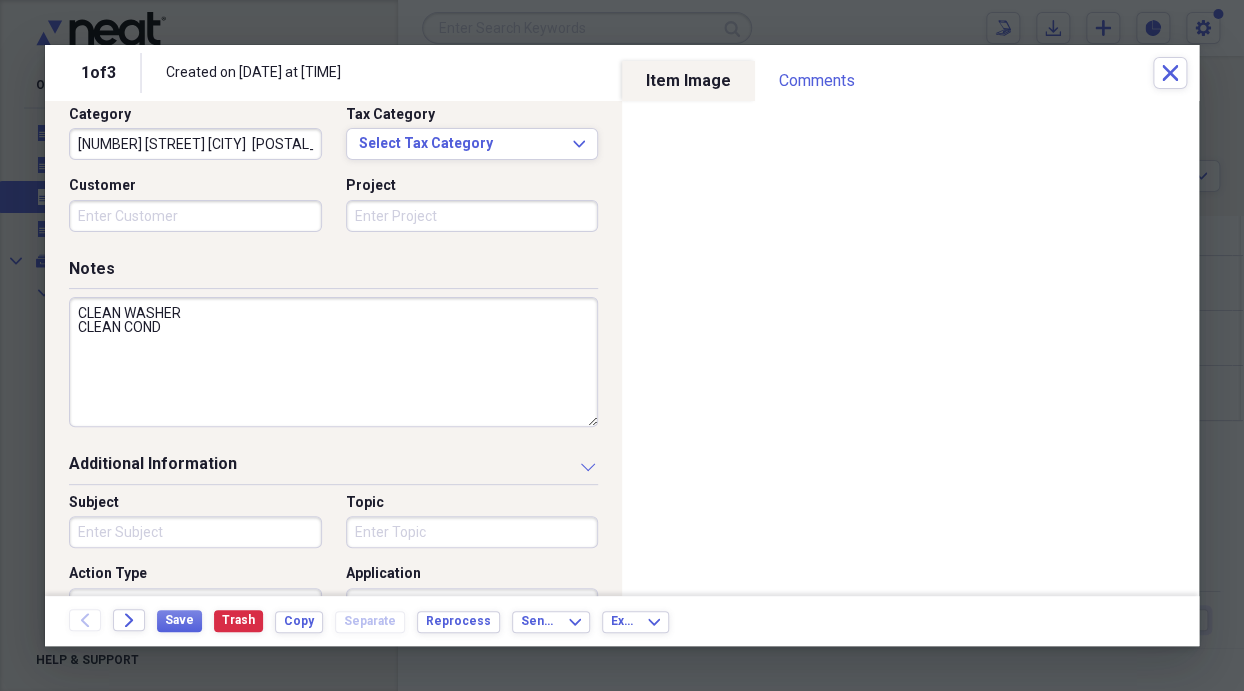 scroll, scrollTop: 434, scrollLeft: 0, axis: vertical 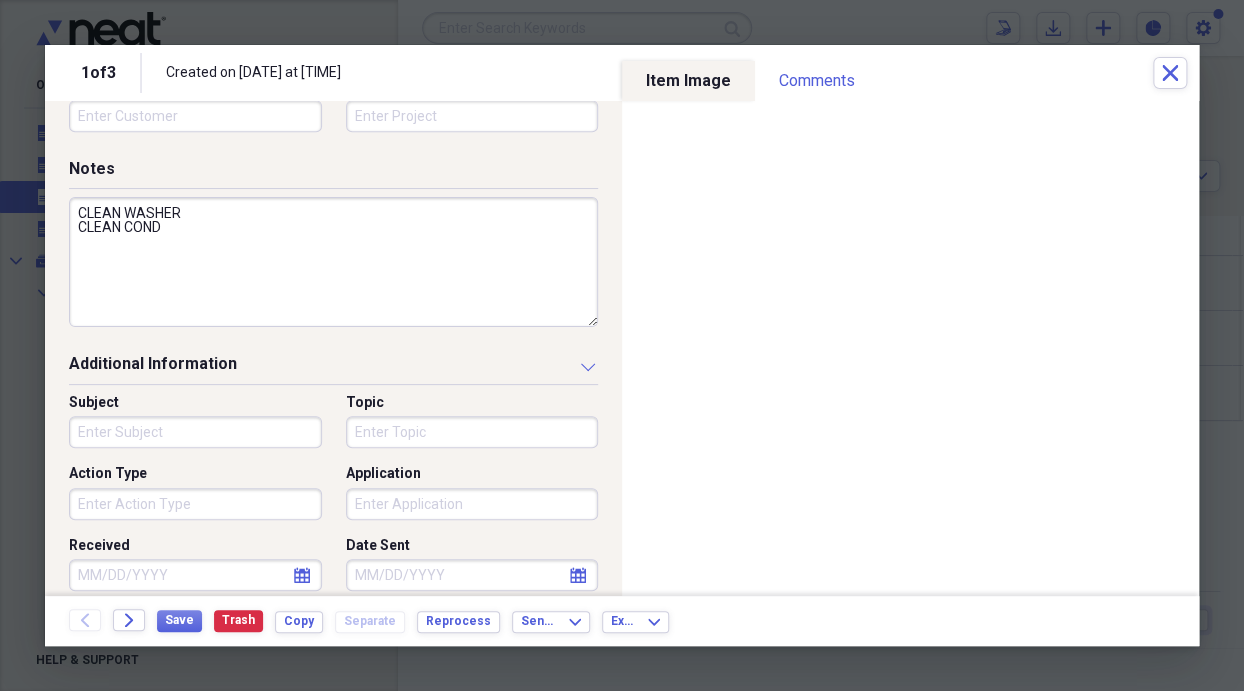 click on "Action Type" at bounding box center (195, 504) 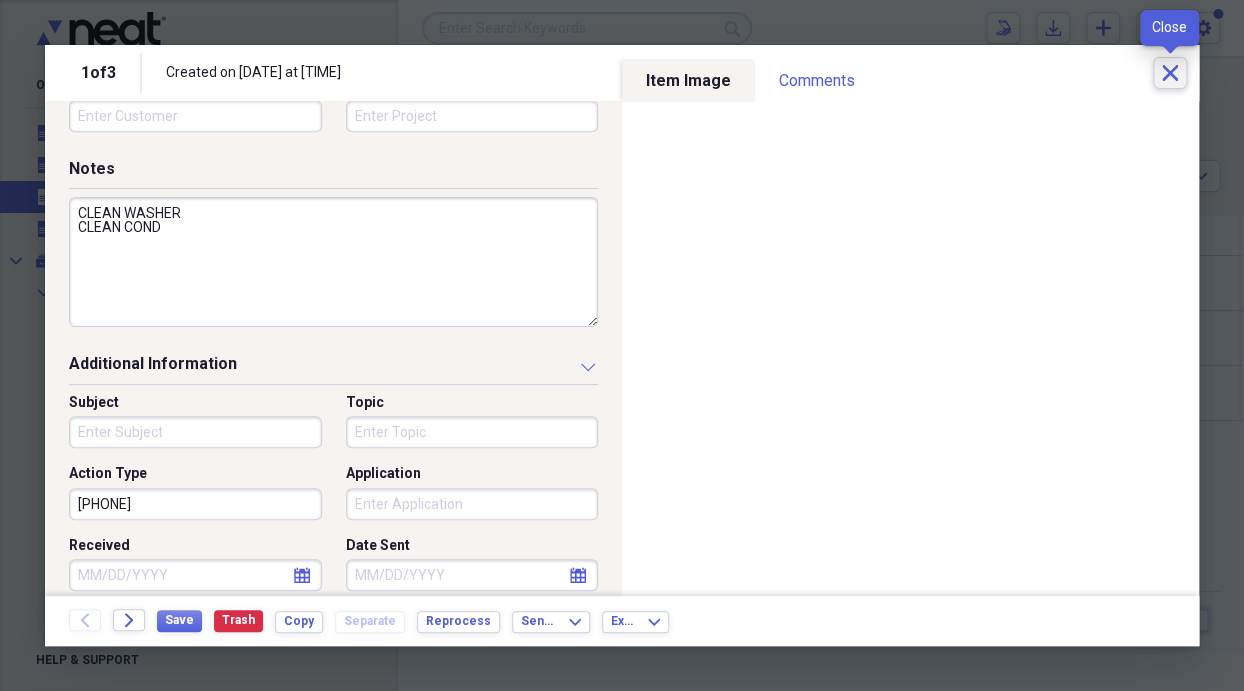 type on "[PHONE]" 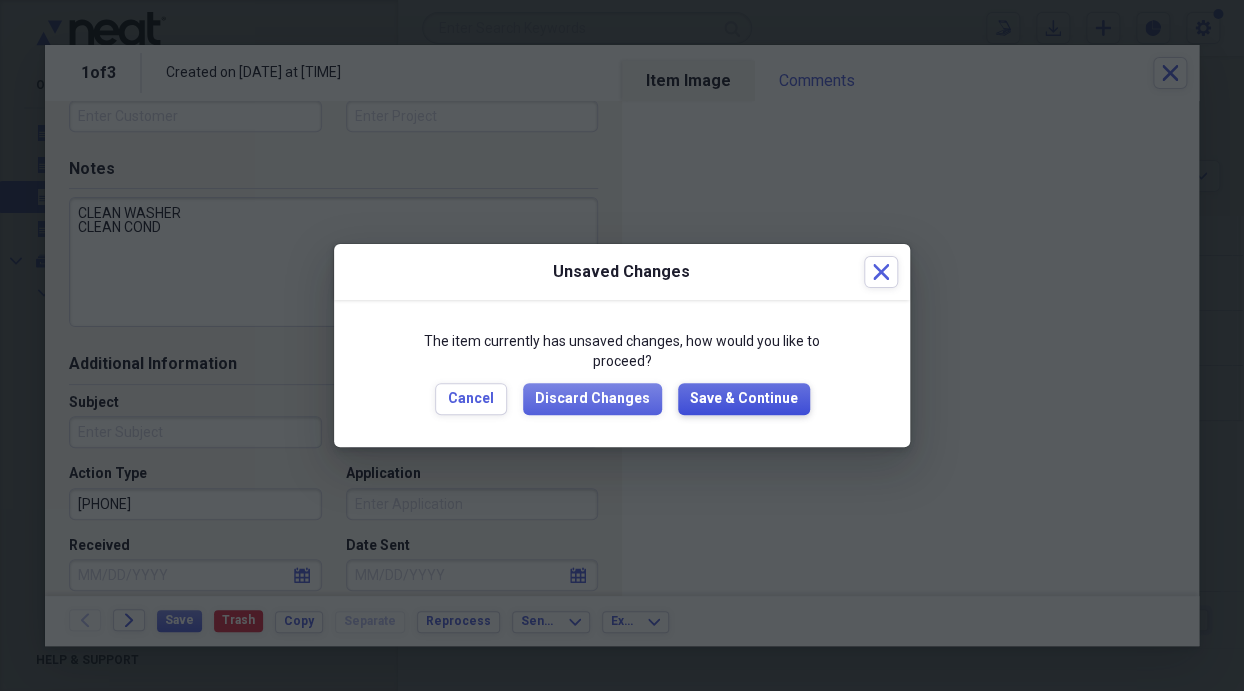 click on "Save & Continue" at bounding box center [744, 399] 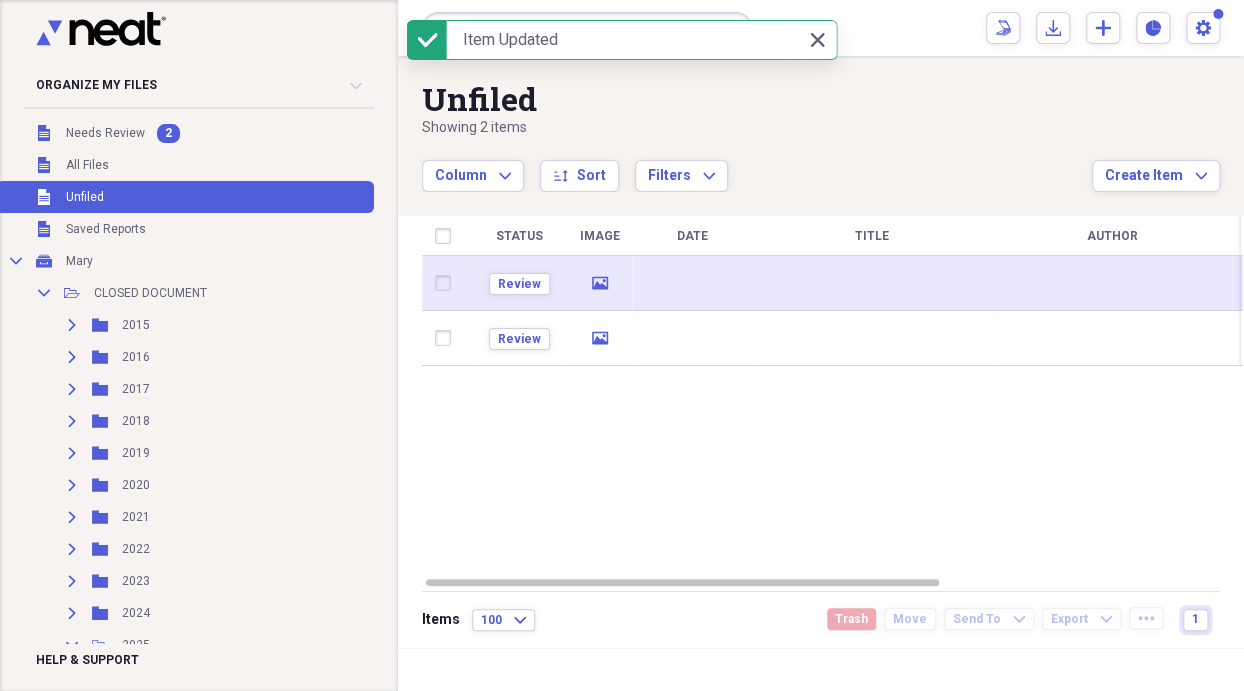 click at bounding box center [692, 283] 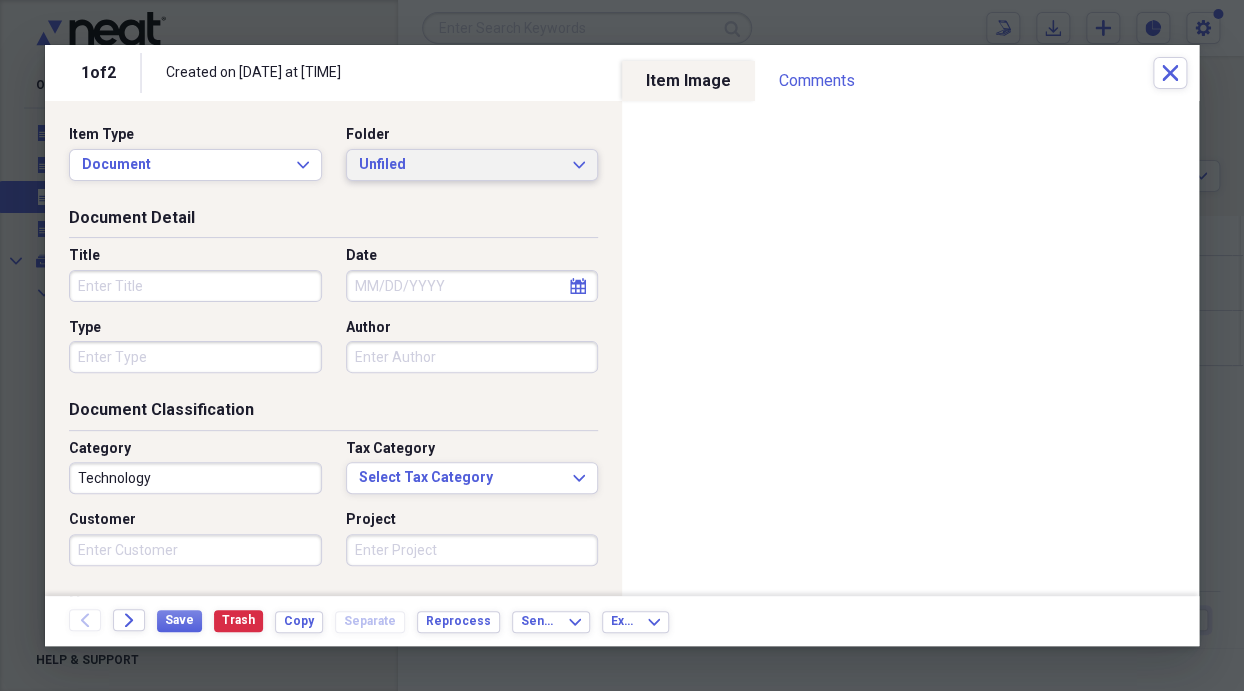 click on "Expand" 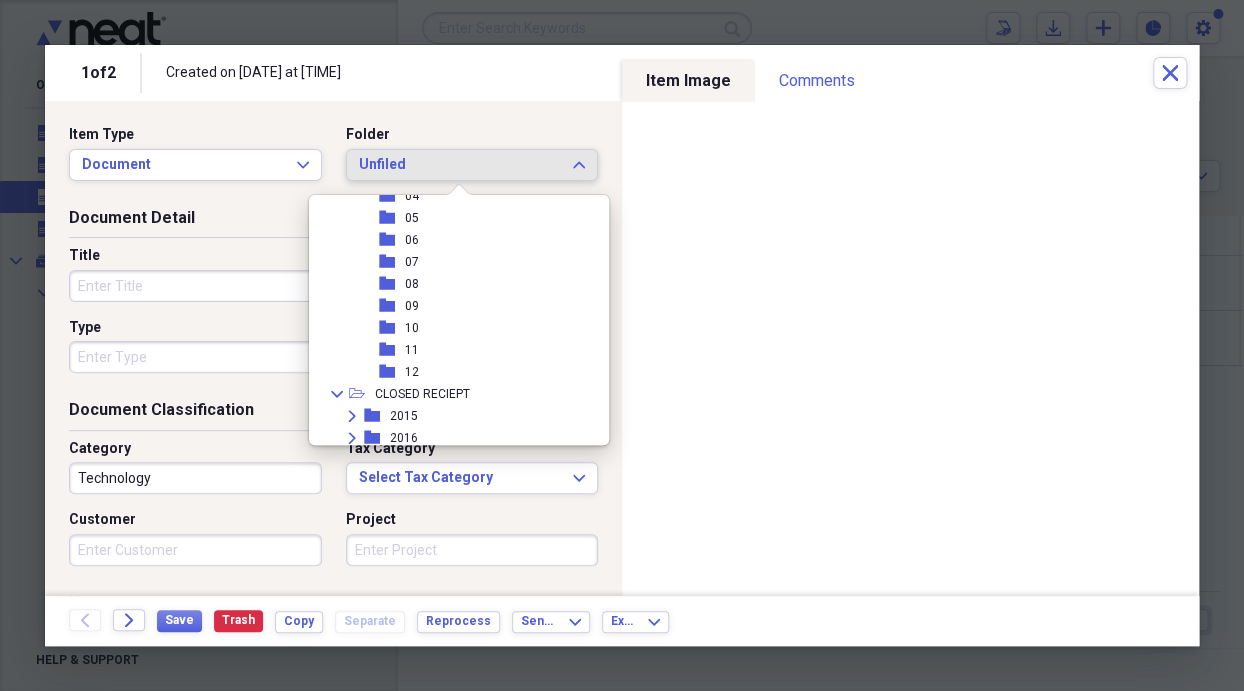scroll, scrollTop: 400, scrollLeft: 0, axis: vertical 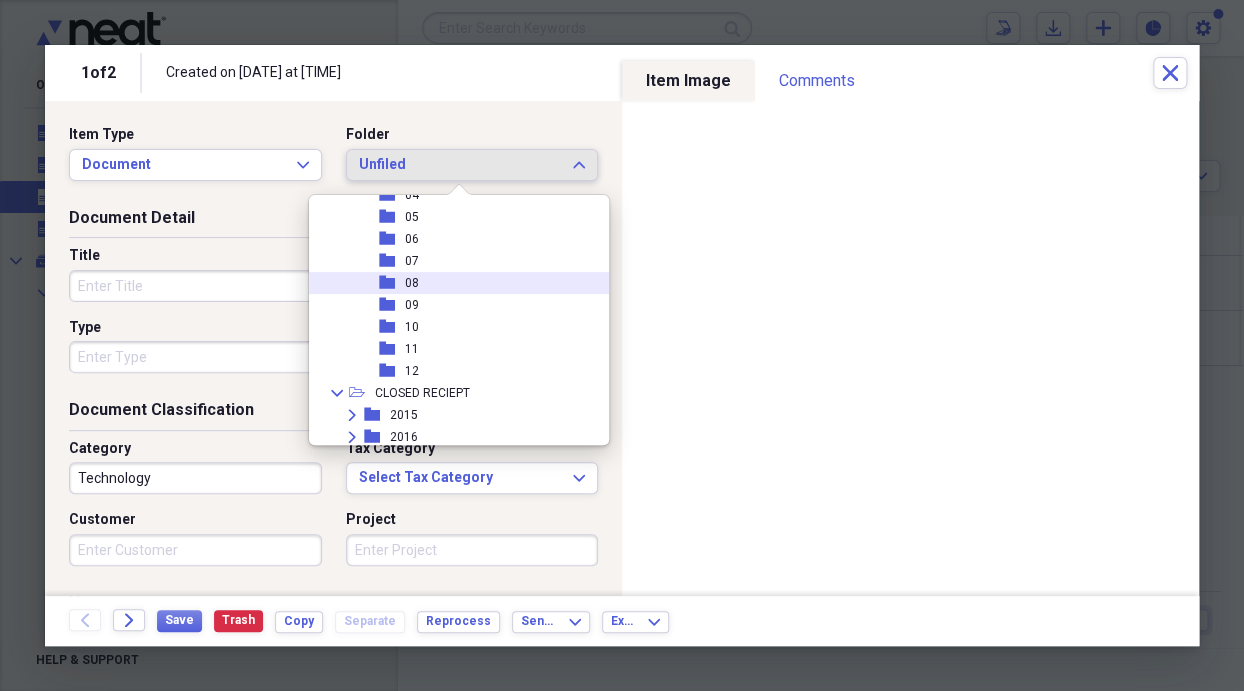click on "folder 08" at bounding box center [451, 283] 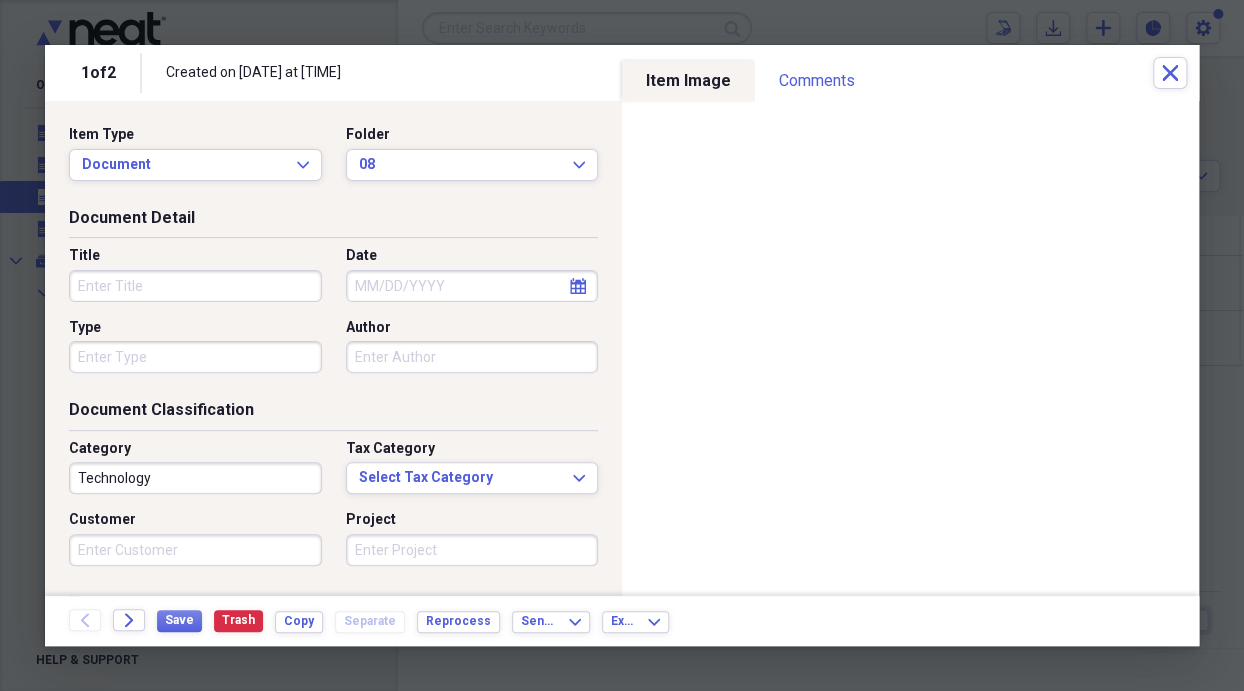 select on "7" 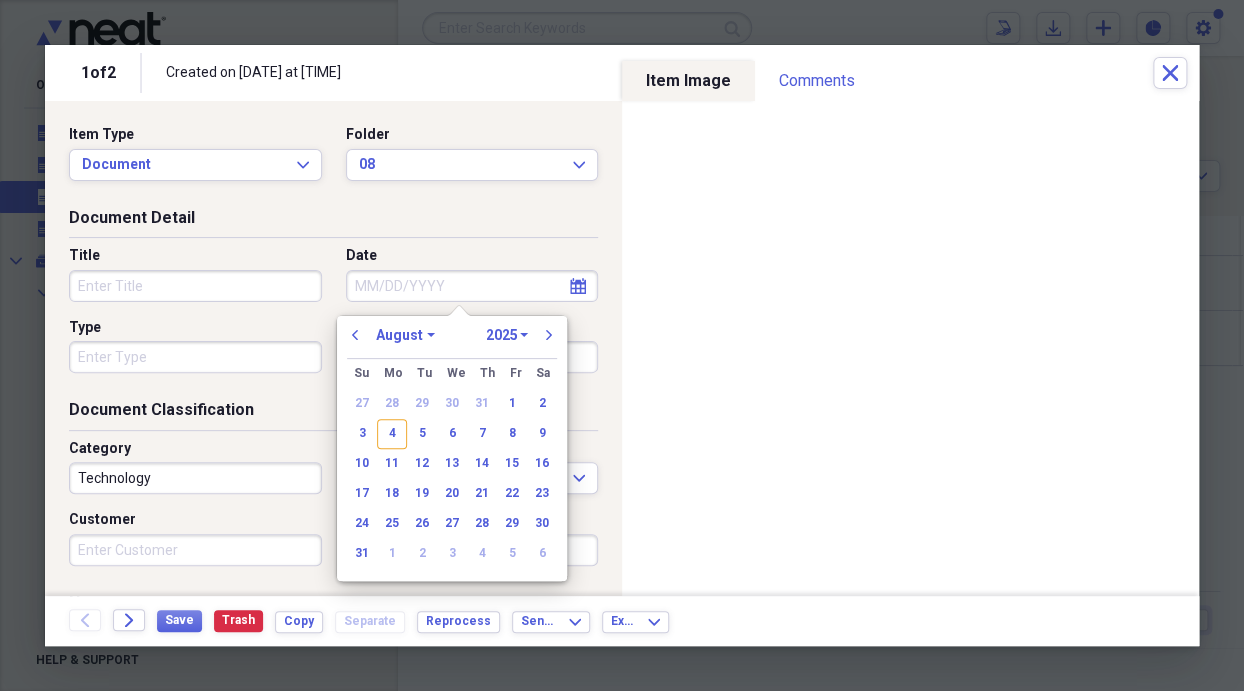 drag, startPoint x: 559, startPoint y: 271, endPoint x: 550, endPoint y: 276, distance: 10.29563 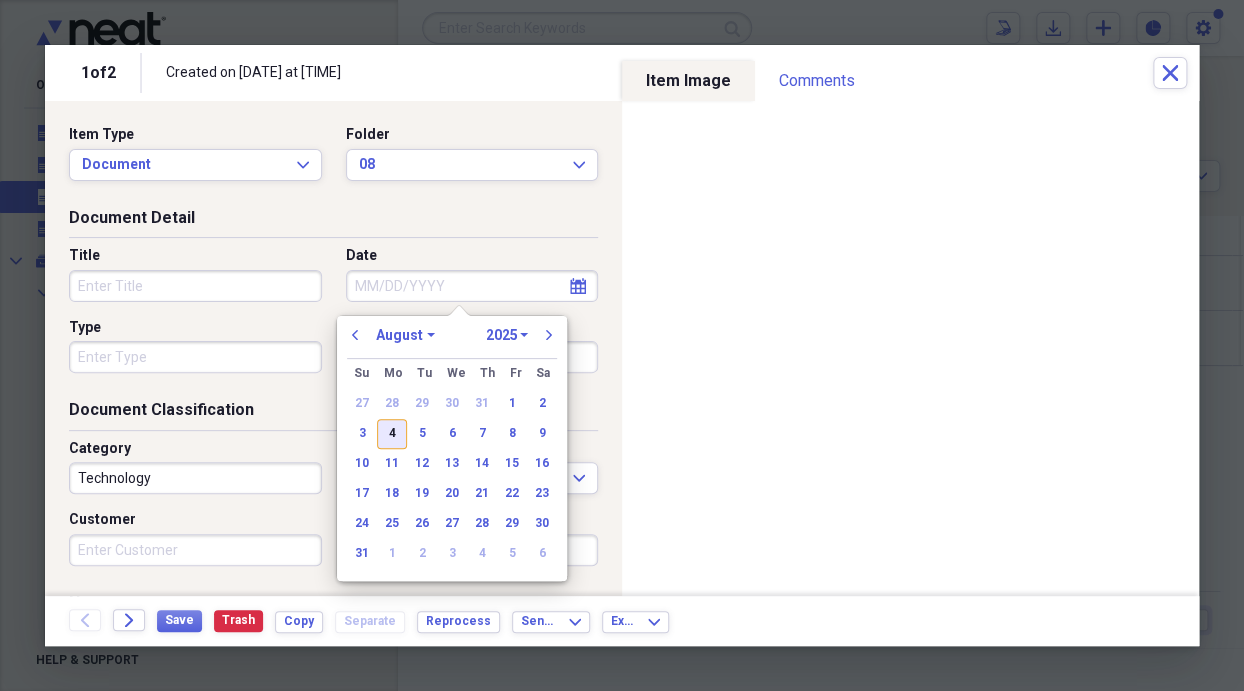 click on "4" at bounding box center [392, 434] 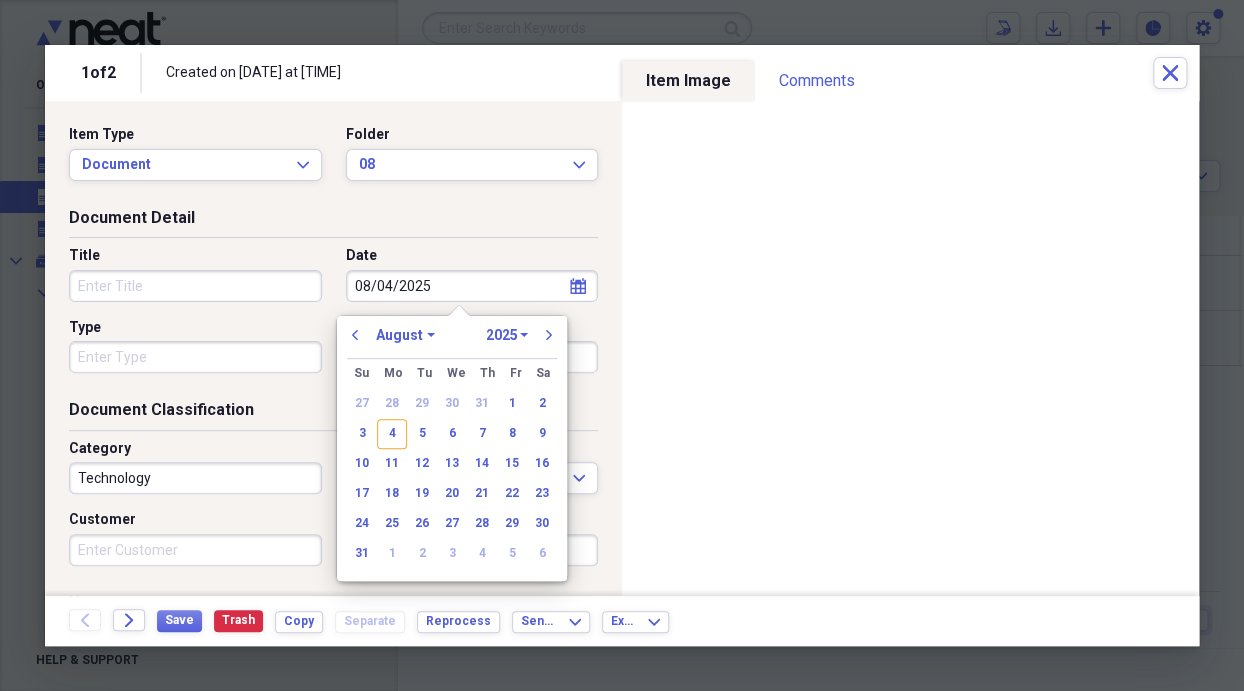 type on "08/04/2025" 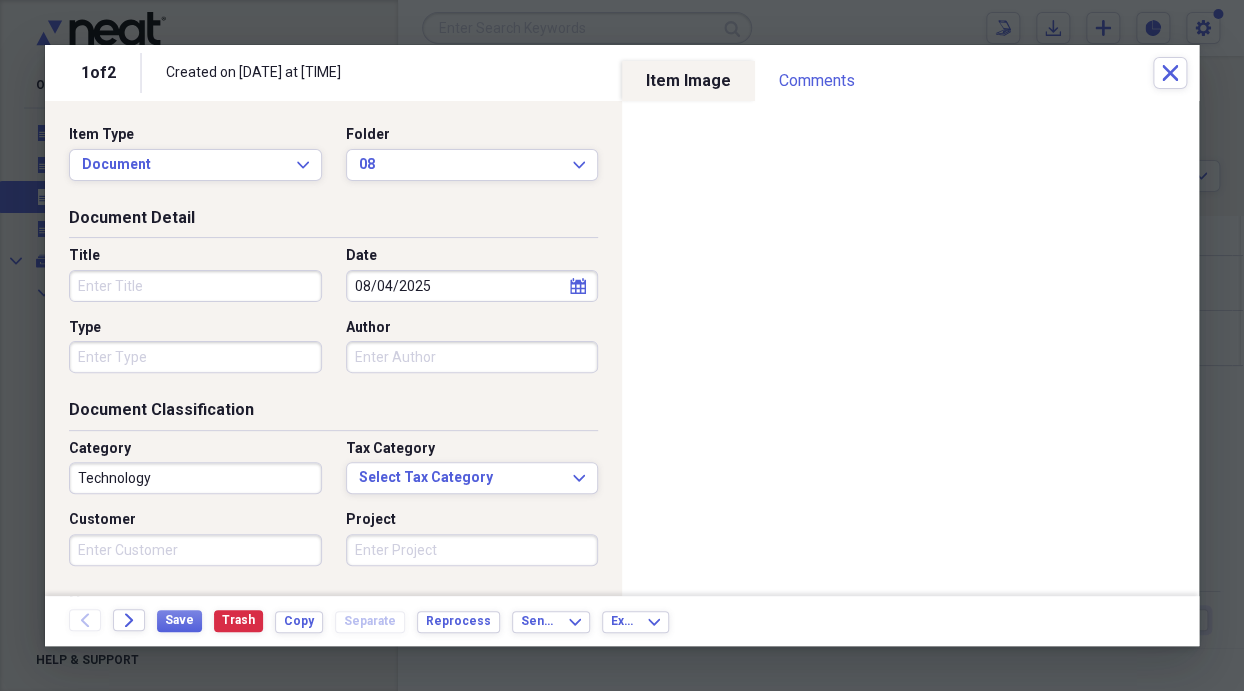 click on "Title" at bounding box center (195, 286) 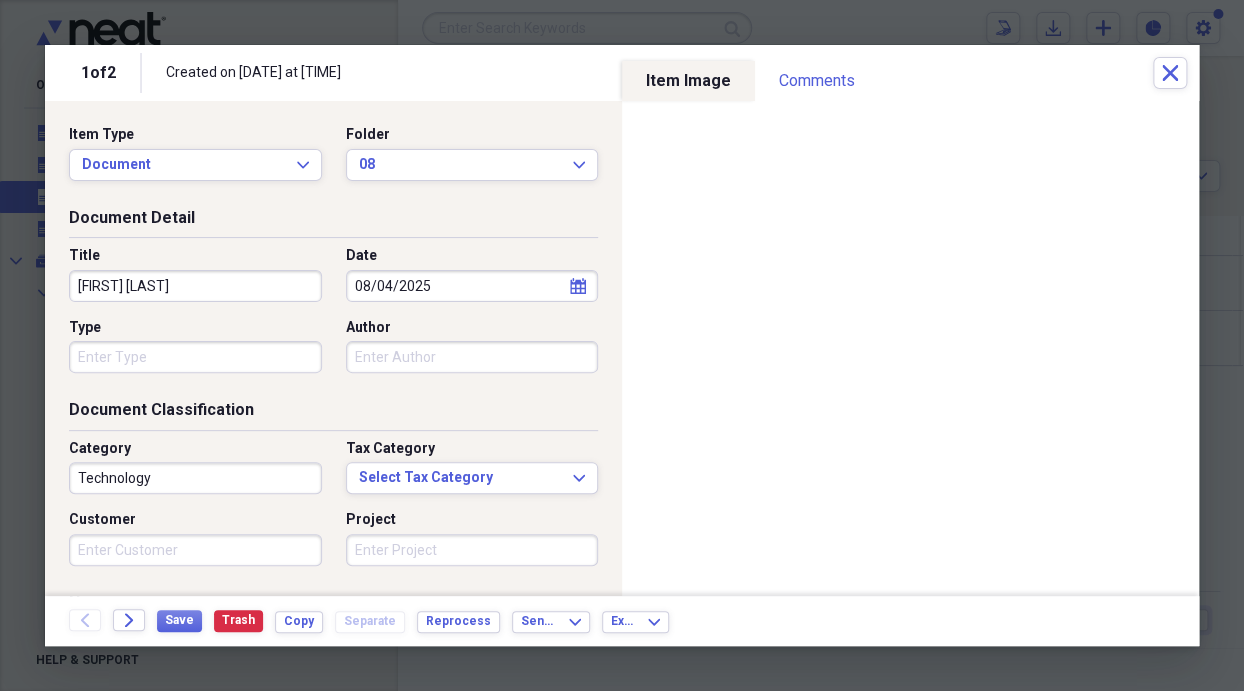 type on "[FIRST] [LAST]" 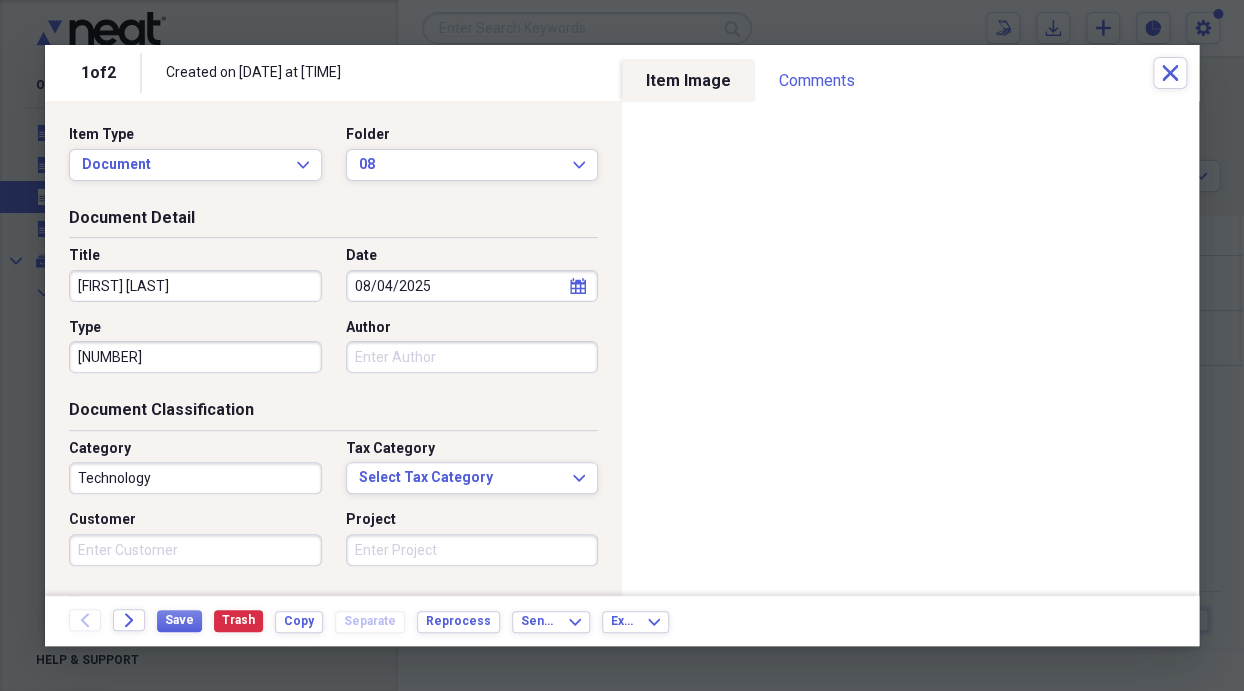 click on "[NUMBER]" at bounding box center [195, 357] 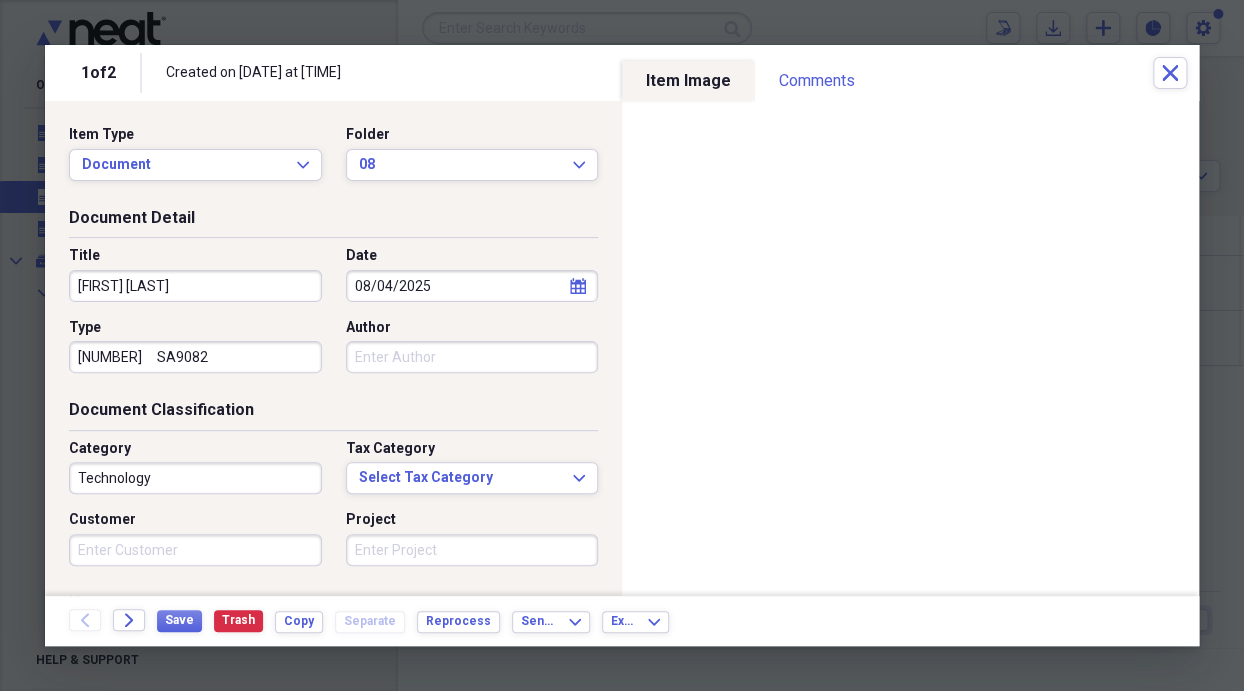 type on "[NUMBER]     SA9082" 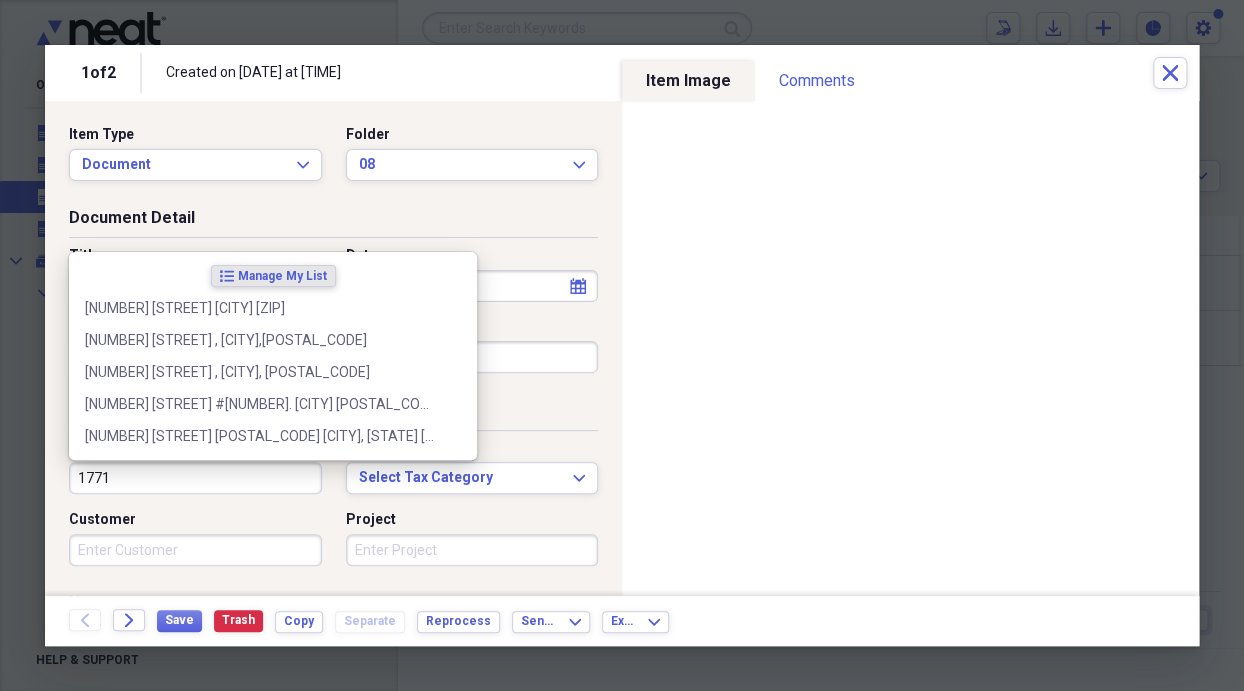 click on "1771" at bounding box center (195, 478) 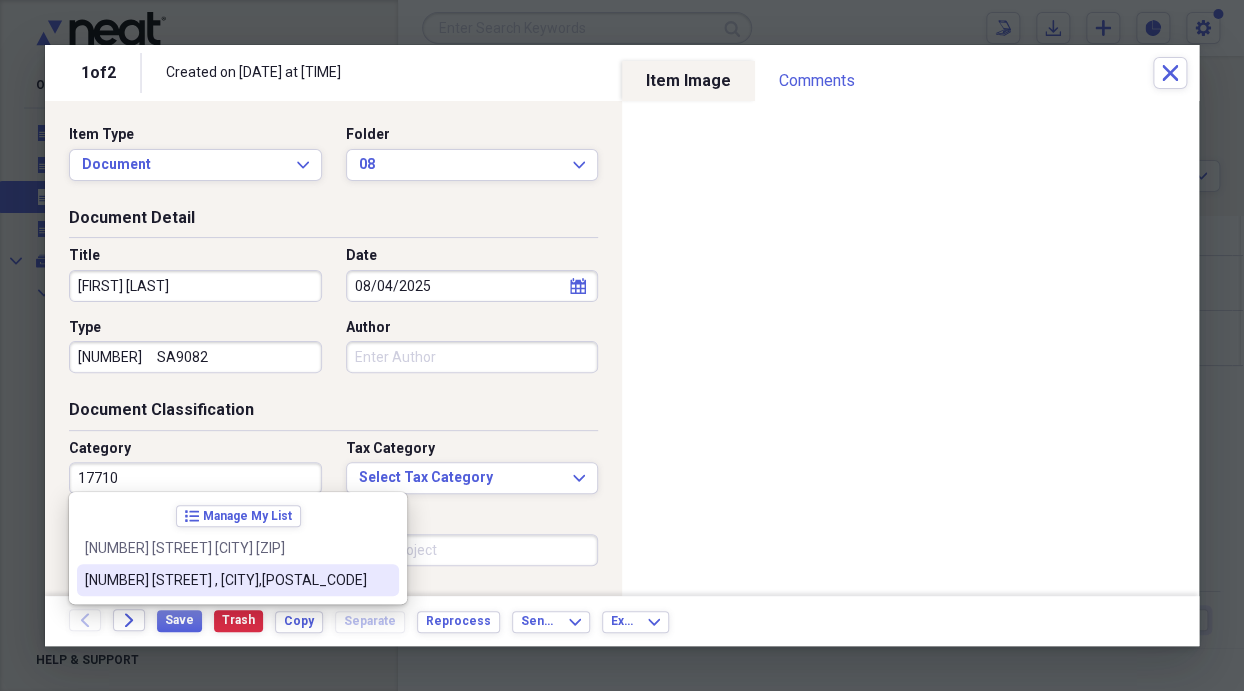 click on "[NUMBER] [STREET] , [CITY],[POSTAL_CODE]" at bounding box center (226, 580) 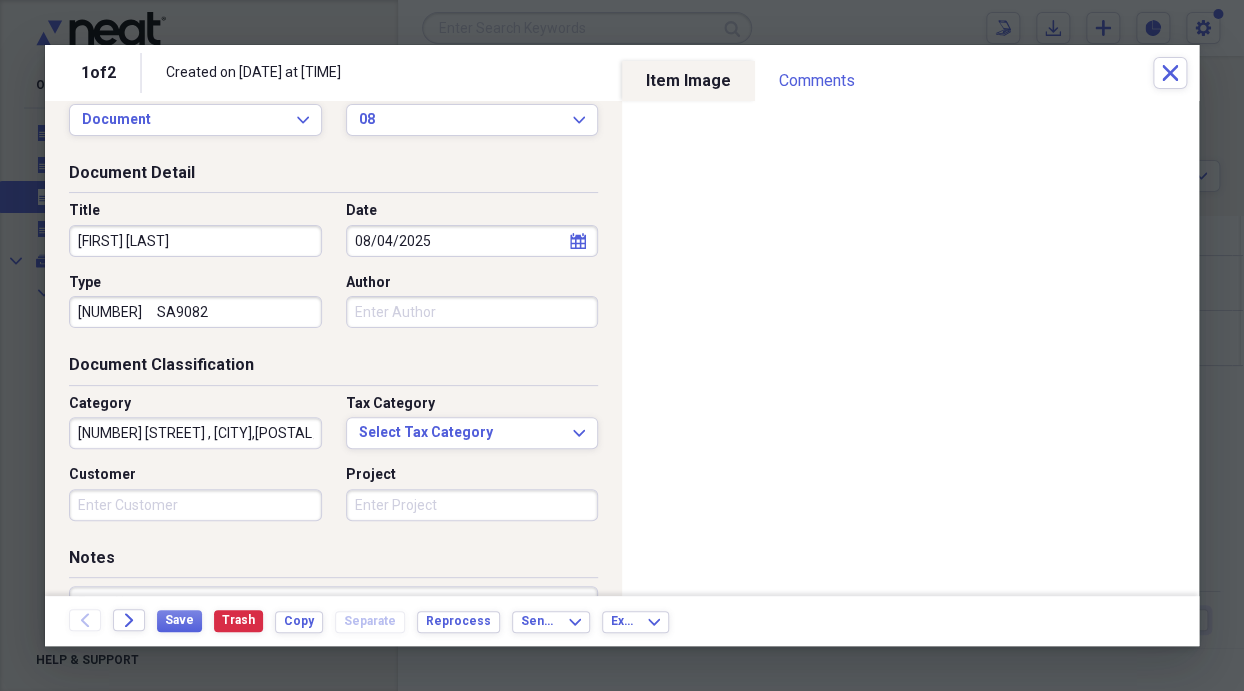 scroll, scrollTop: 234, scrollLeft: 0, axis: vertical 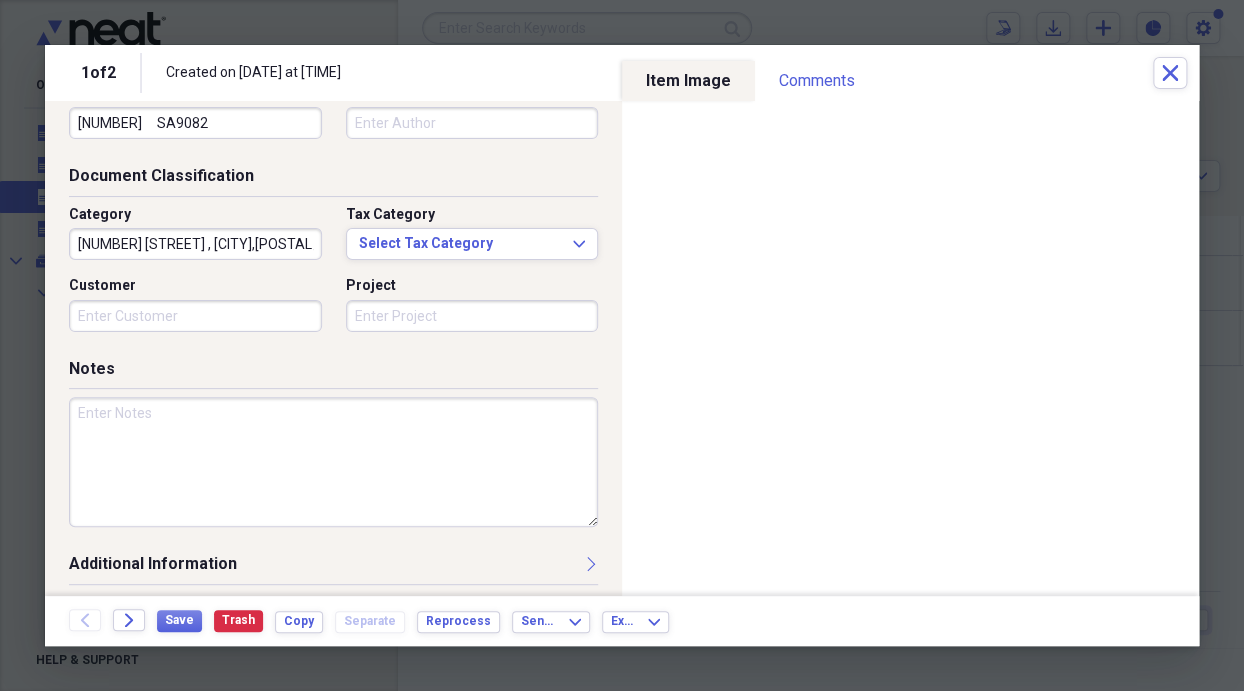 click at bounding box center (333, 462) 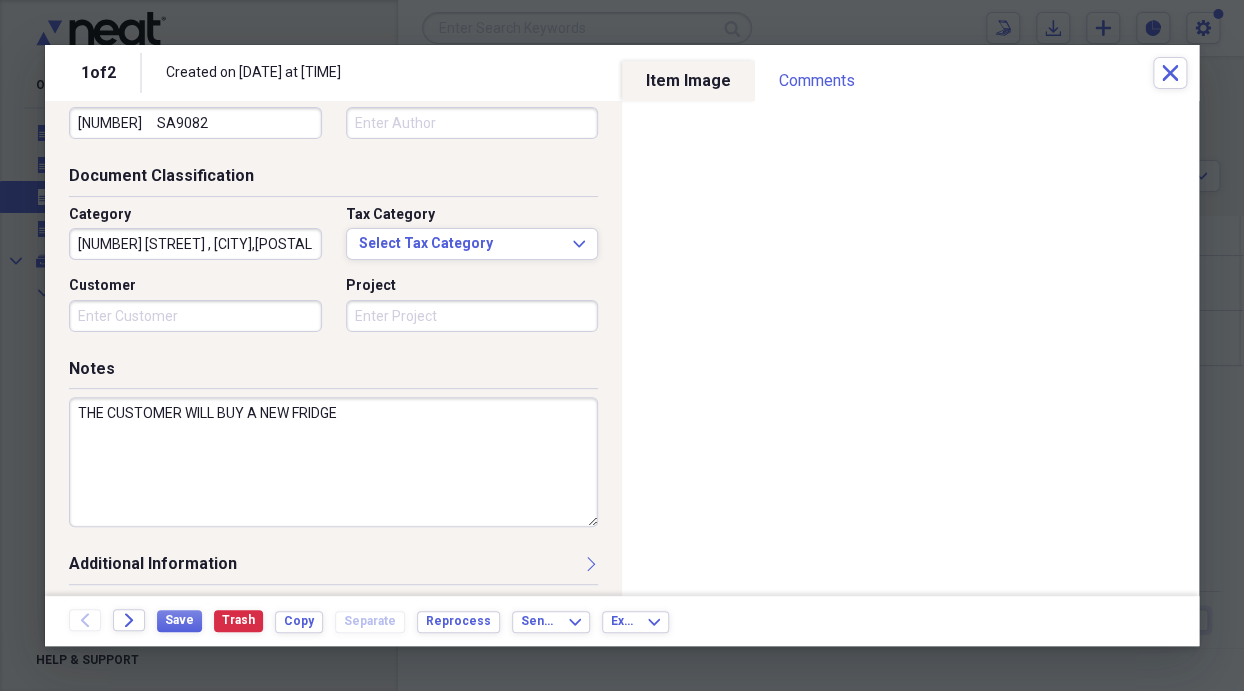 type on "THE CUSTOMER WILL BUY A NEW FRIDGE" 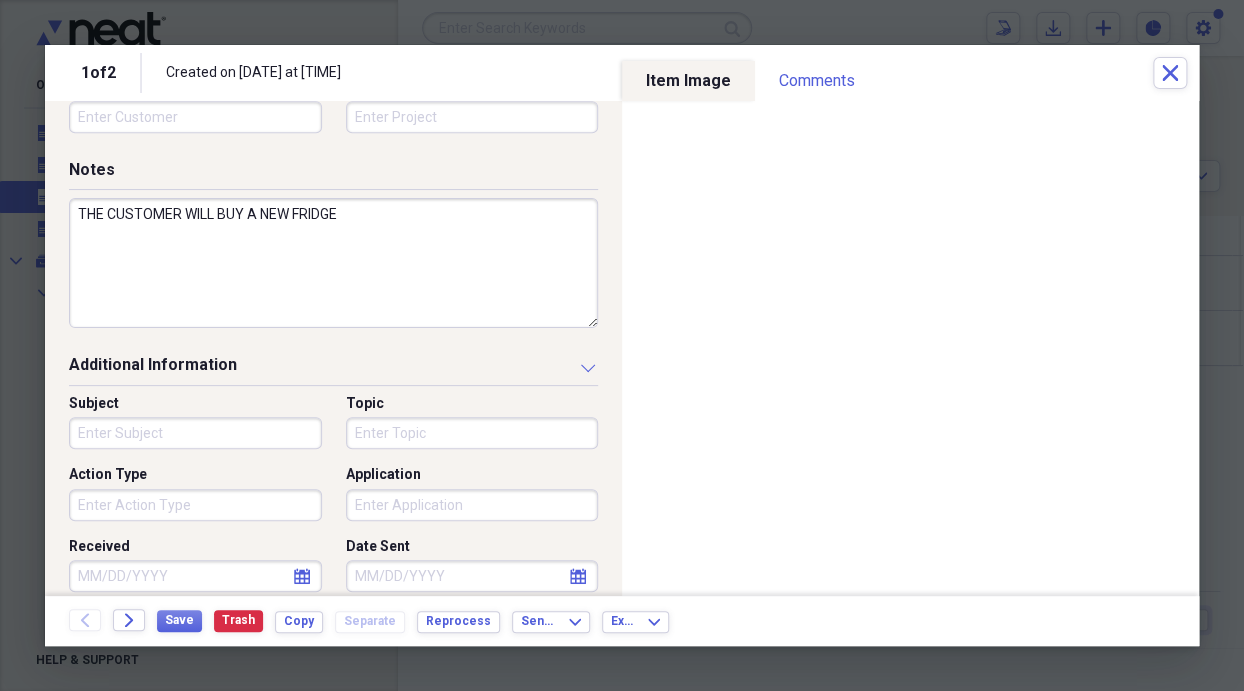 scroll, scrollTop: 434, scrollLeft: 0, axis: vertical 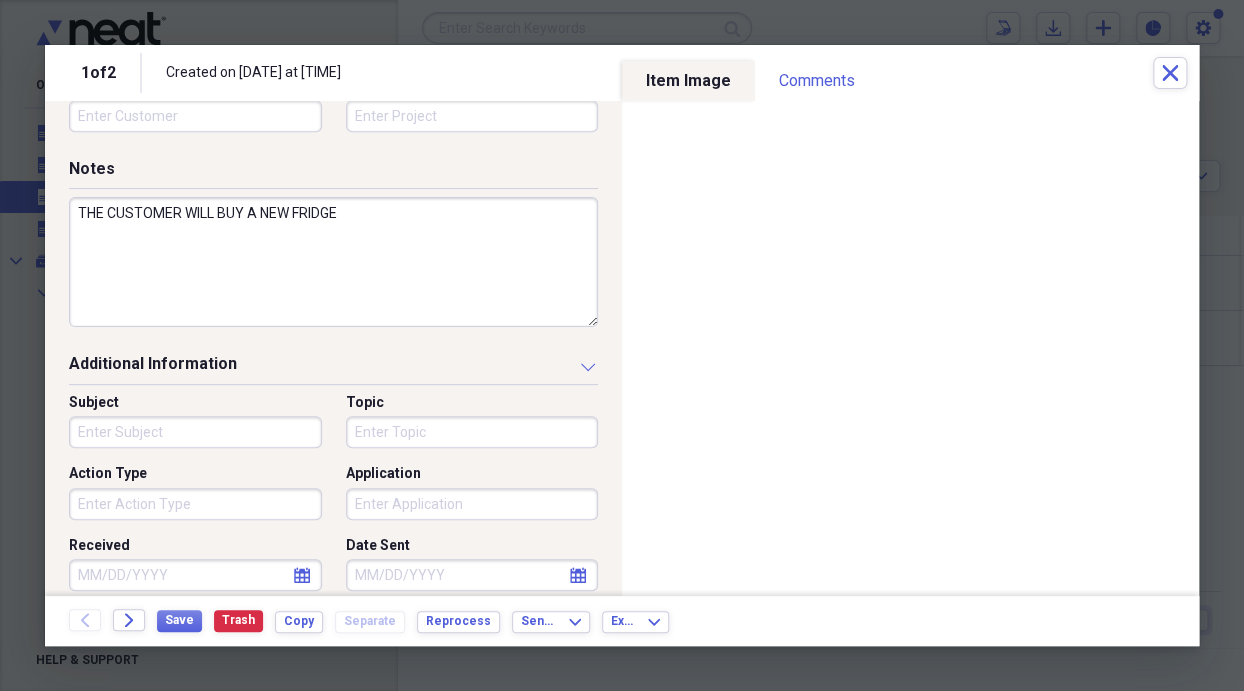 click on "Action Type" at bounding box center (195, 504) 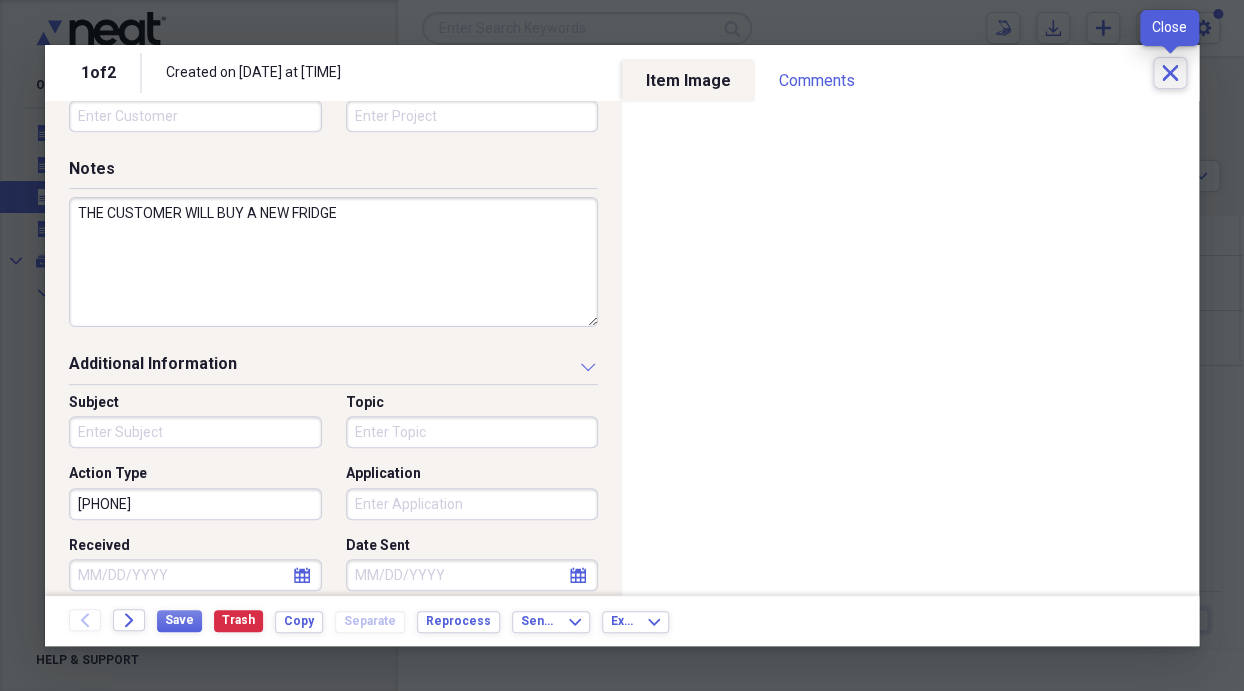 type on "[PHONE]" 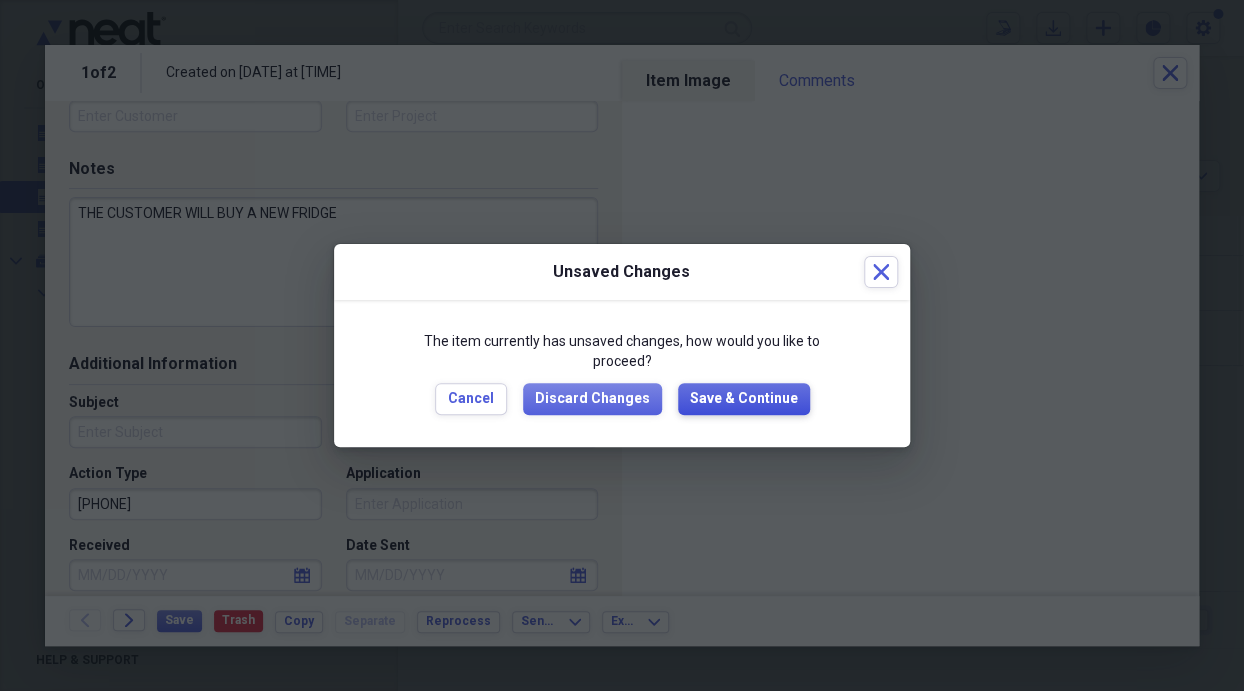 click on "Save & Continue" at bounding box center [744, 399] 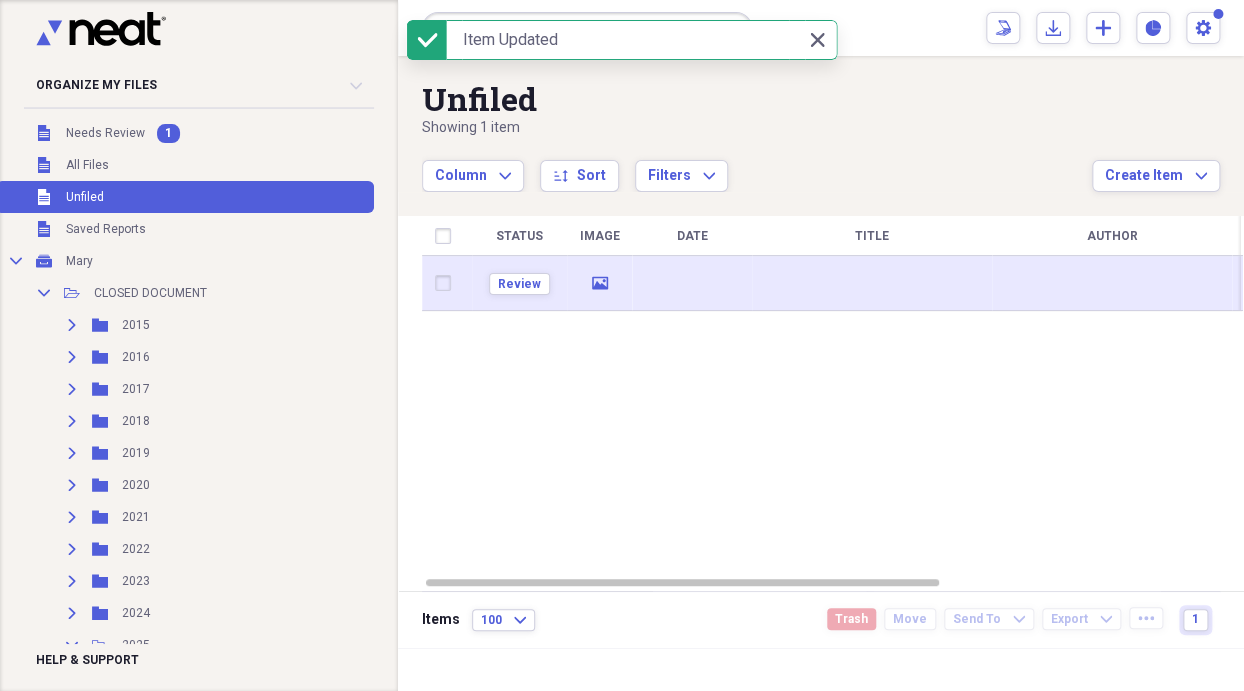 click at bounding box center (692, 283) 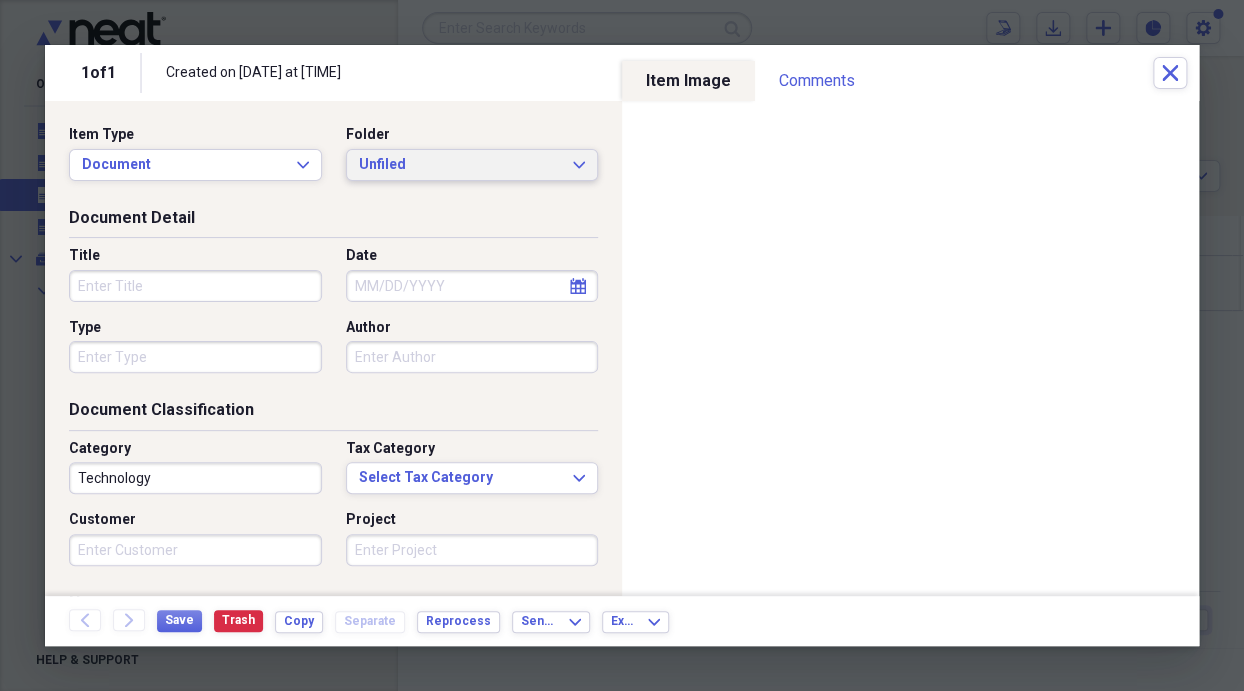 click on "Unfiled Expand" at bounding box center (472, 165) 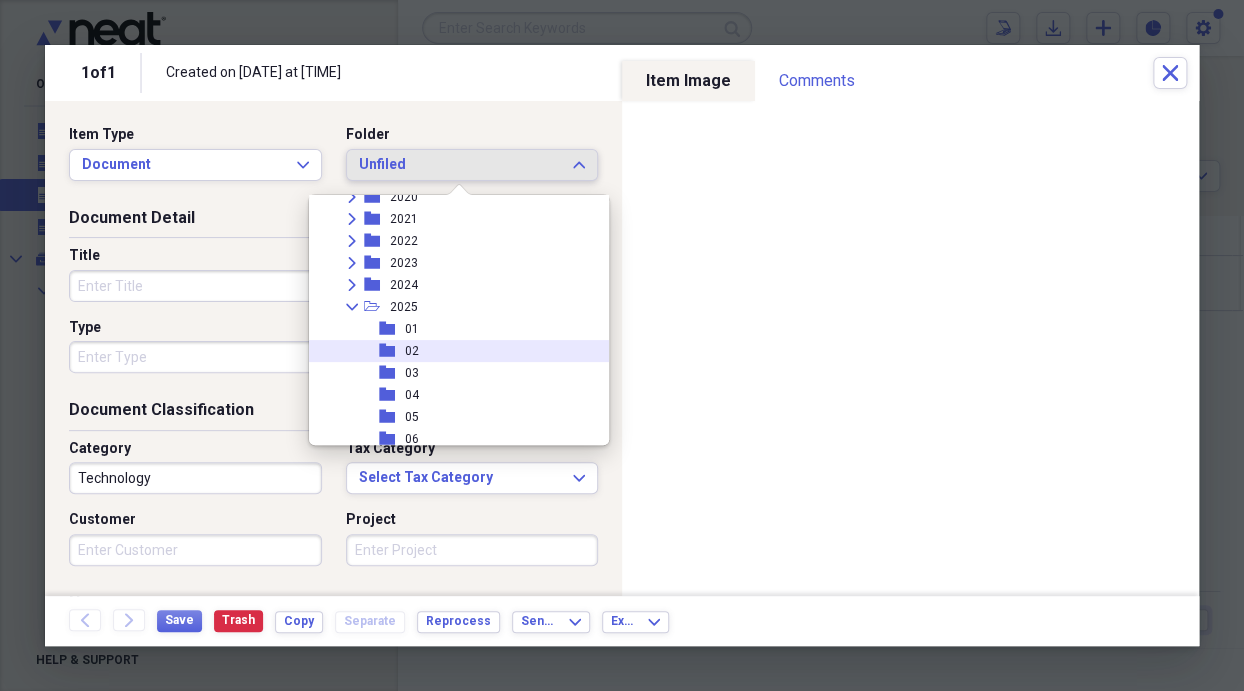 scroll, scrollTop: 300, scrollLeft: 0, axis: vertical 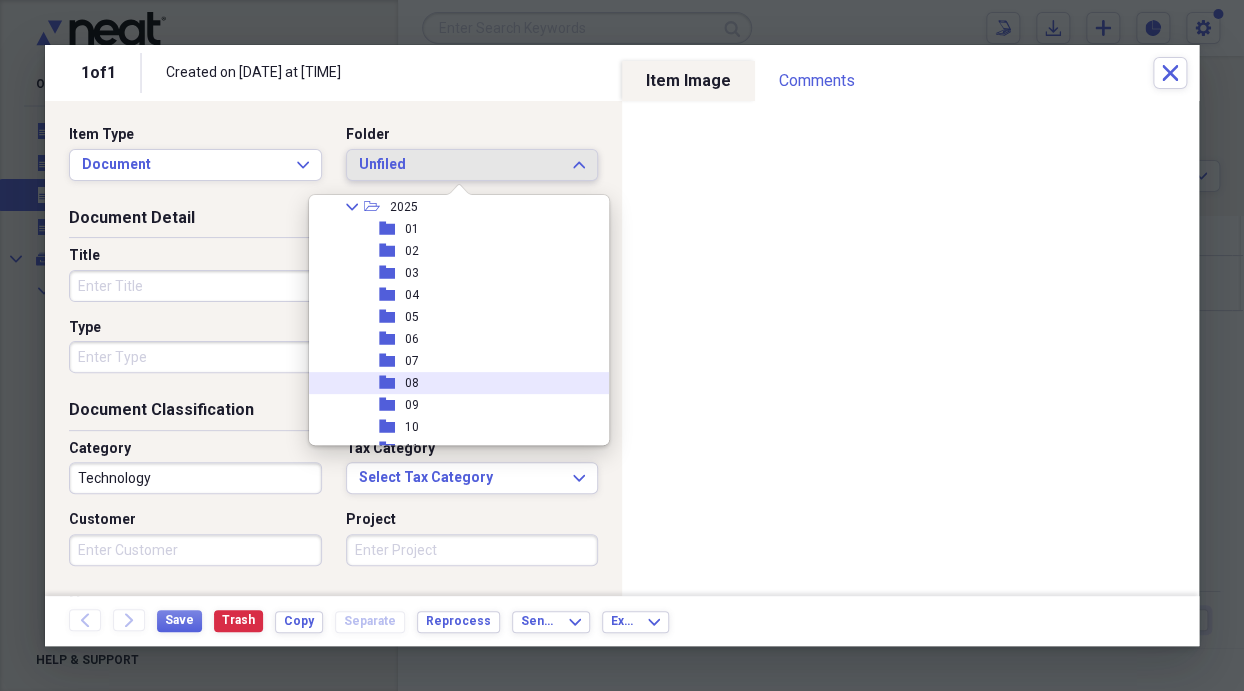 click on "folder 08" at bounding box center [451, 383] 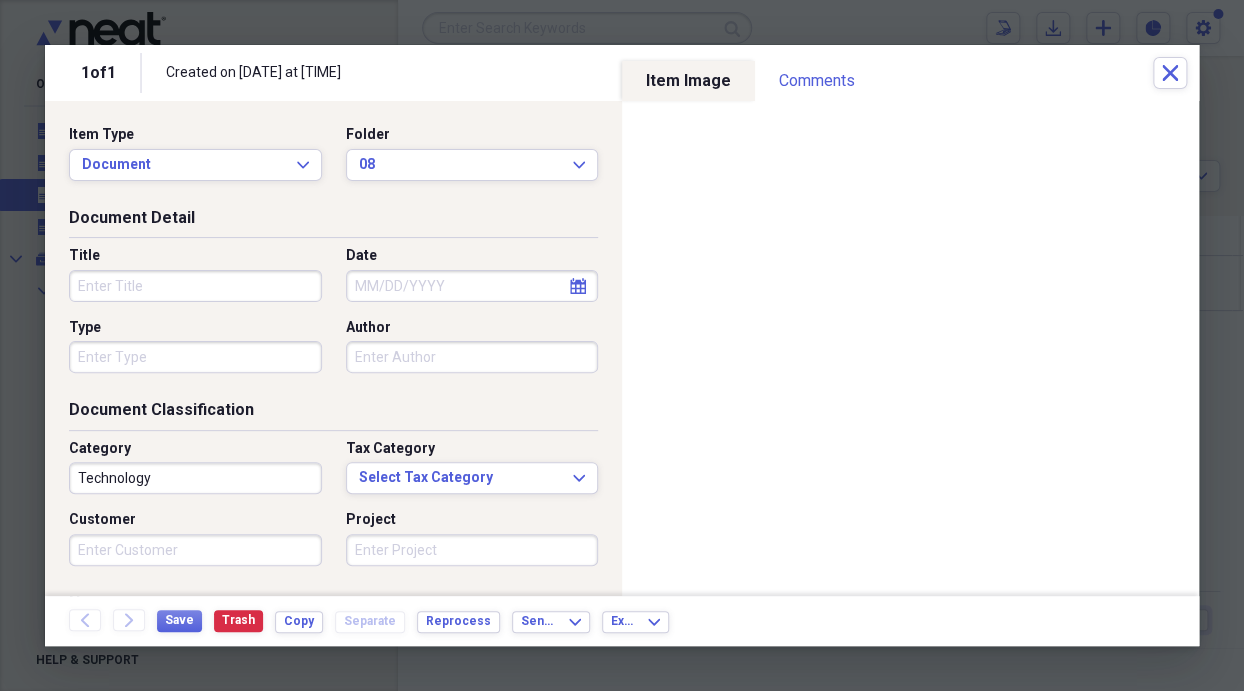 click on "calendar" 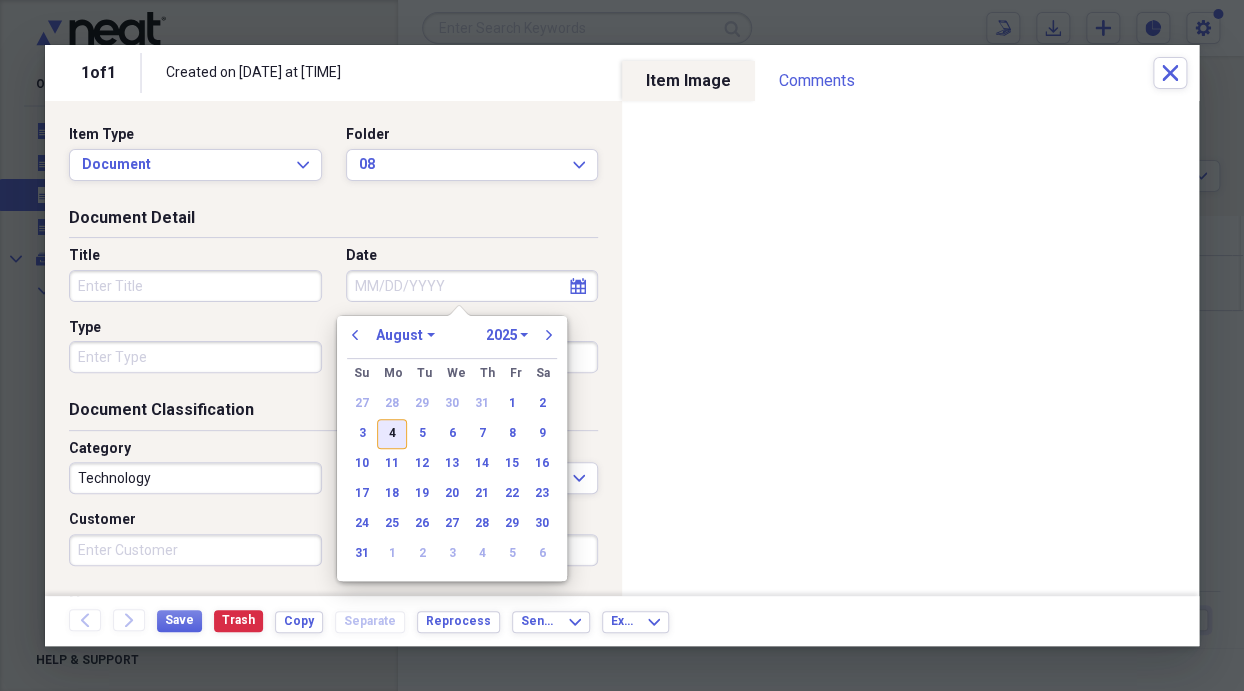click on "4" at bounding box center [392, 434] 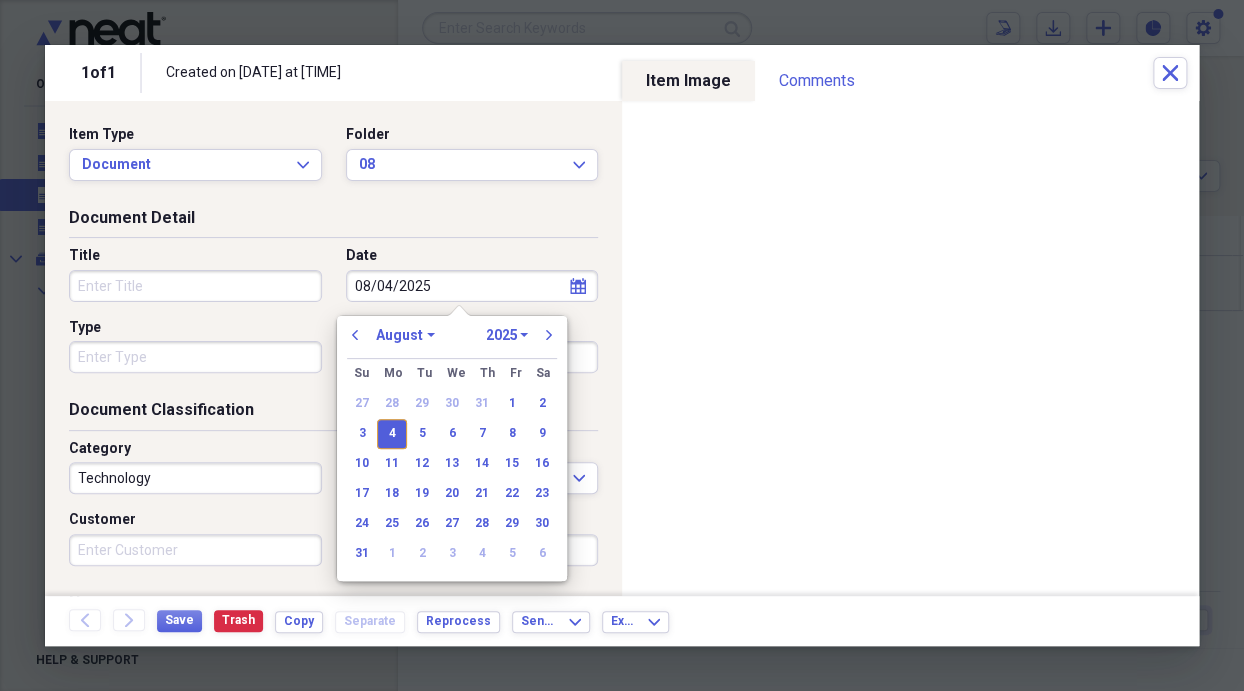 type on "08/04/2025" 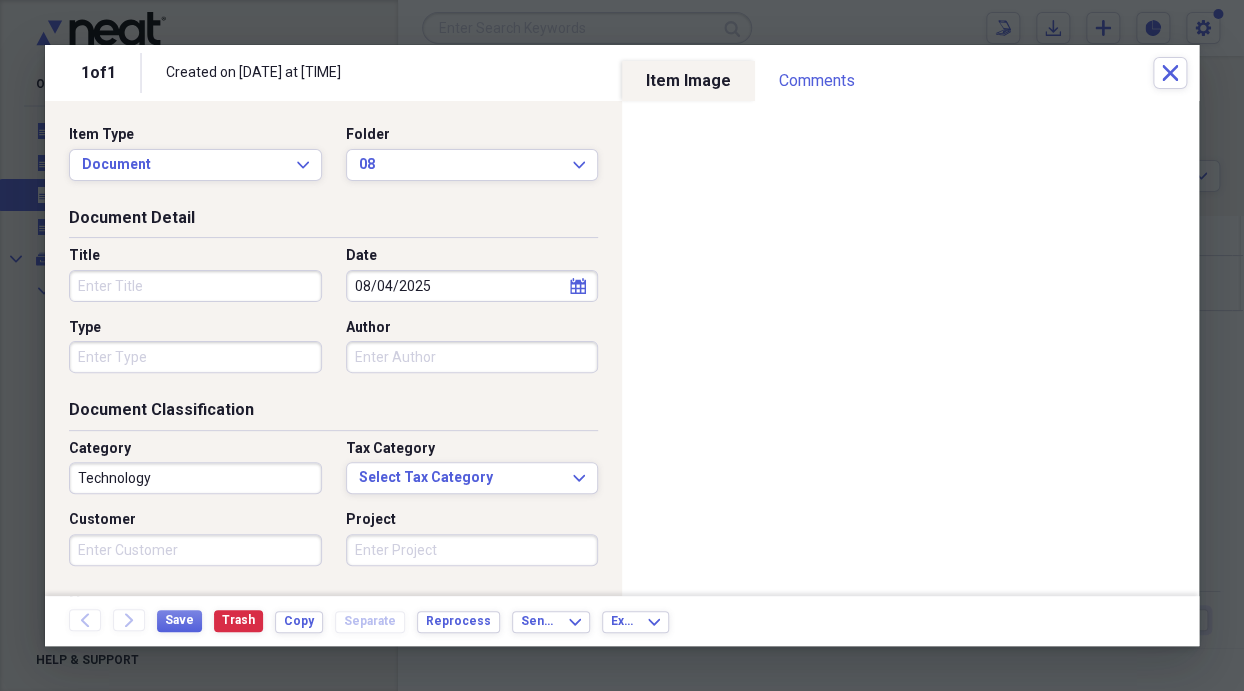 click on "Title" at bounding box center [195, 286] 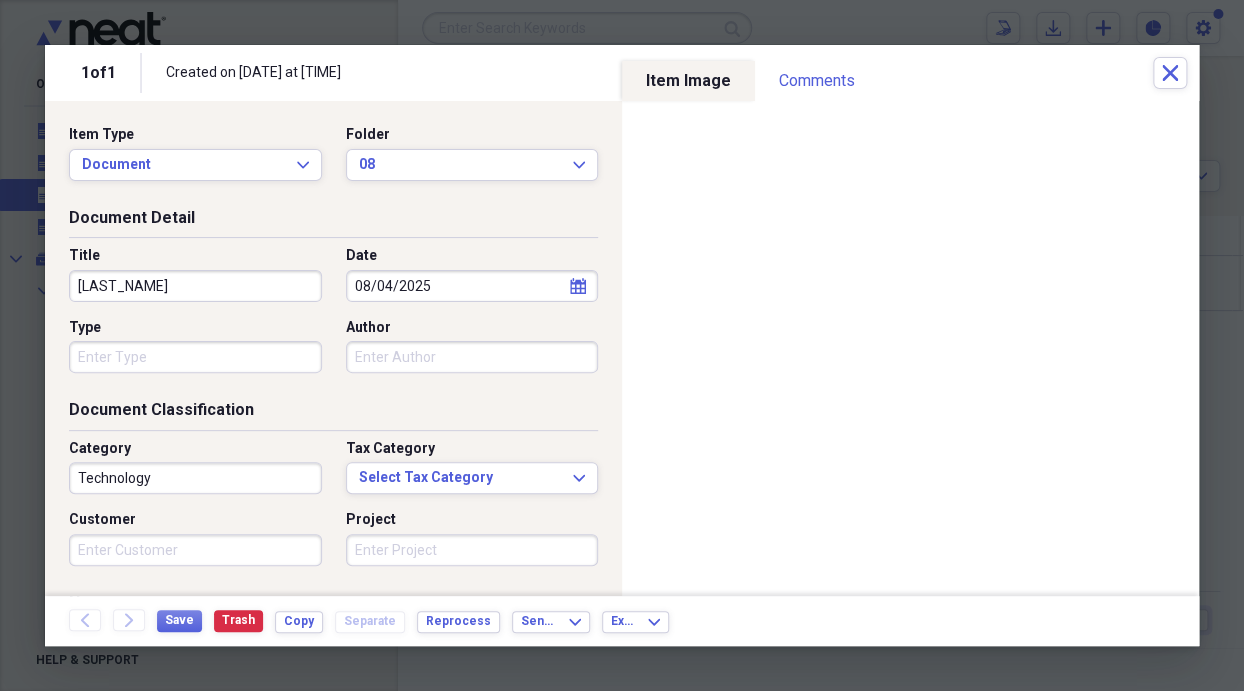 type on "[LAST_NAME]" 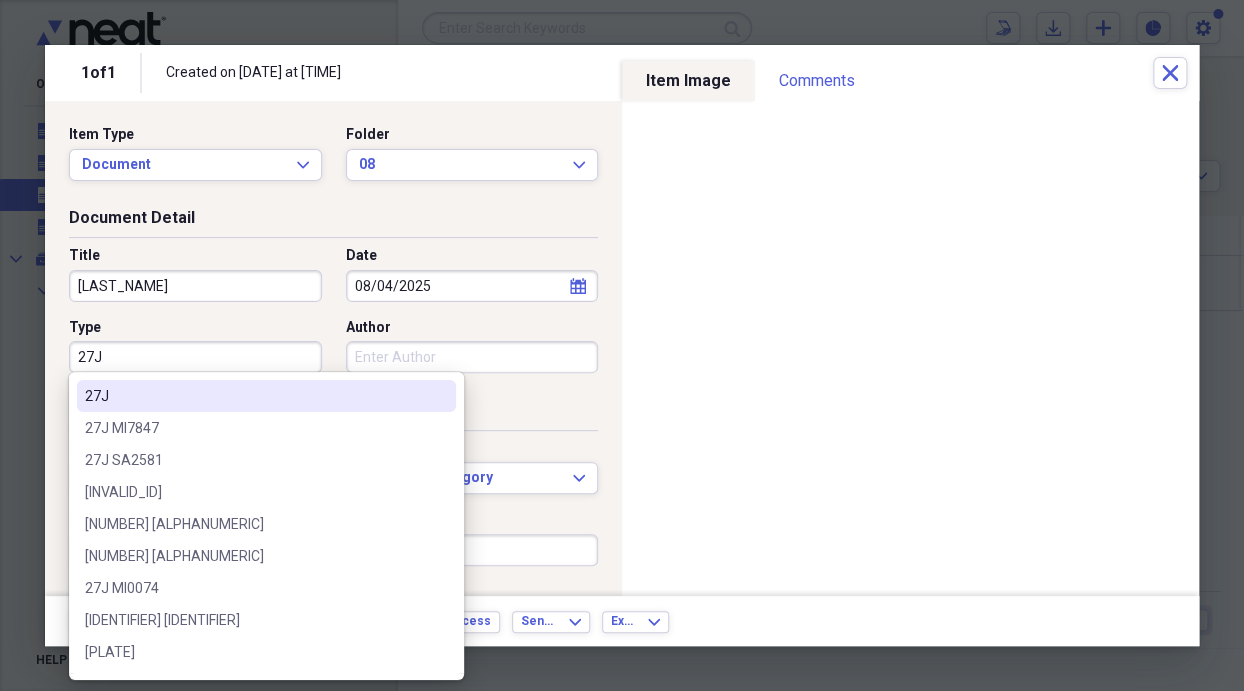 click on "27J" at bounding box center (195, 357) 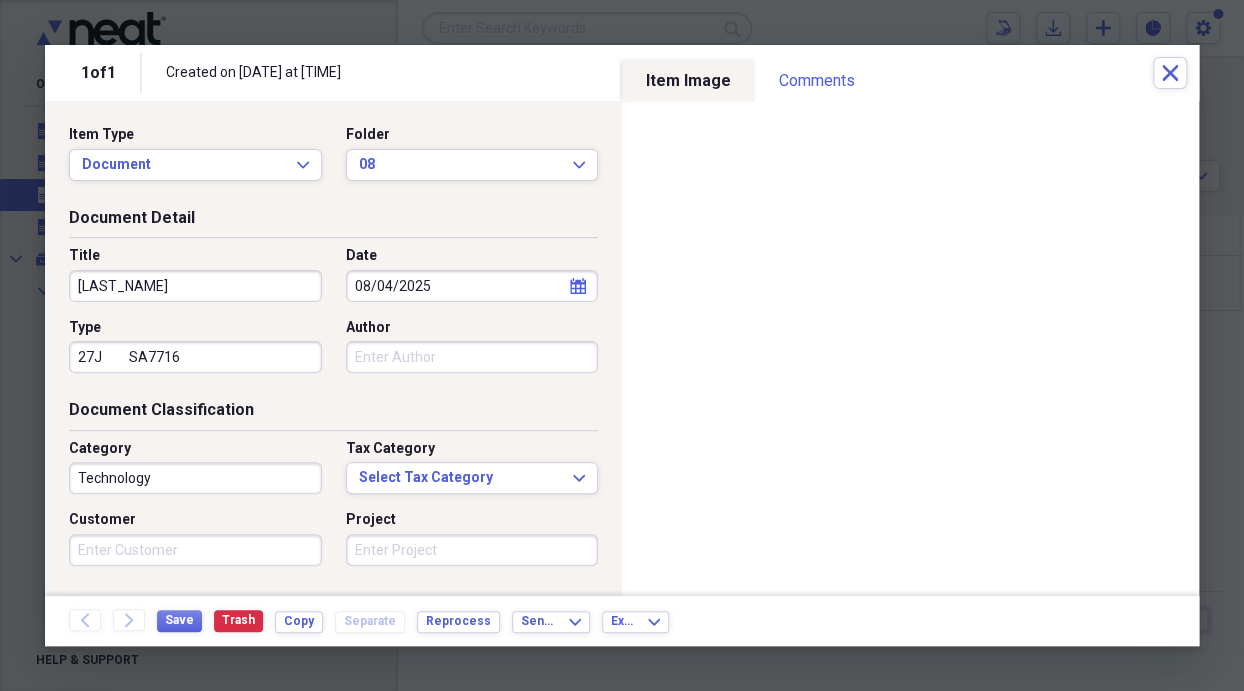 type on "27J         SA7716" 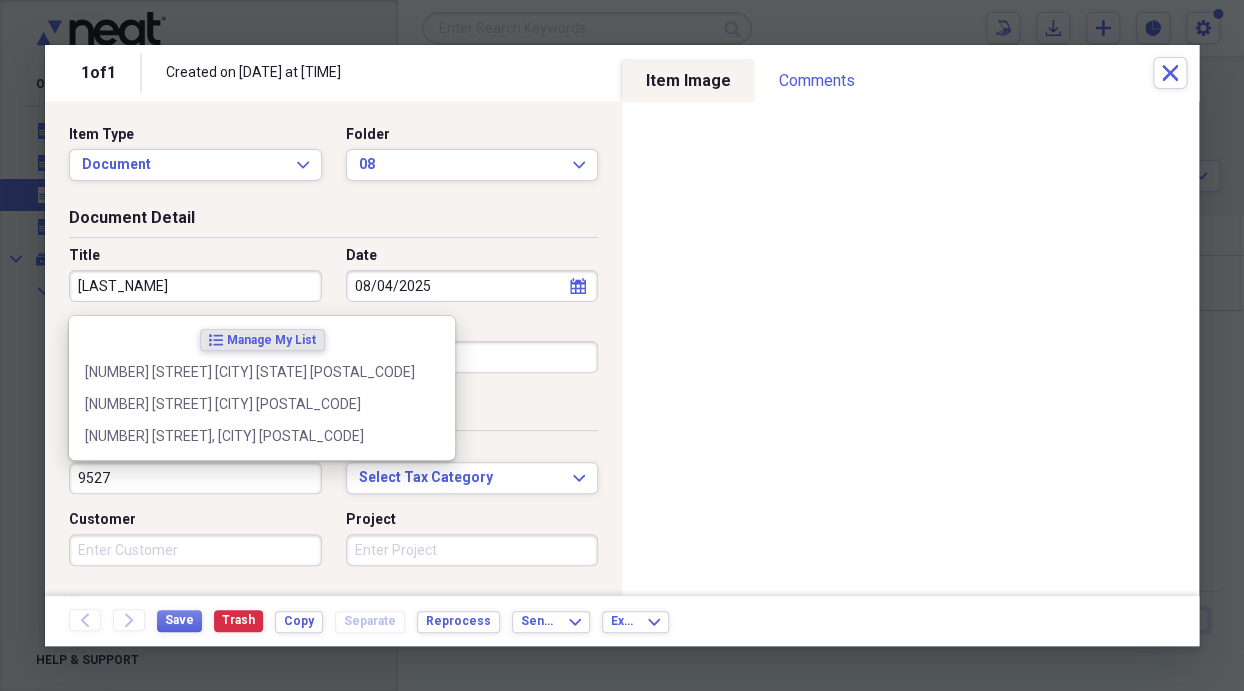 click on "9527" at bounding box center [195, 478] 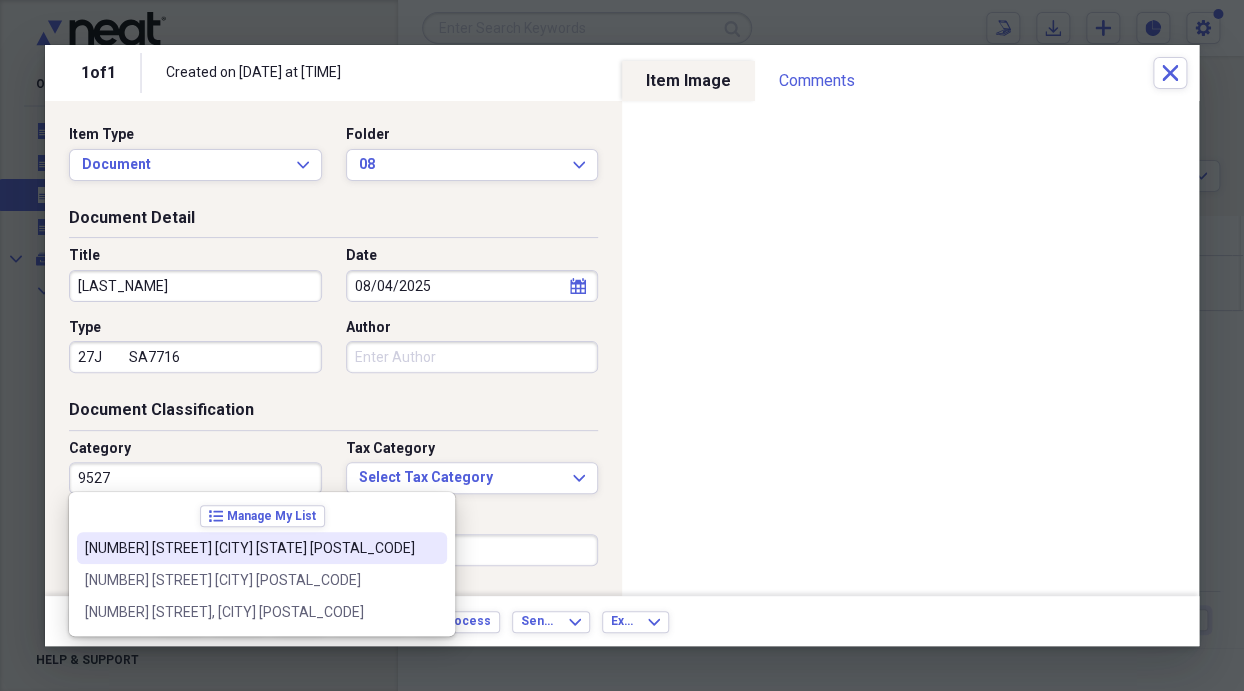 click on "[NUMBER]   [STREET] [CITY] [STATE] [POSTAL_CODE]" at bounding box center (250, 548) 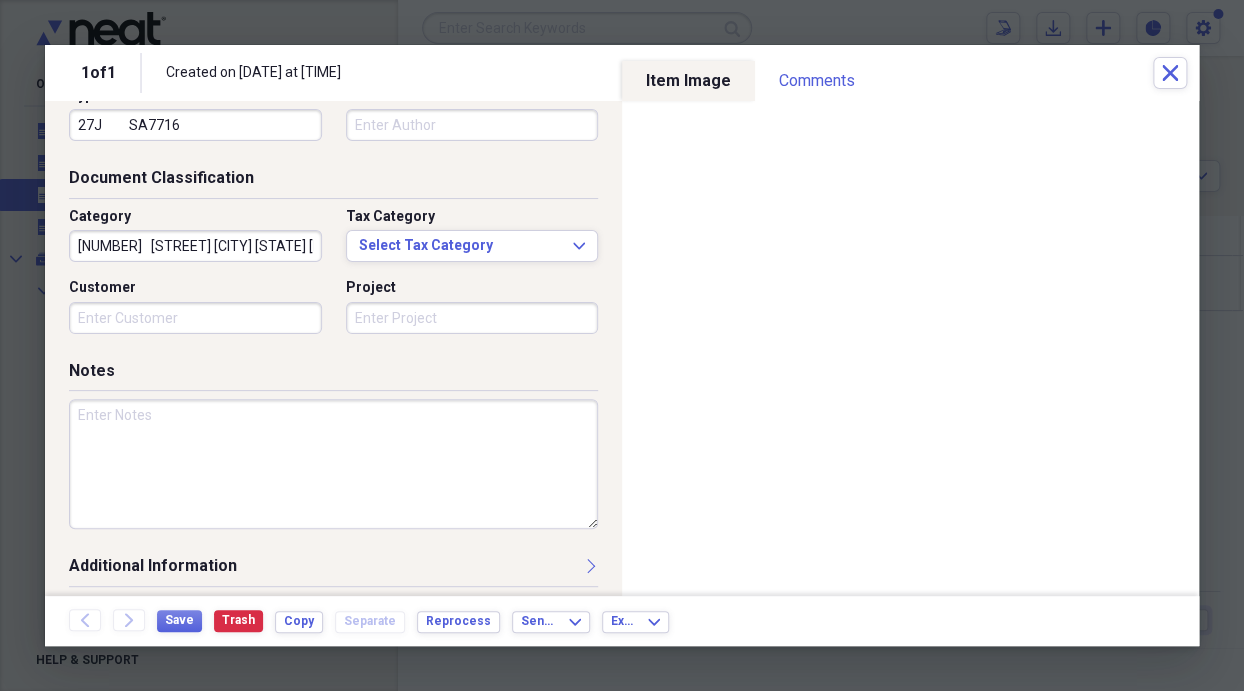 scroll, scrollTop: 234, scrollLeft: 0, axis: vertical 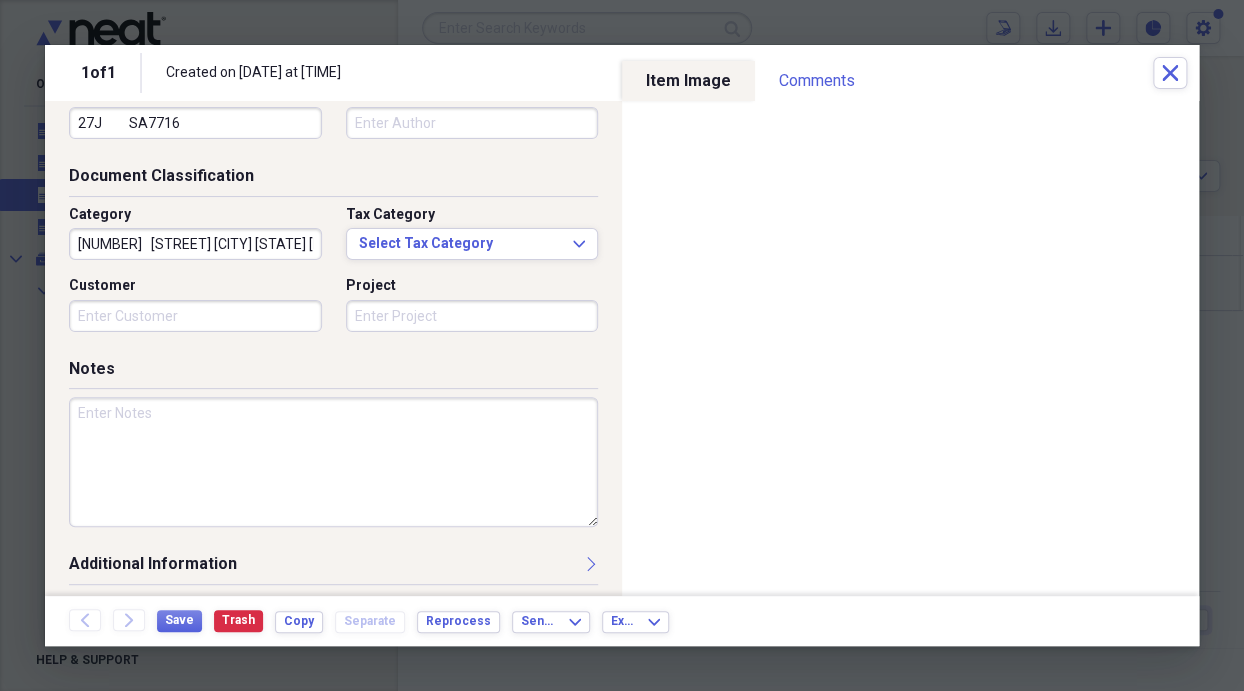 click at bounding box center (333, 462) 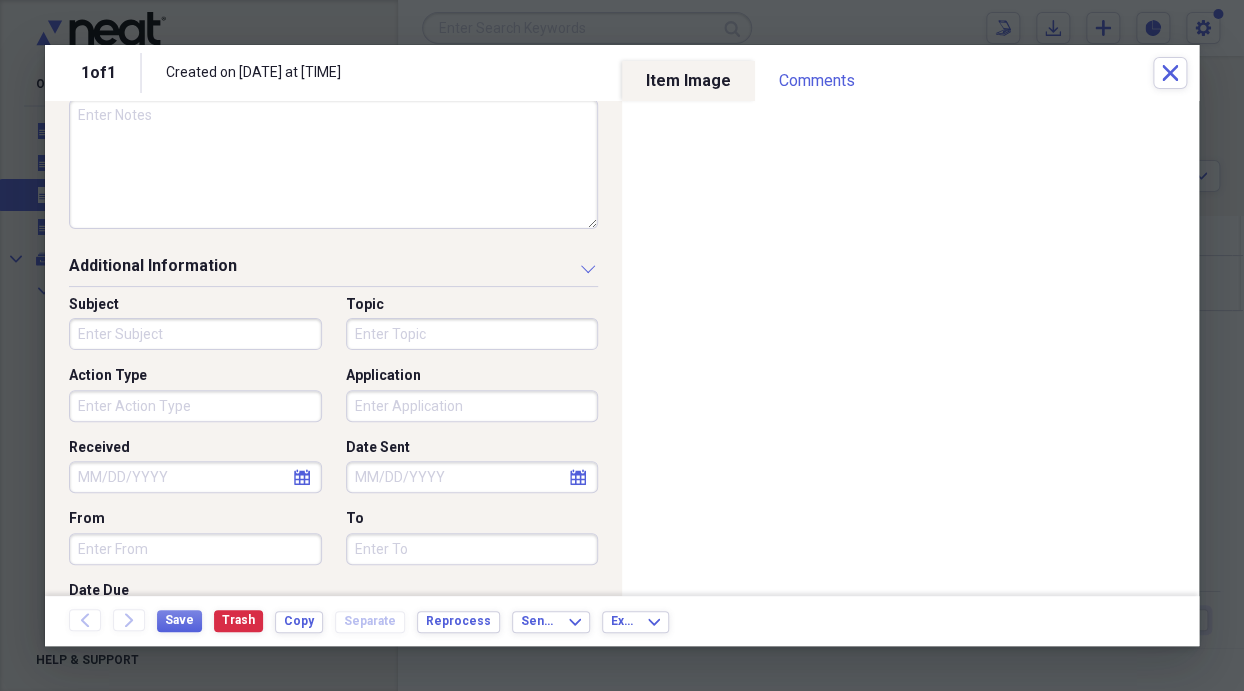 scroll, scrollTop: 534, scrollLeft: 0, axis: vertical 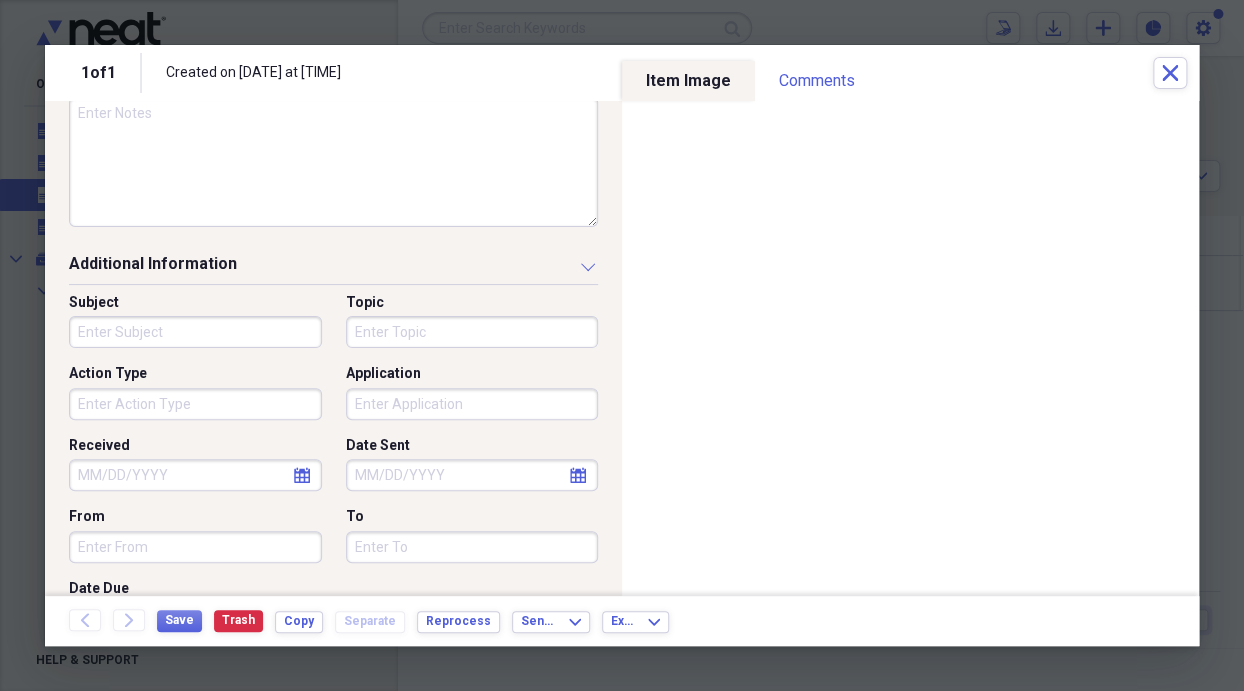 click on "Action Type" at bounding box center (195, 404) 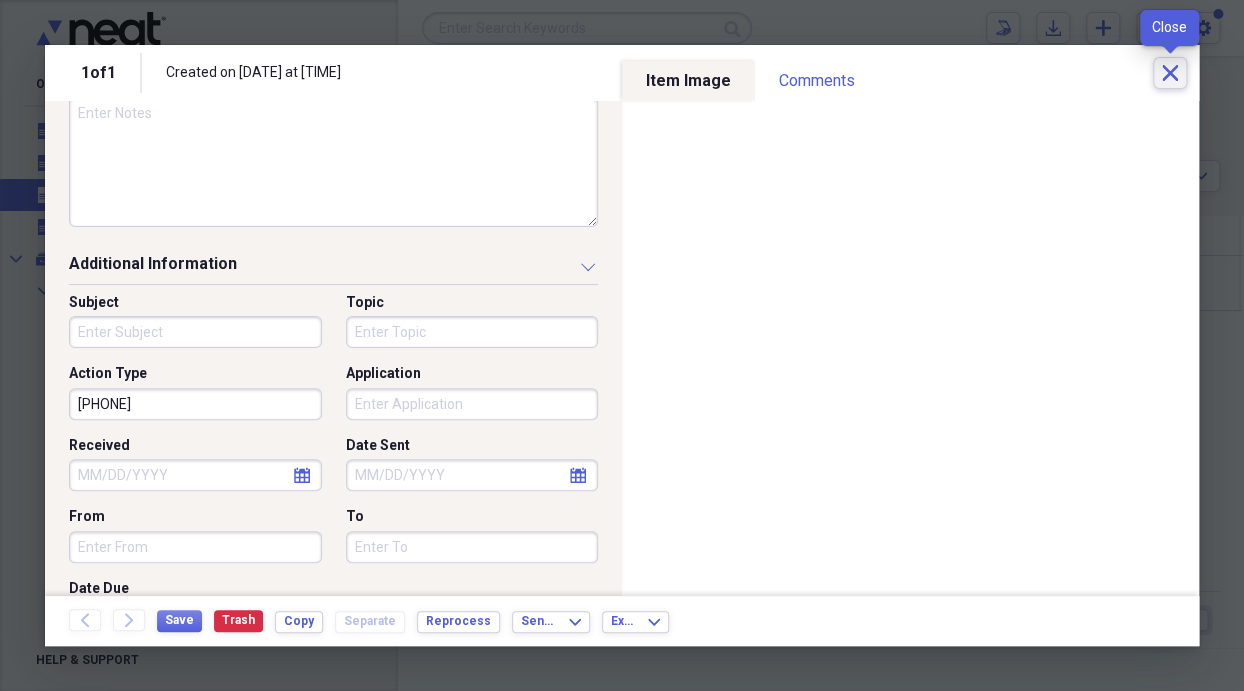 type on "[PHONE]" 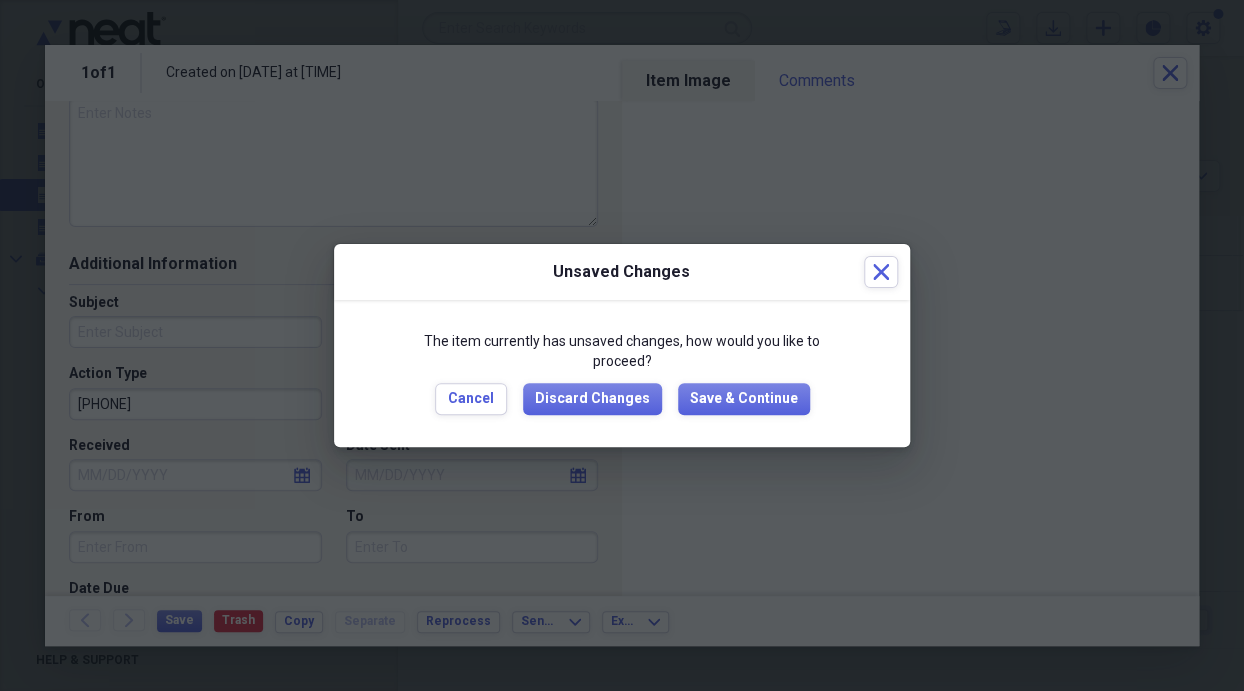 click on "The item currently has unsaved changes, how would you like to proceed? Cancel Discard Changes Save & Continue" at bounding box center (622, 373) 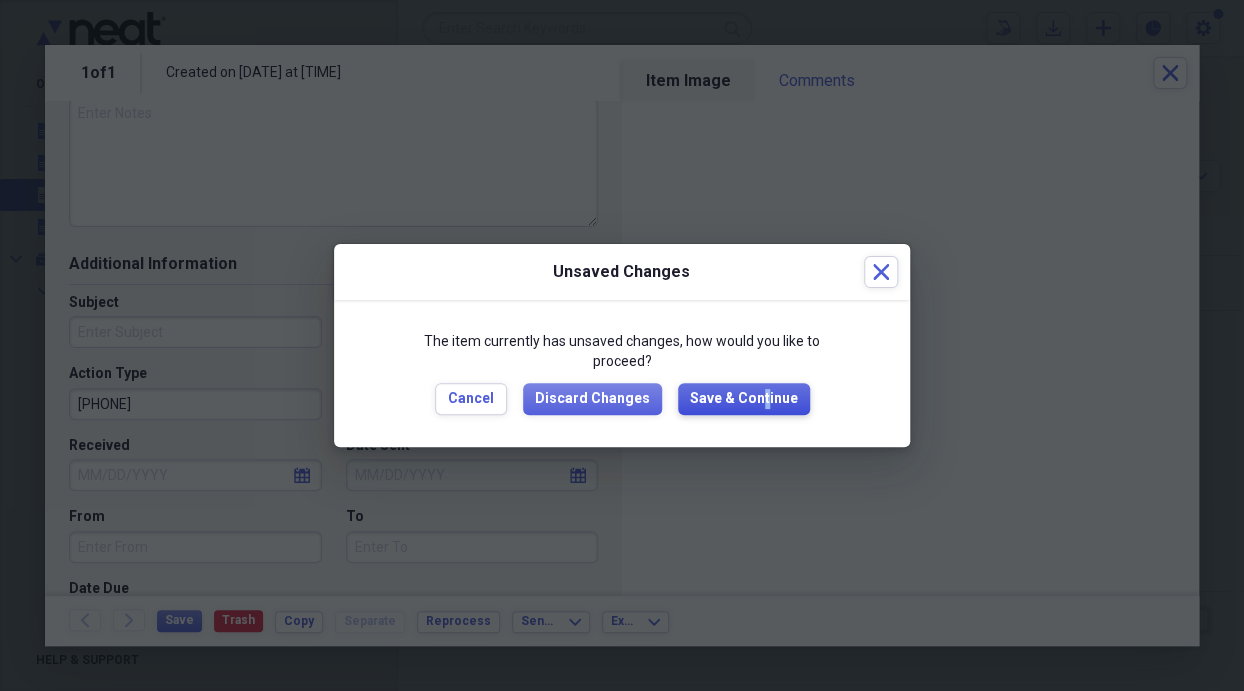 click on "Save & Continue" at bounding box center [744, 399] 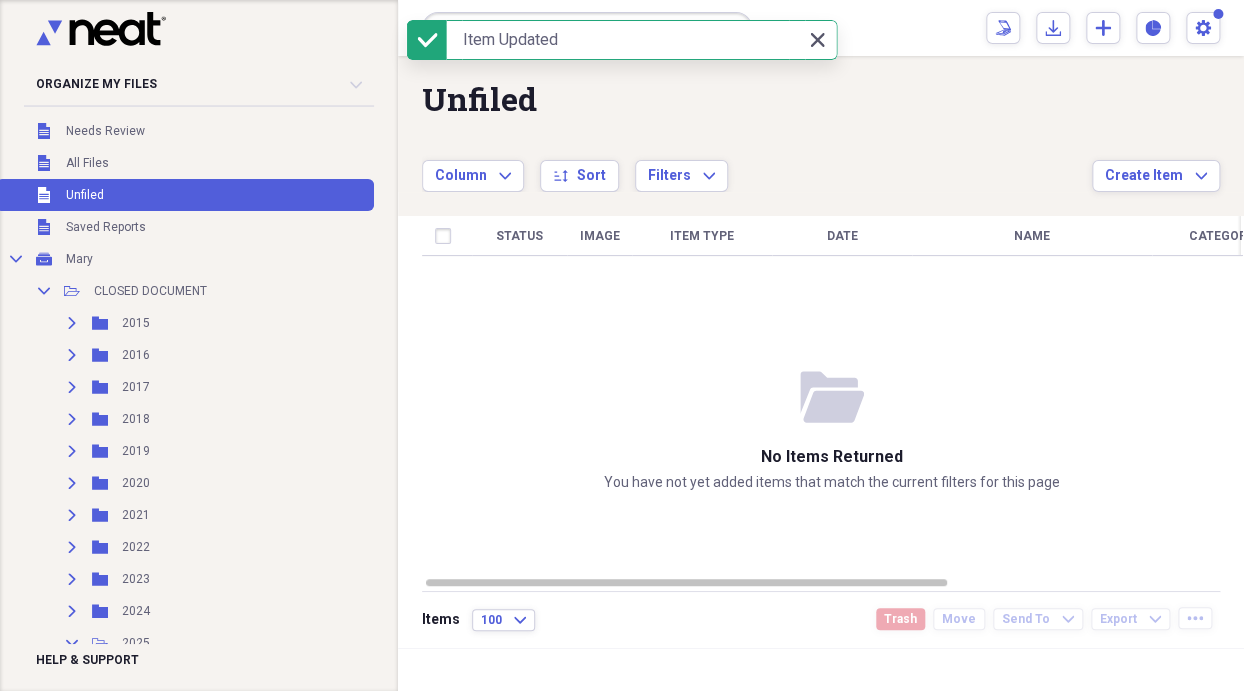 click on "Close" 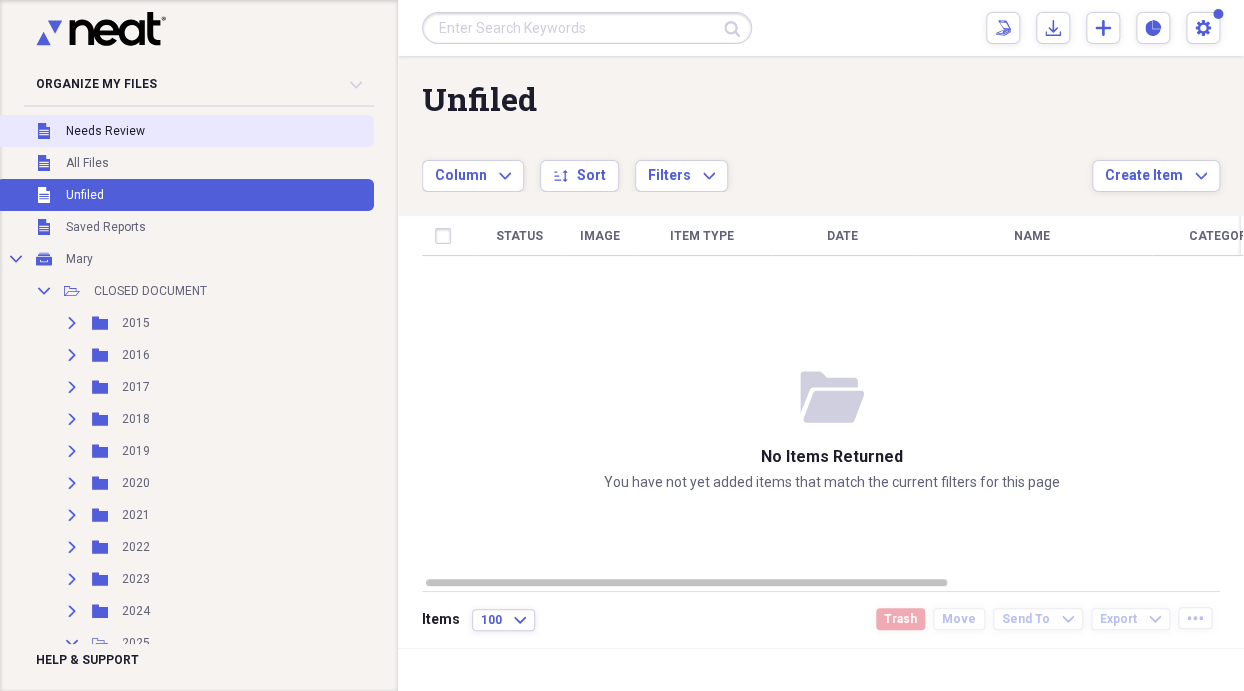 click on "Unfiled Needs Review" at bounding box center (185, 131) 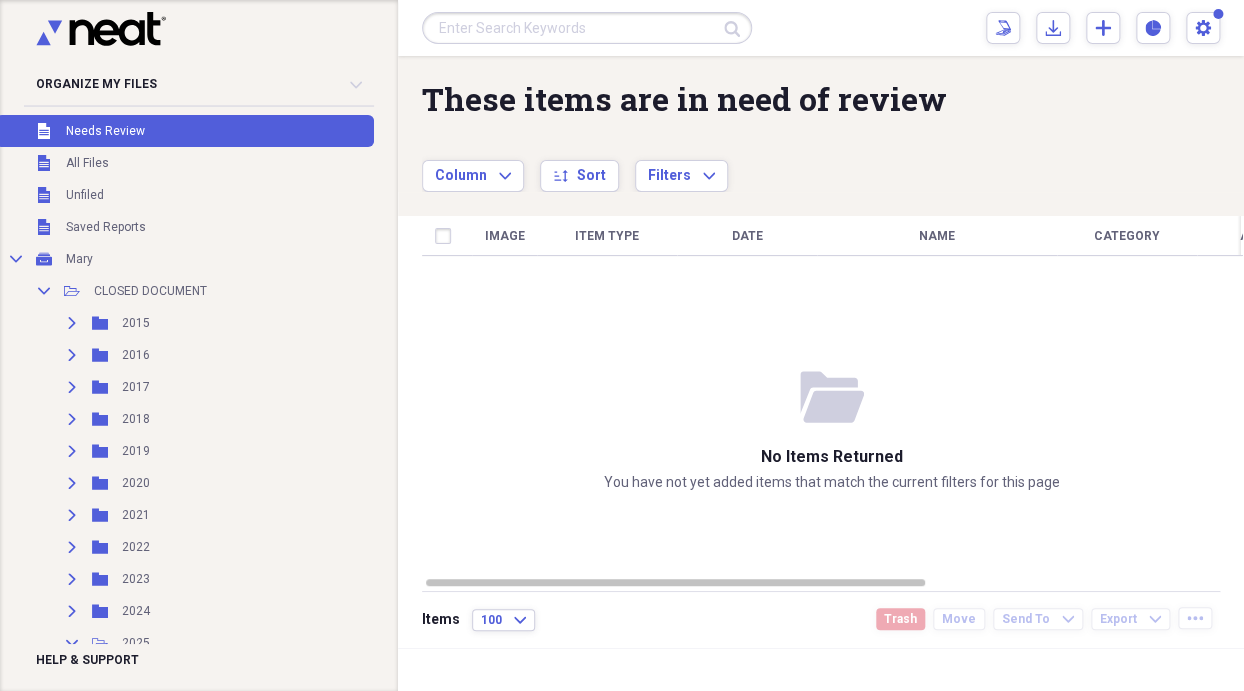 click at bounding box center (587, 28) 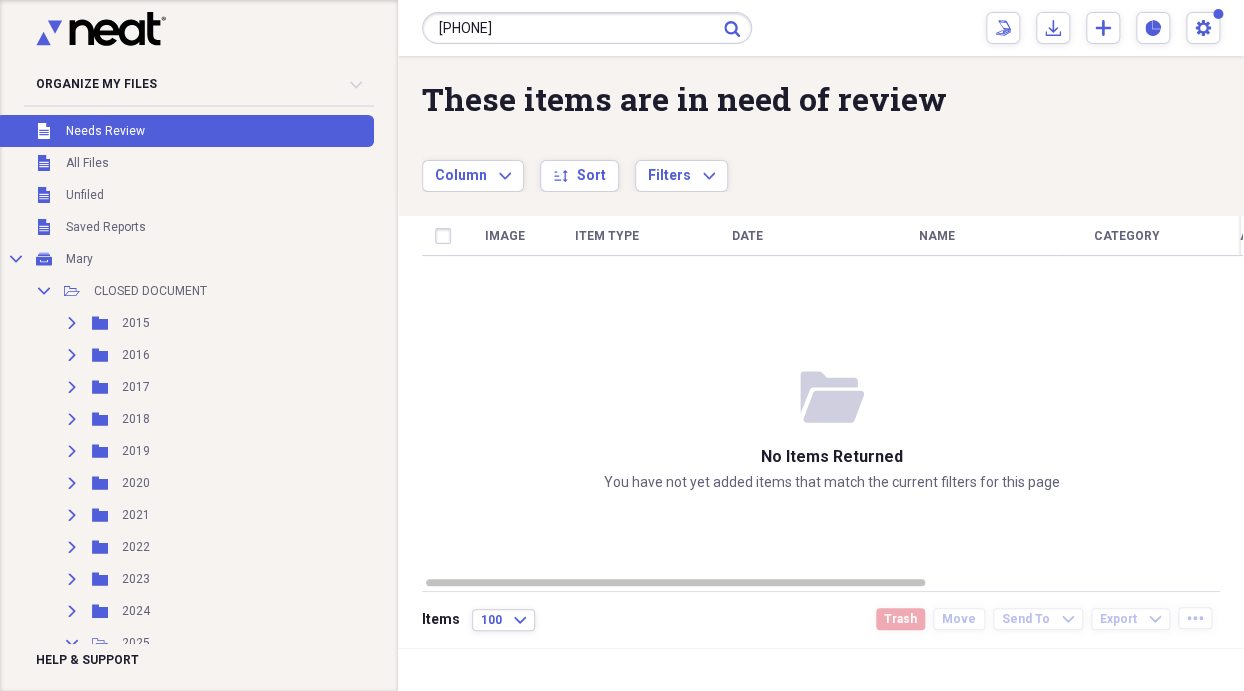 type on "[PHONE]" 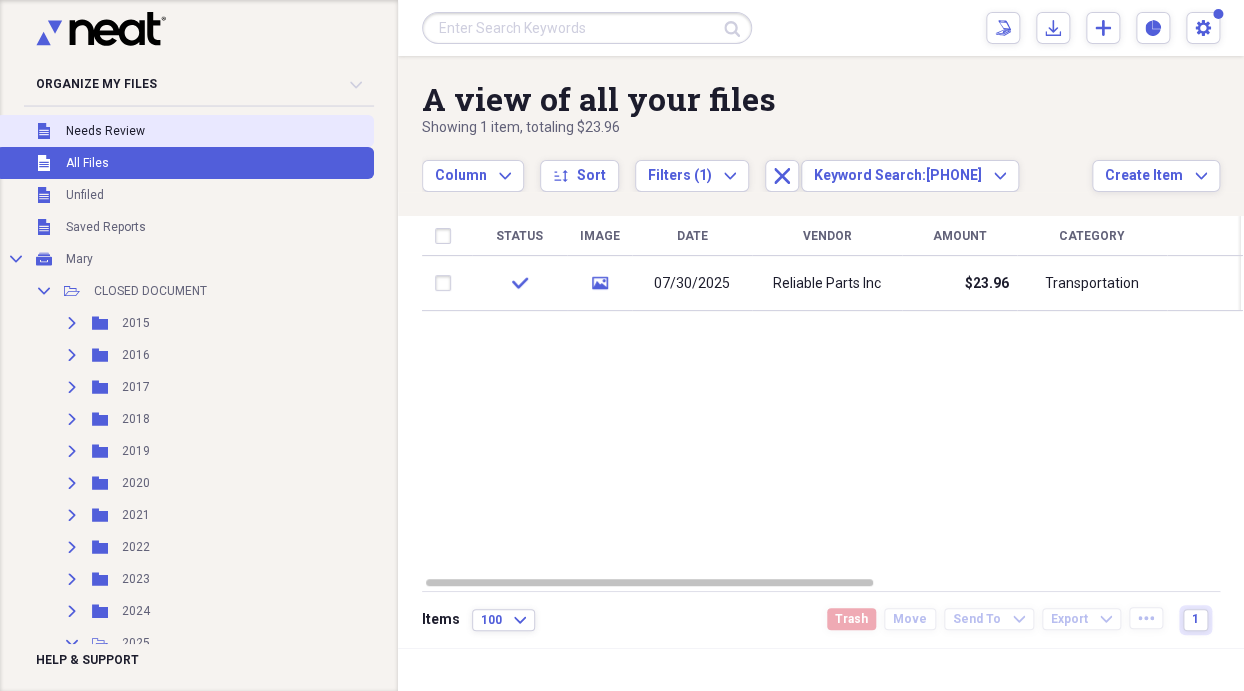 click on "Needs Review" at bounding box center [105, 131] 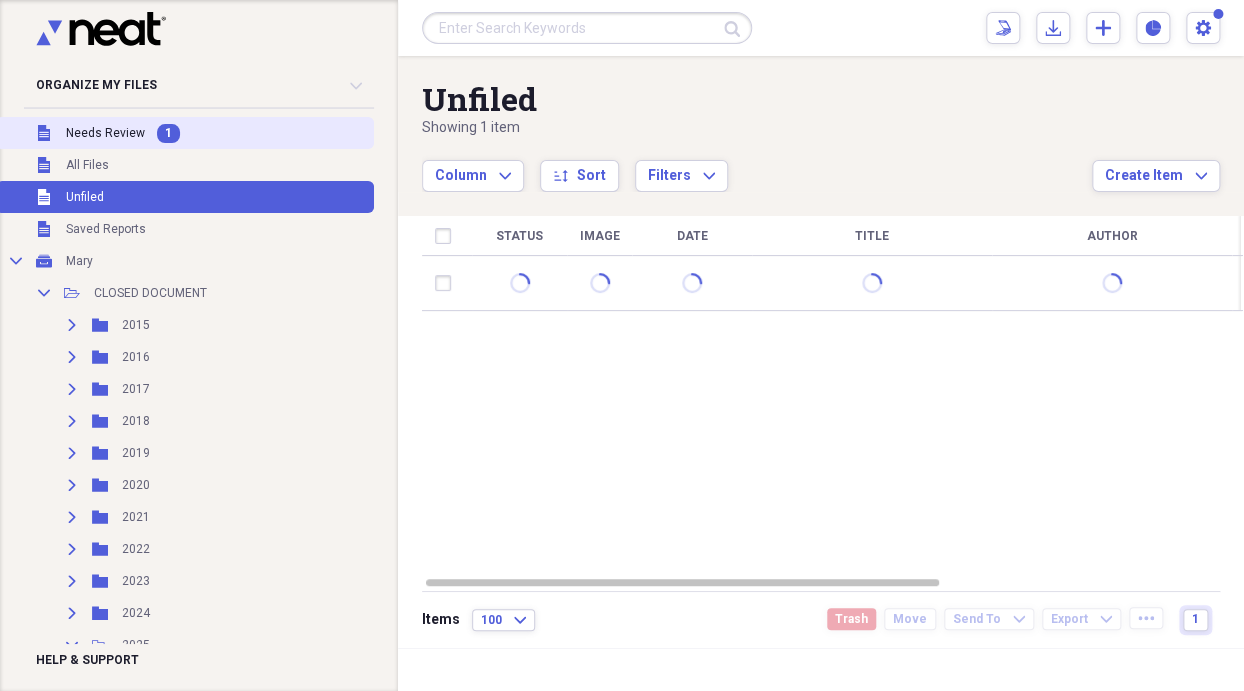 click on "Unfiled Needs Review 1" at bounding box center (185, 133) 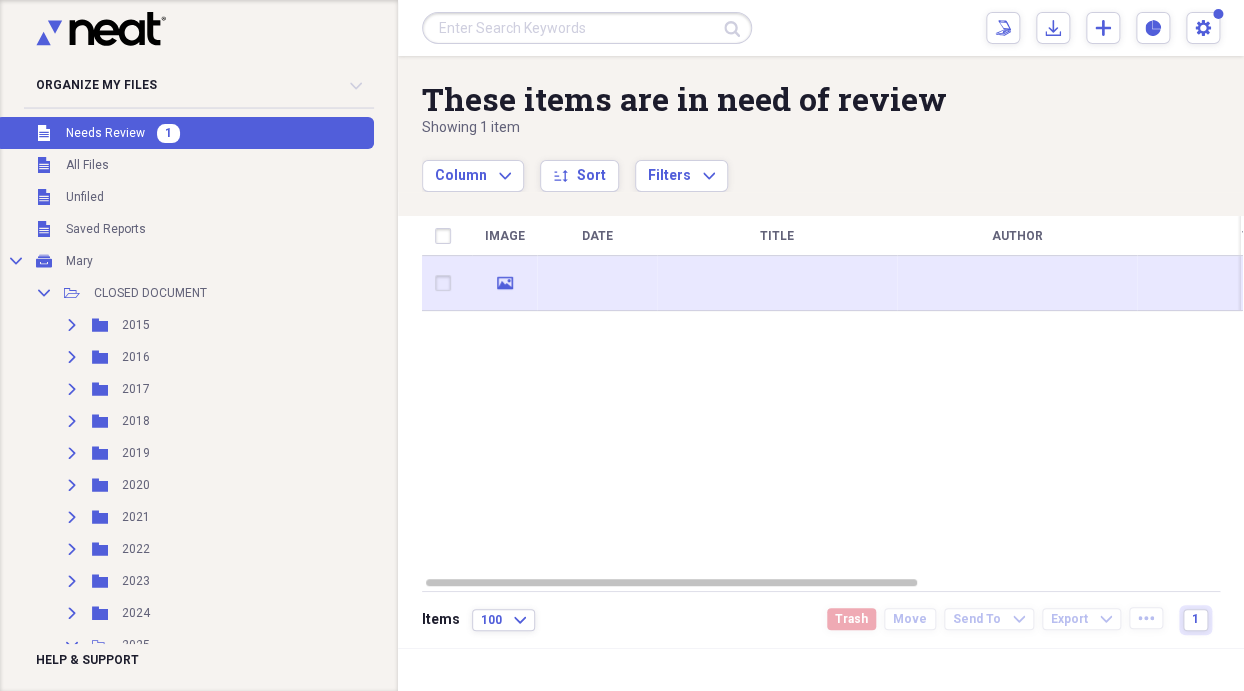 click at bounding box center [777, 283] 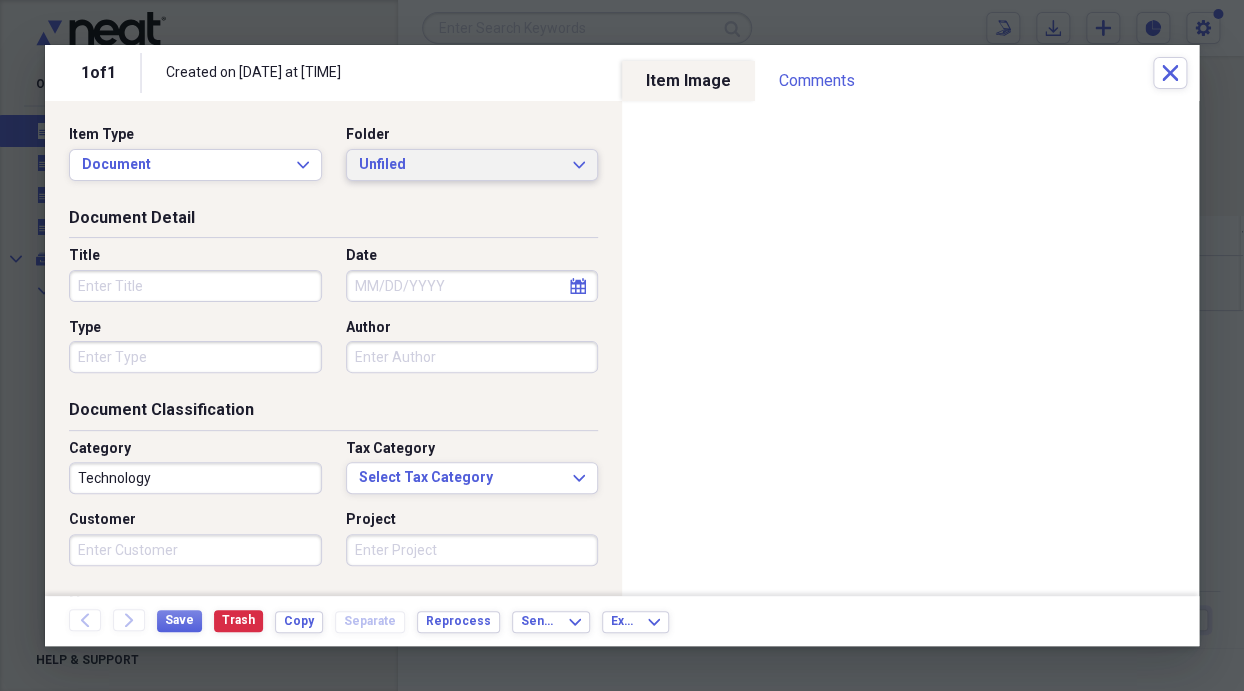 click on "Unfiled Expand" at bounding box center (472, 165) 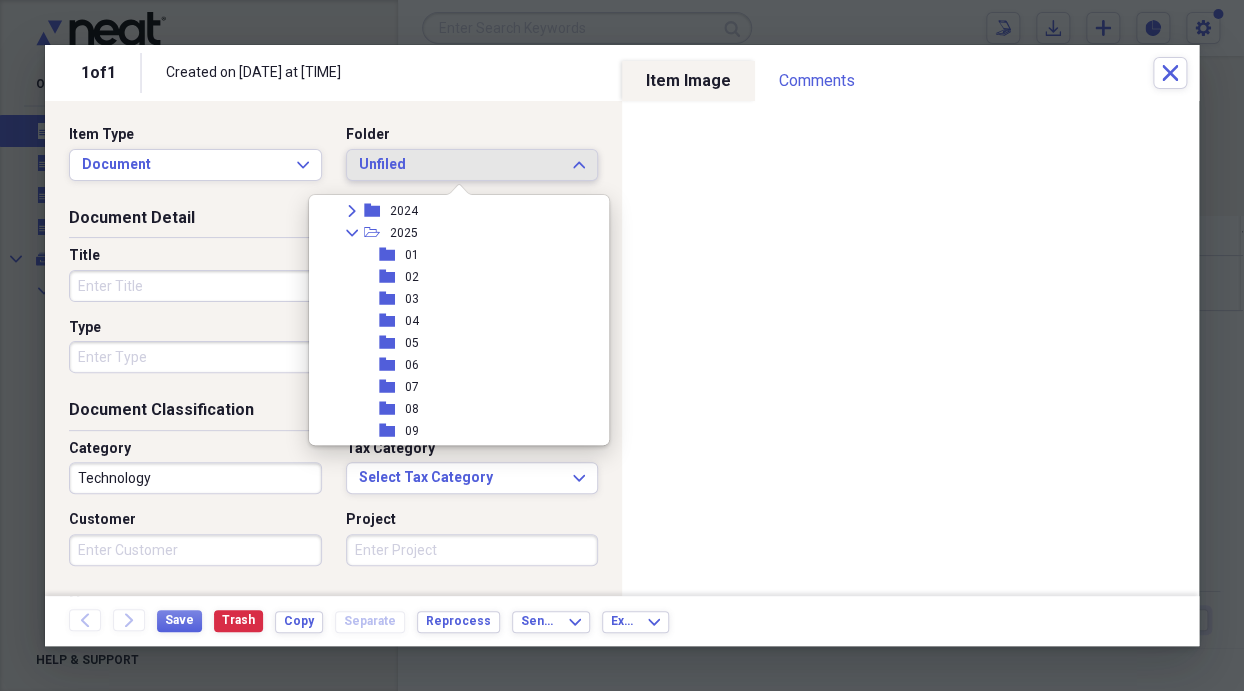 scroll, scrollTop: 300, scrollLeft: 0, axis: vertical 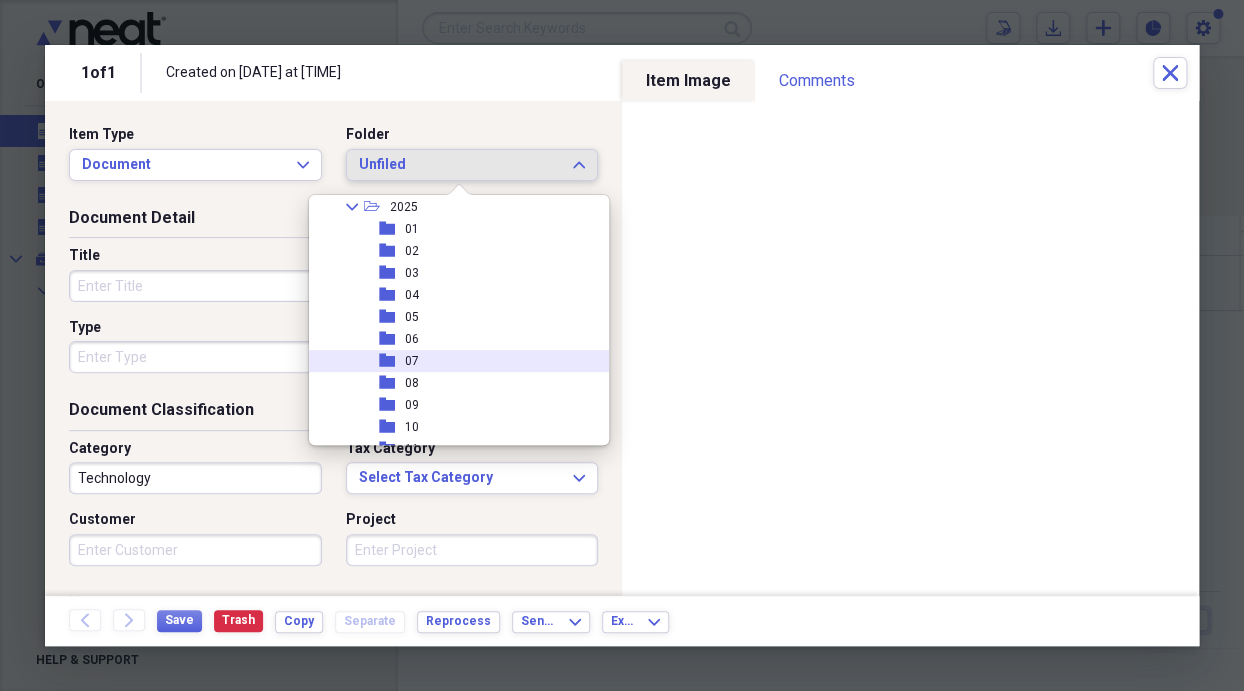 click on "07" at bounding box center [412, 361] 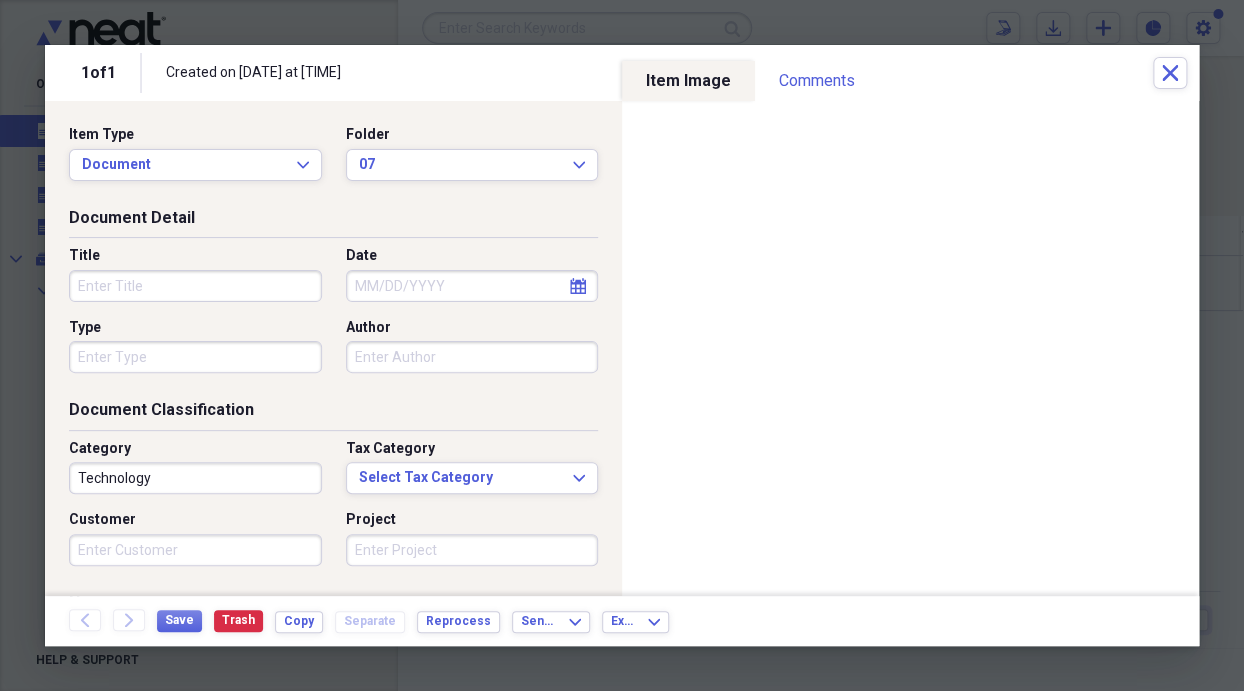 click 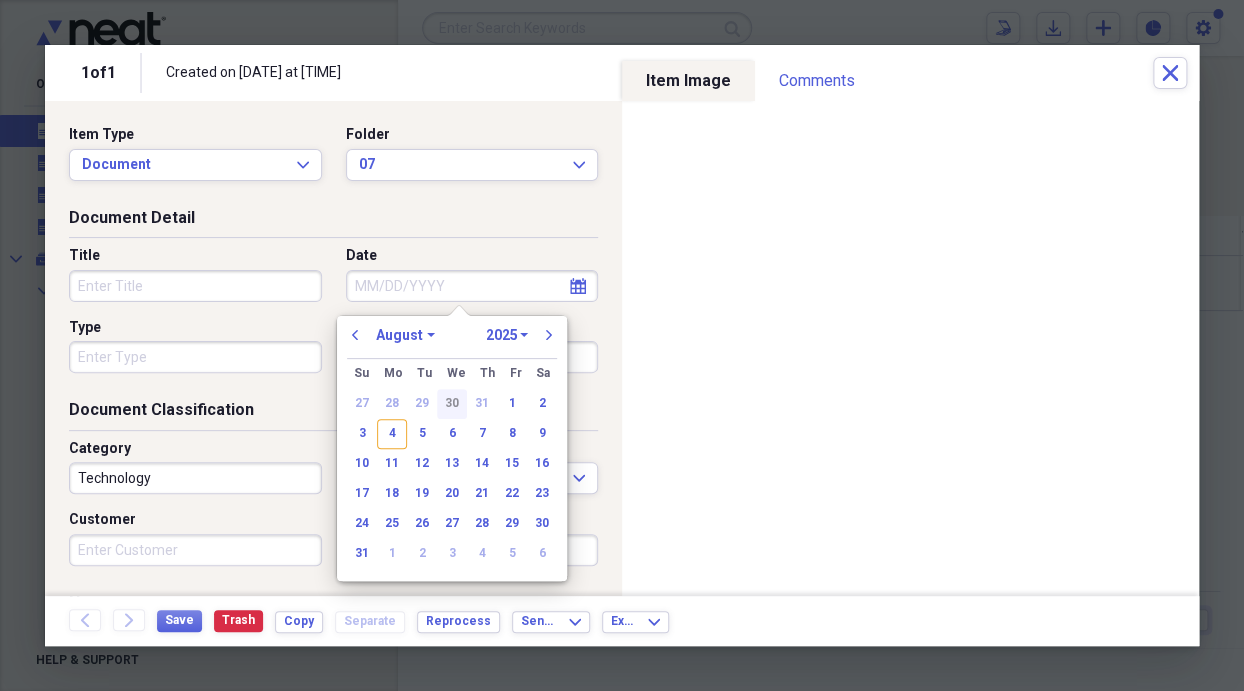 click on "30" at bounding box center [452, 404] 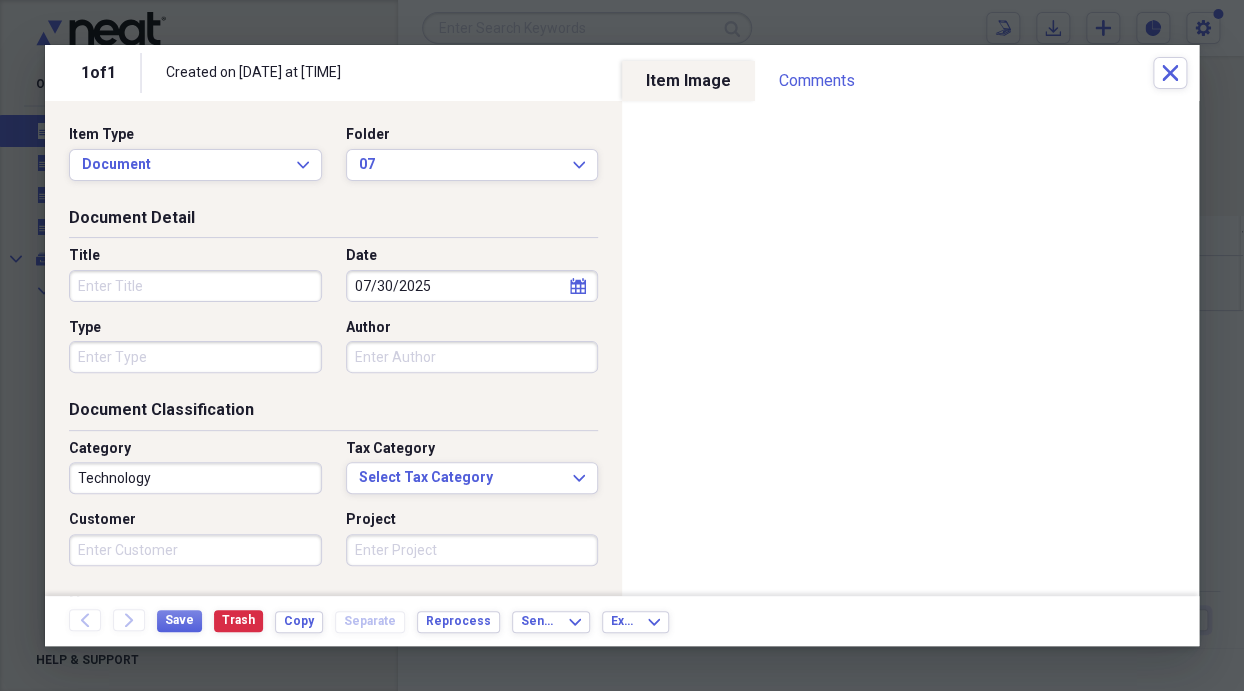 click on "Title" at bounding box center [195, 286] 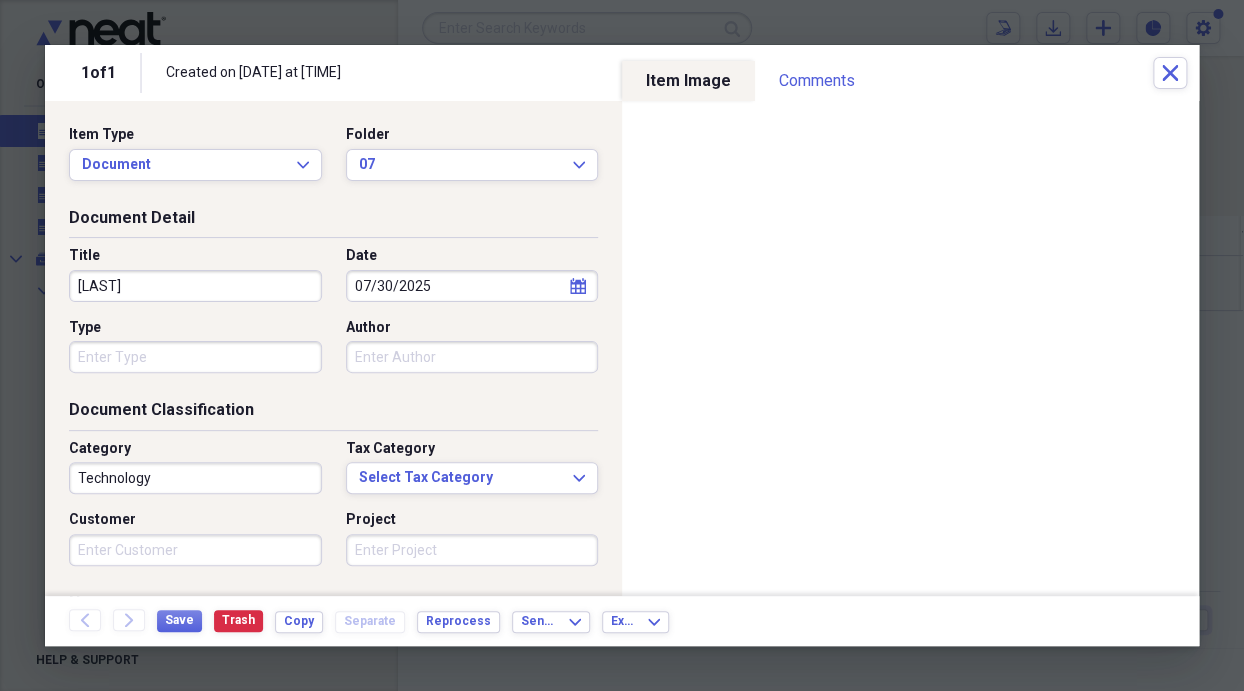 type on "[LAST]" 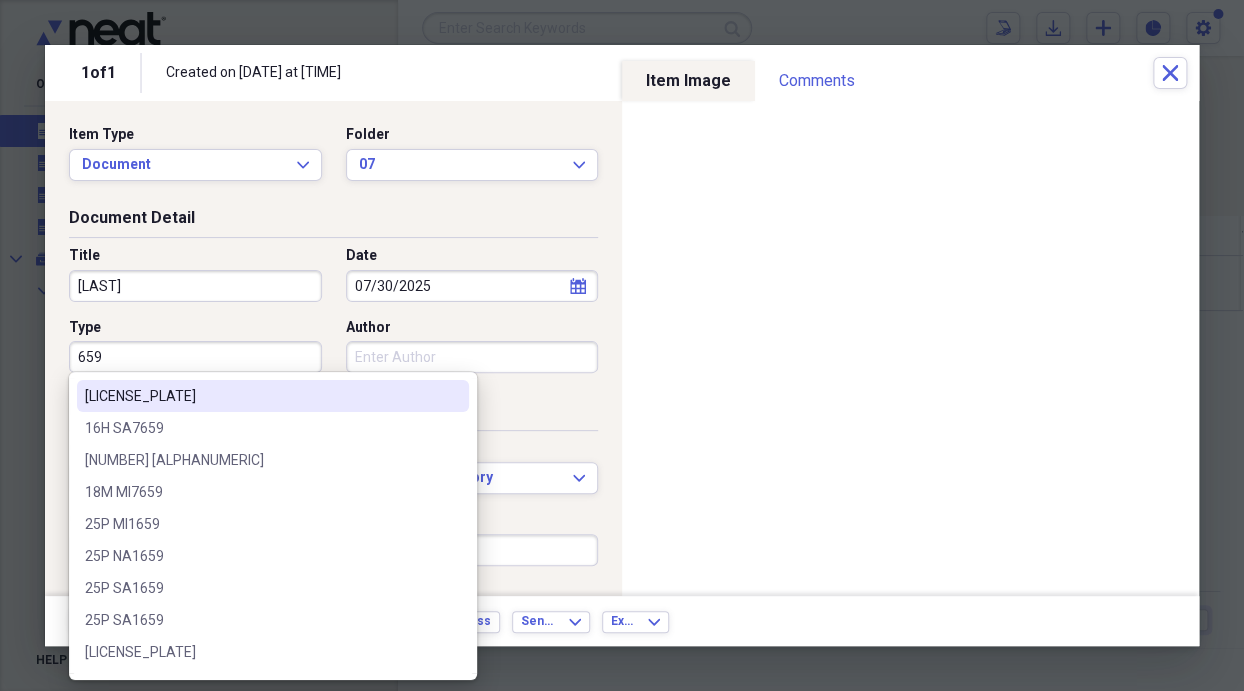 click on "659" at bounding box center (195, 357) 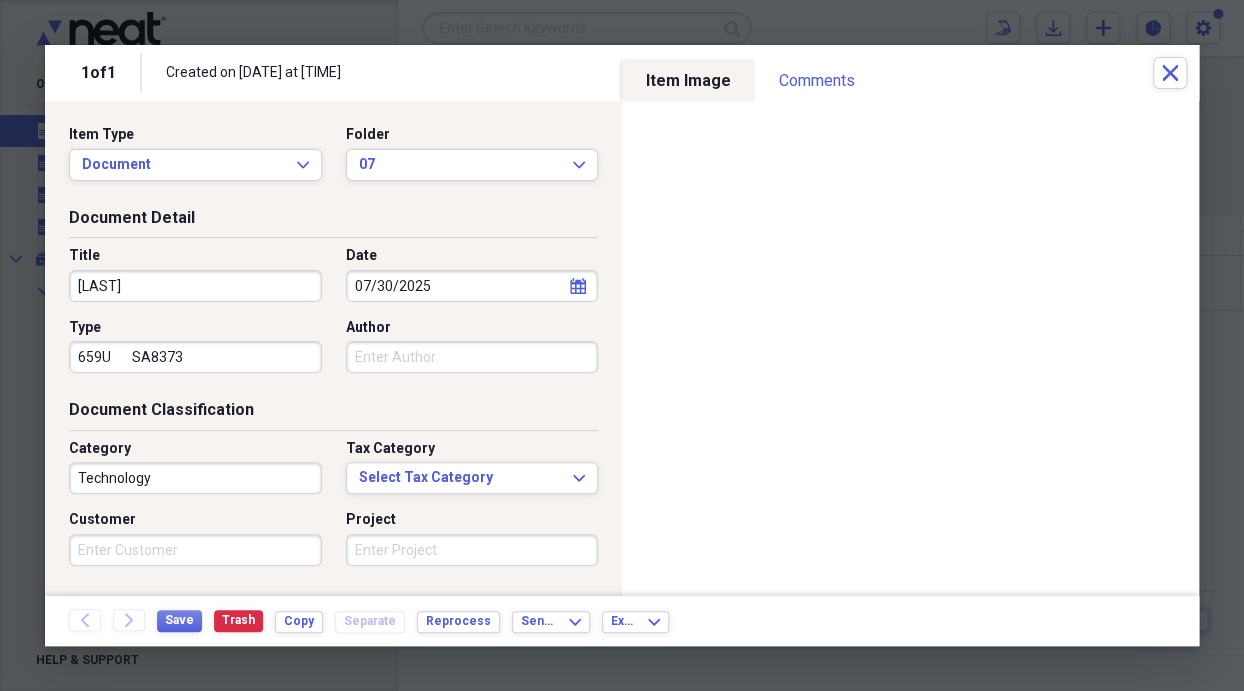 type on "659U       SA8373" 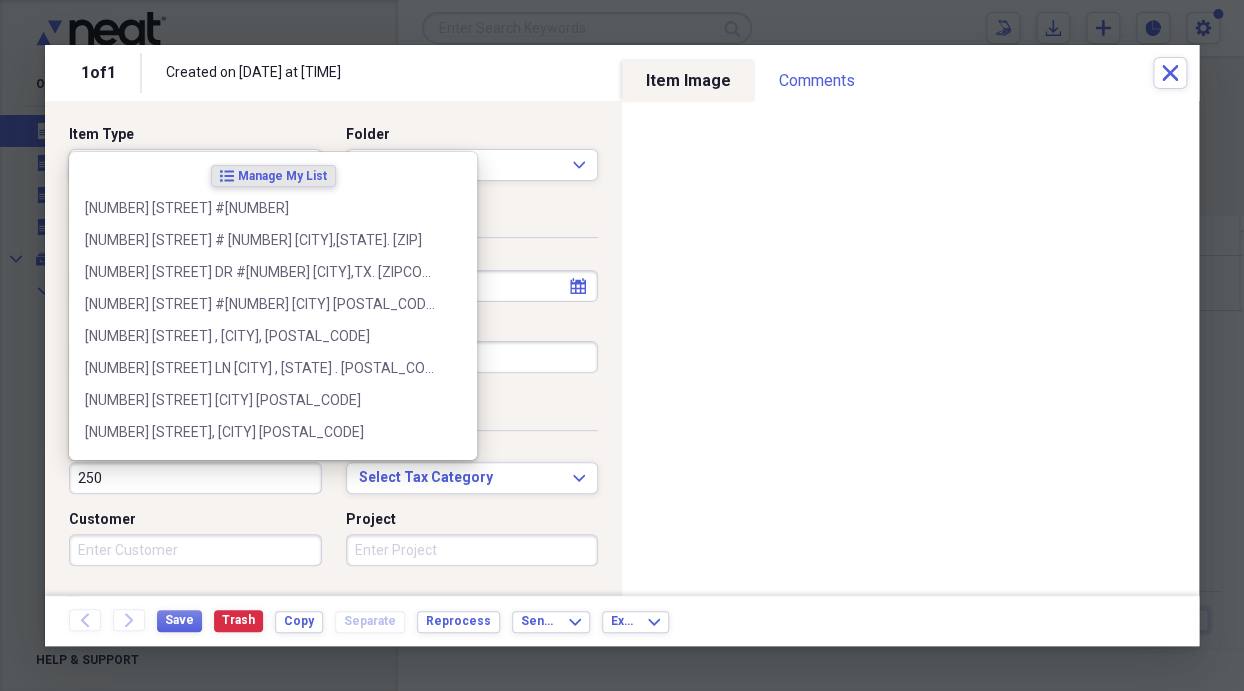 click on "250" at bounding box center [195, 478] 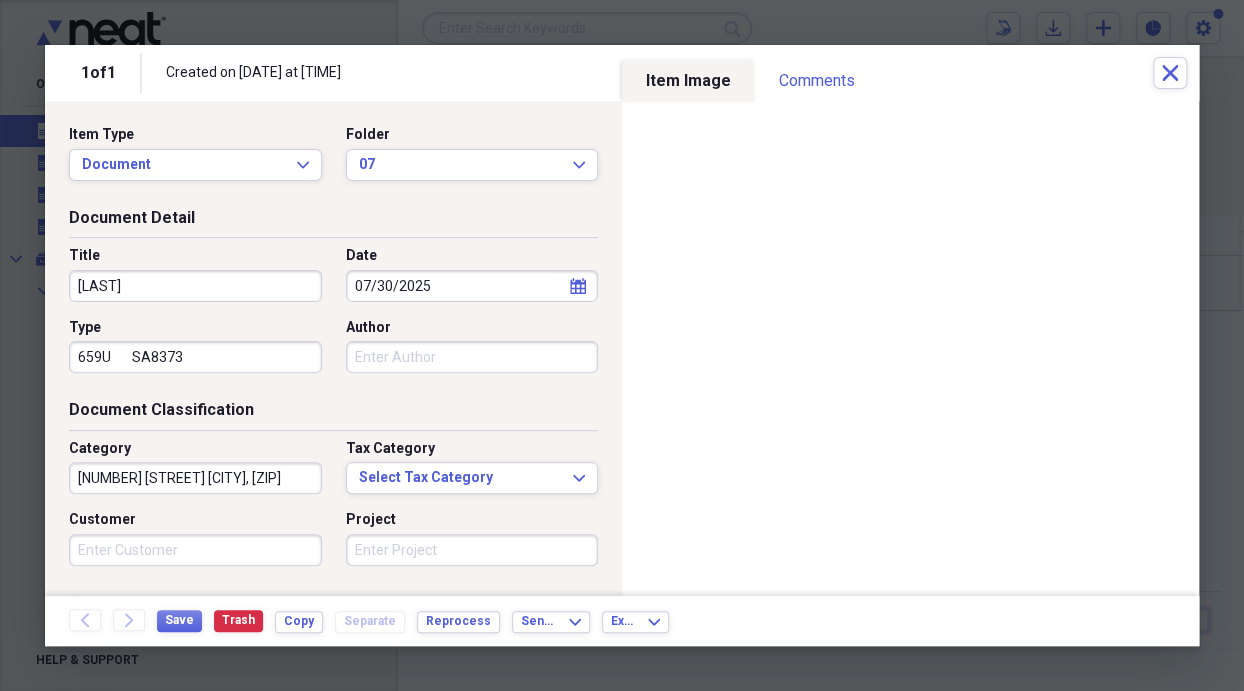 scroll, scrollTop: 0, scrollLeft: 0, axis: both 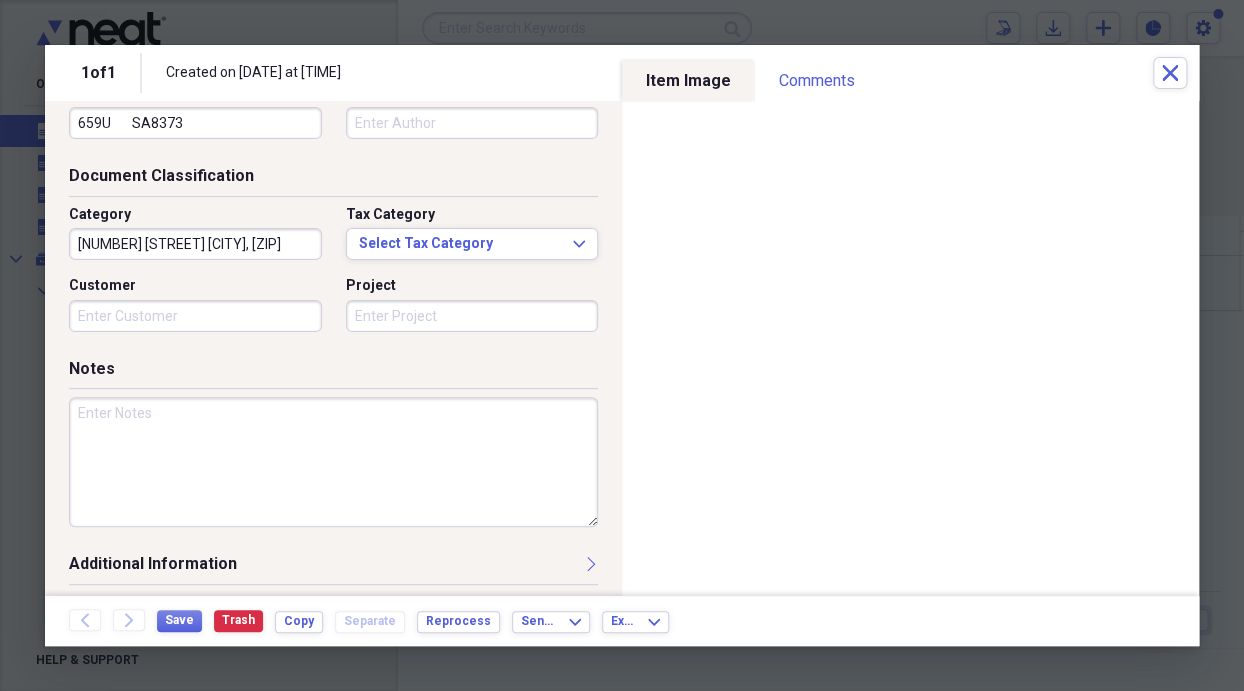 type on "[NUMBER] [STREET] [CITY], [ZIP]" 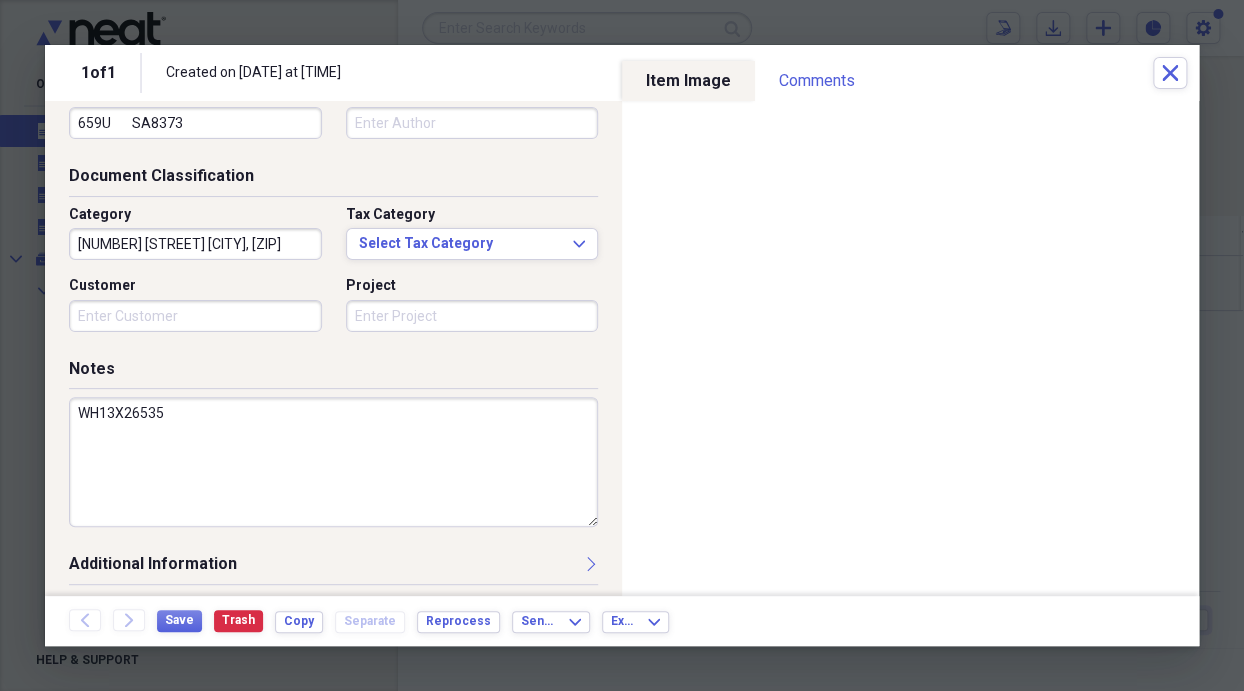 type on "WH13X26535" 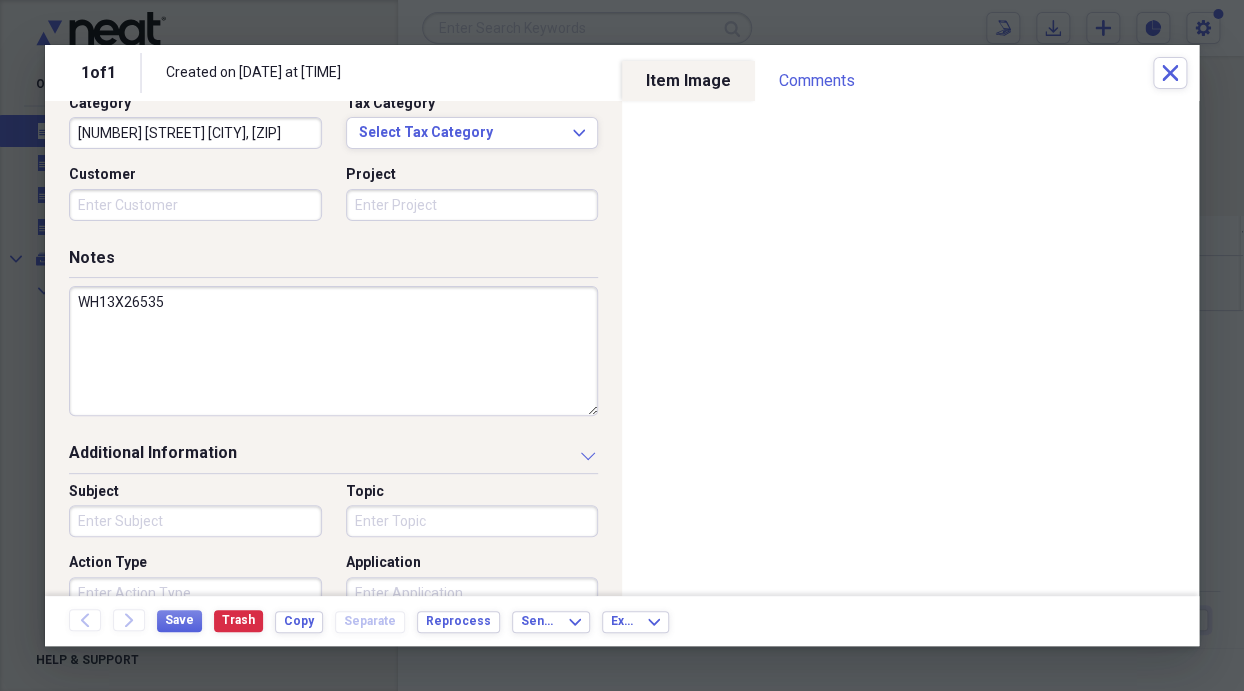 scroll, scrollTop: 434, scrollLeft: 0, axis: vertical 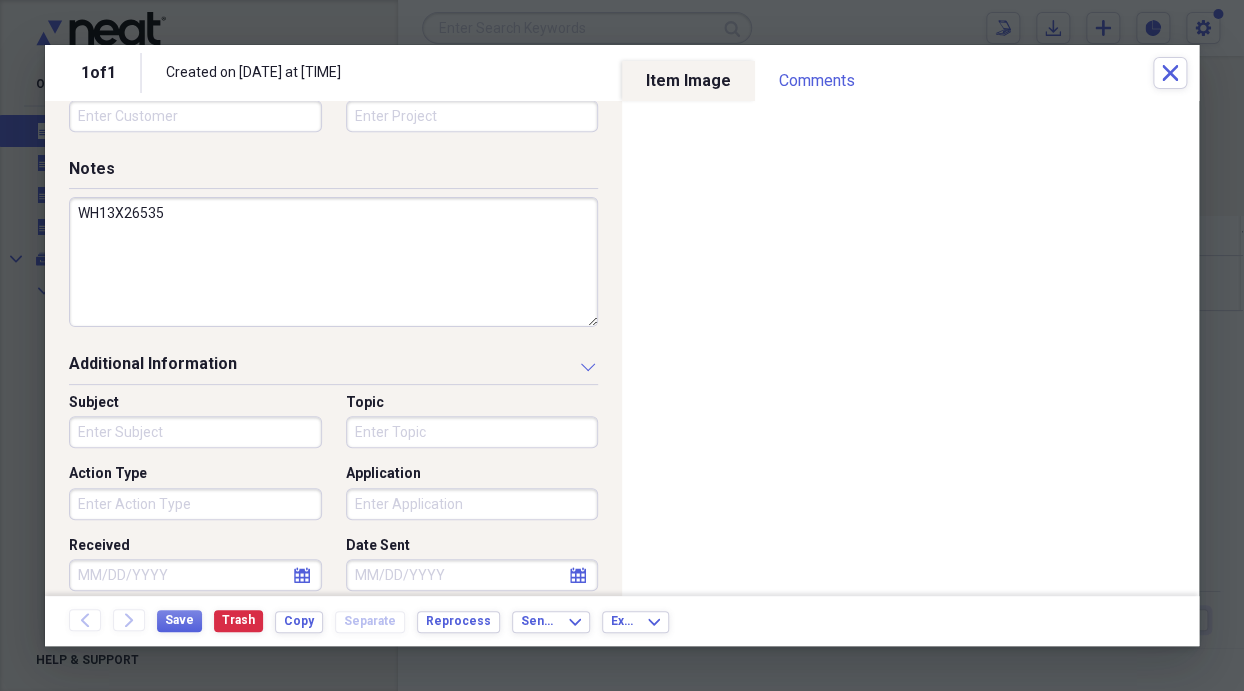 click on "Action Type" at bounding box center [195, 504] 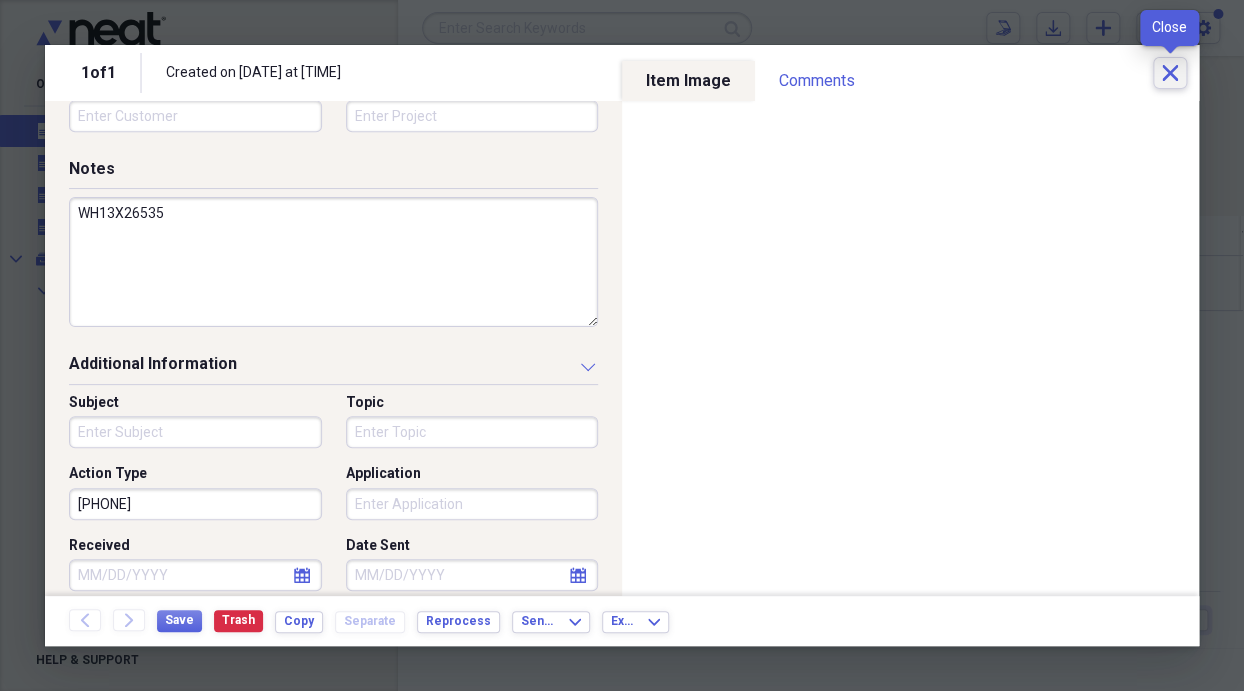 type on "[PHONE]" 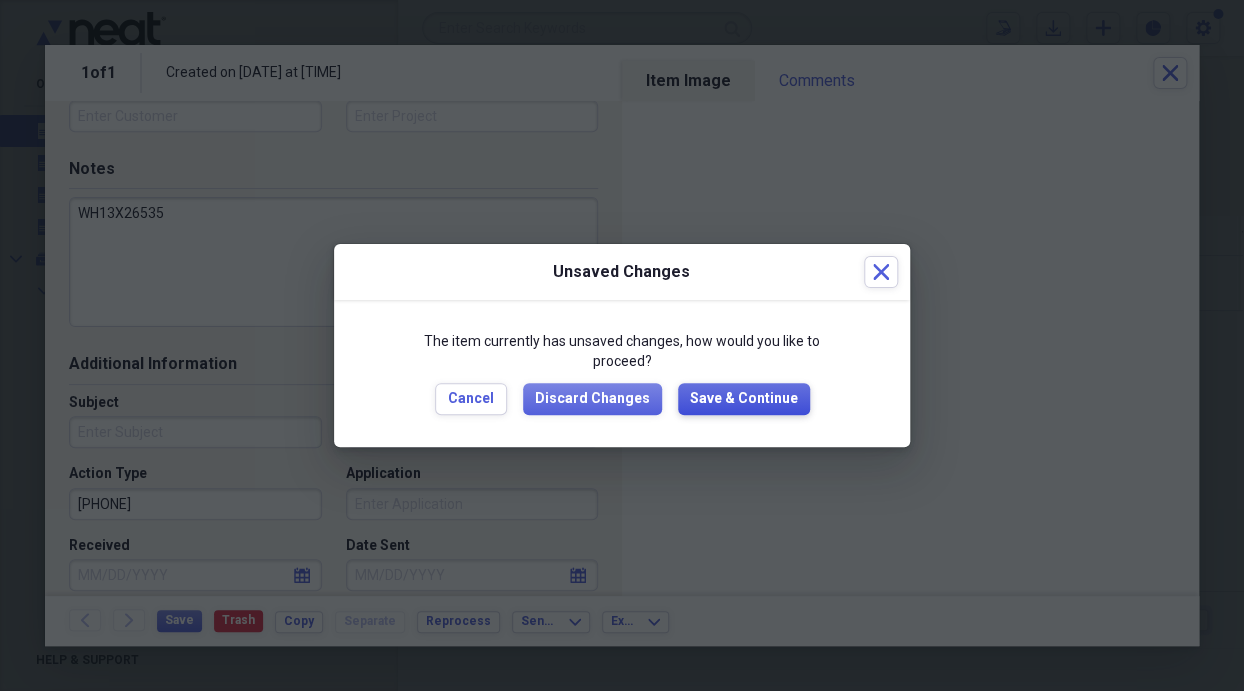 click on "Save & Continue" at bounding box center (744, 399) 